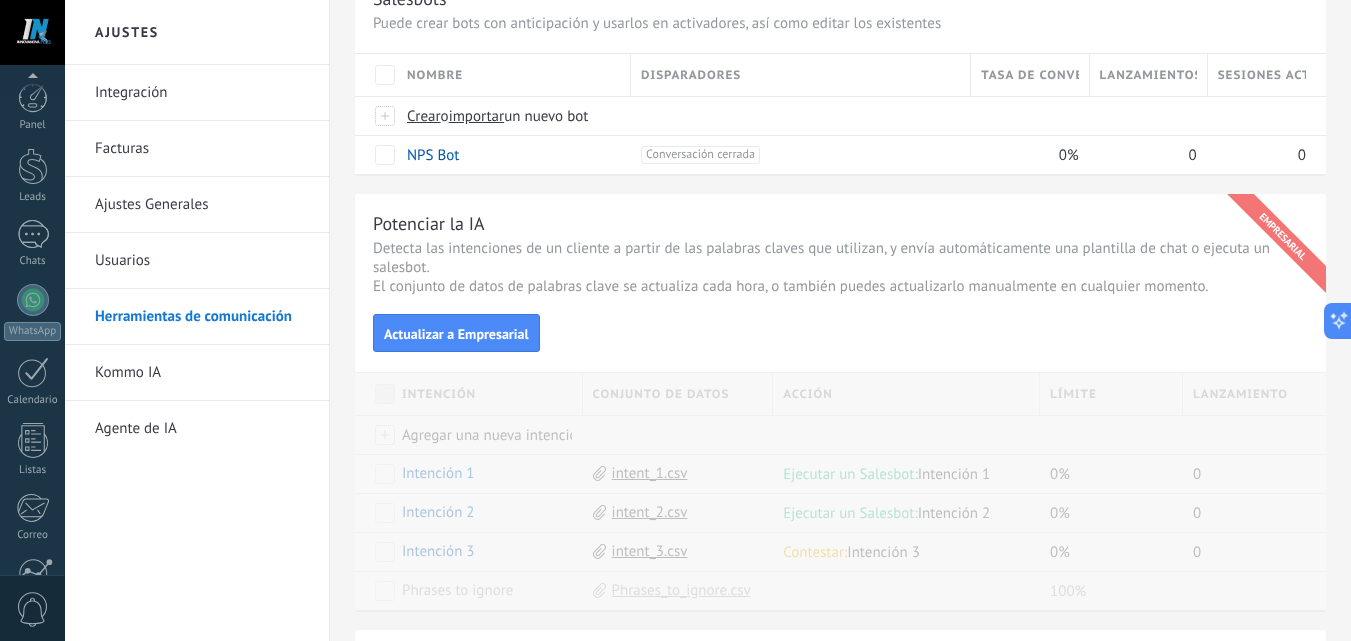 scroll, scrollTop: 0, scrollLeft: 0, axis: both 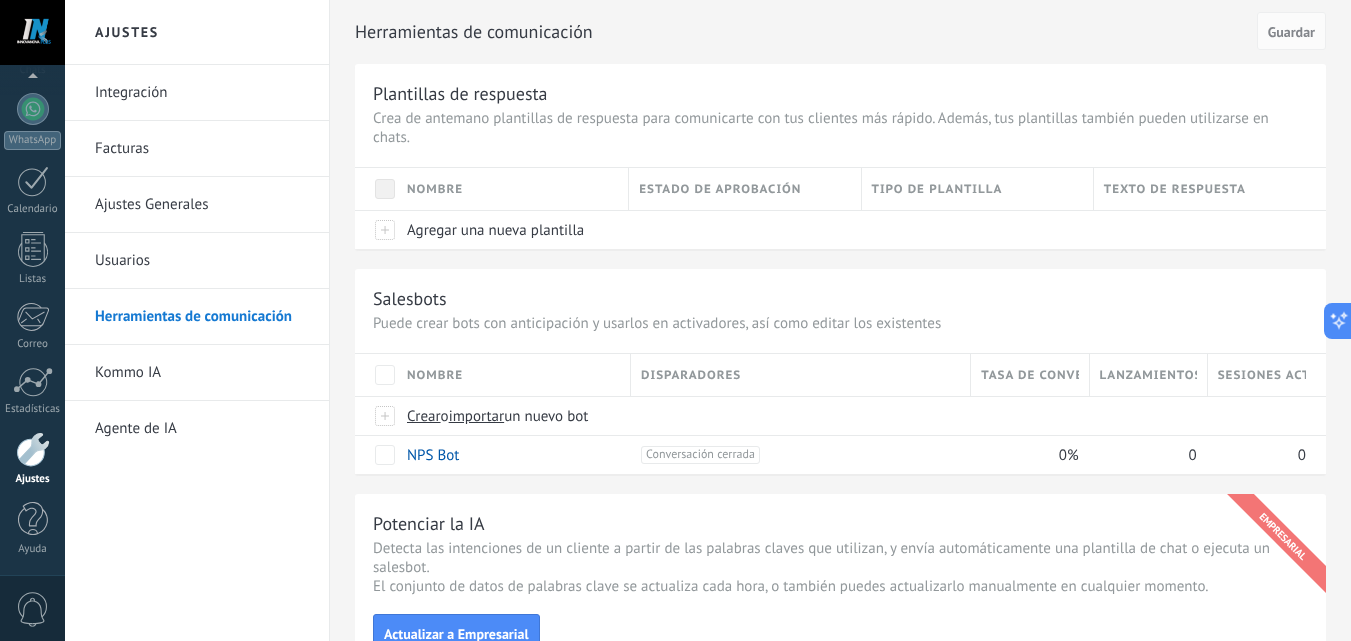click on "Integración" at bounding box center (202, 93) 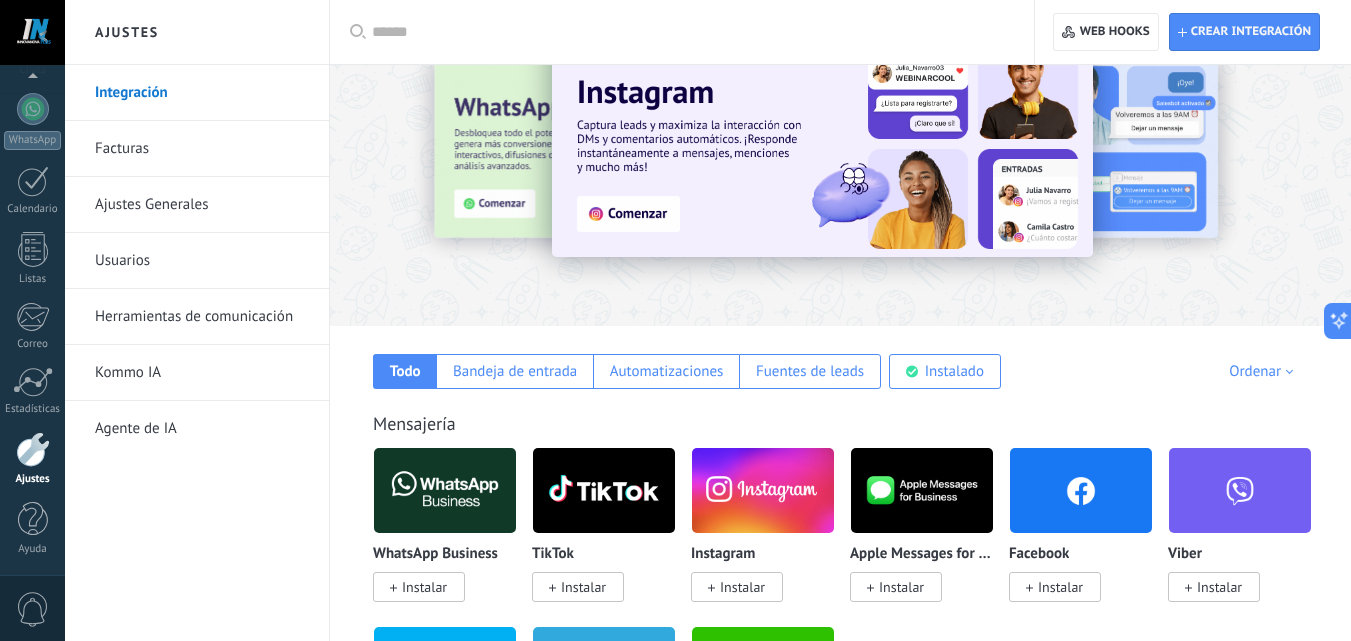 scroll, scrollTop: 100, scrollLeft: 0, axis: vertical 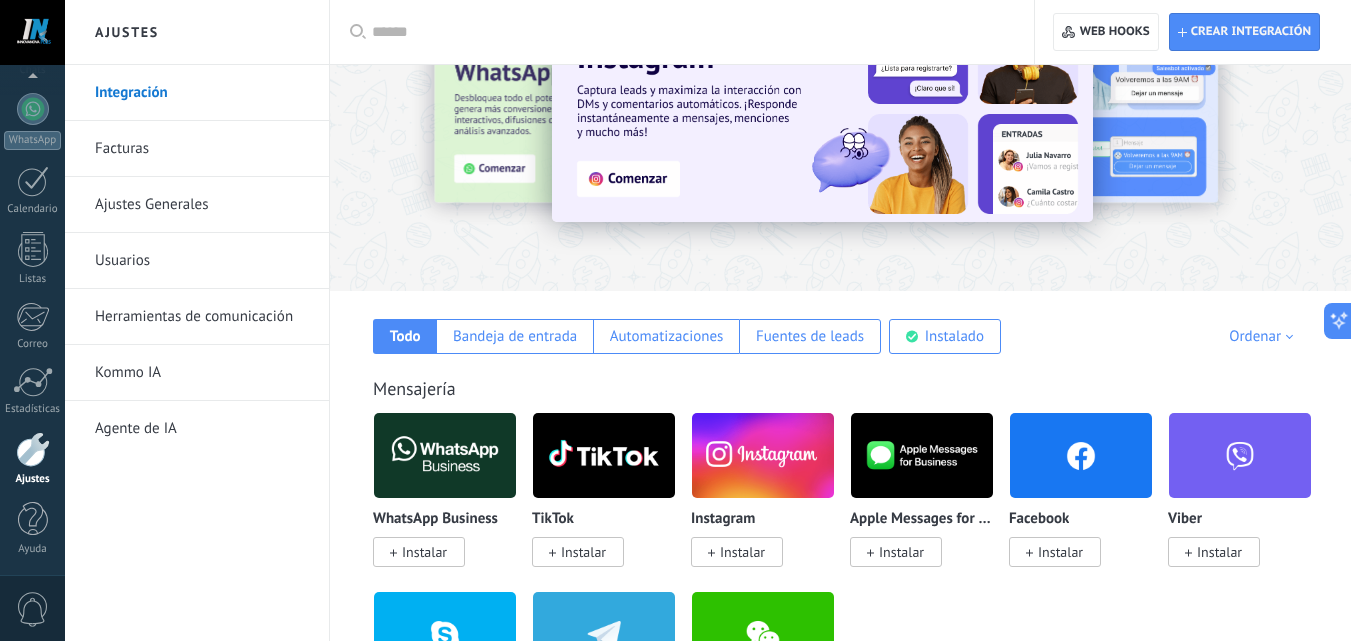 click on "Ordenar Elegidos del equipo Tendencias Más popular Lo más nuevo primero" at bounding box center (1218, 336) 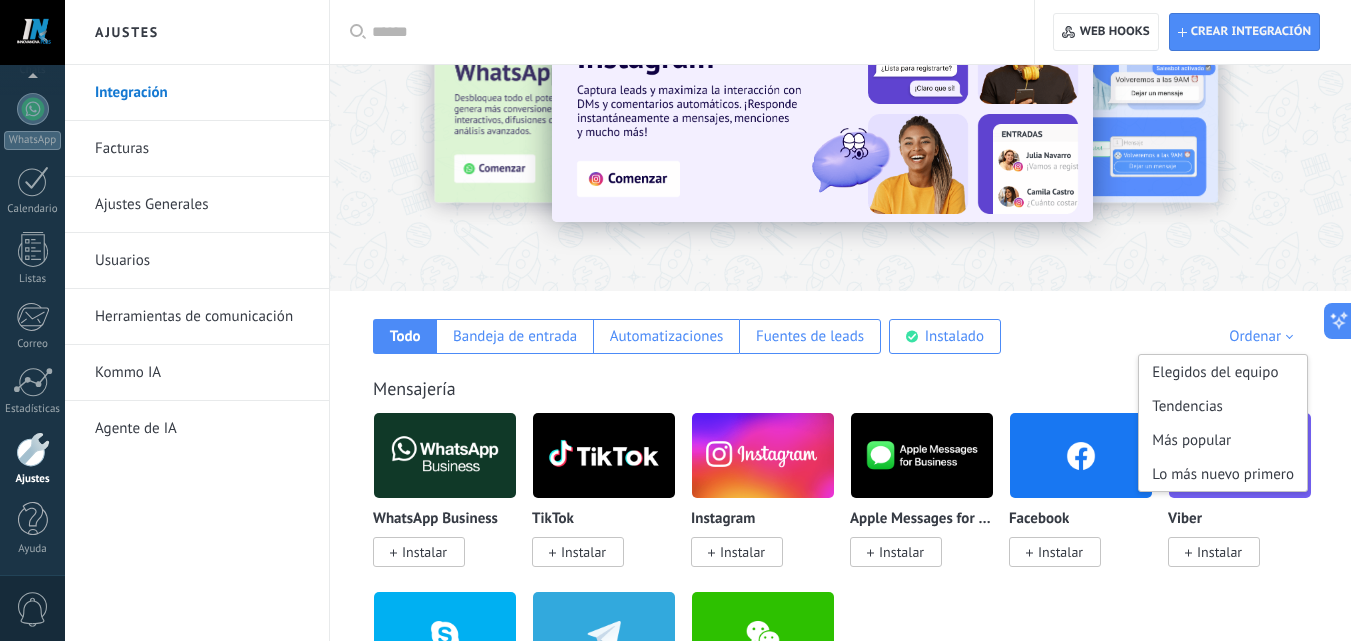 click on "Aplicar Aplicar Restablecer Crear integración Web hooks  0 Todo Bandeja de entrada Automatizaciones Fuentes de leads Instalado Mis contribuciones Ordenar Elegidos del equipo Tendencias Más popular Lo más nuevo primero Mensajería WhatsApp Business Instalar TikTok Instalar Instagram Instalar Apple Messages for Business Instalar Facebook Instalar Viber Instalar Skype Instalar Telegram Instalar WeChat Instalar Proveedores de WhatsApp WhatsApp Business Instalar Wazzup (WhatsApp & Instagram) Instalar WhatsApp via Radist.Online Instalar WhatsApp Business API (WABA) via Radist.Online Instalar ChatArchitect.com para WhatsApp Instalar Whatsapp por Whatcrm y Telphin Instalar Whatsapp de YouMessages Instalar E-commerce Shopify Instalar Mercado Libre Instalar Nuvemshop / Tiendanube Instalar WooCommerce Instalar Lazada Instalar Hotmart via 7Club Instalar Tienda en Telegram via Radist.Online Instalar Opencart-OcStore by Devamo Instalar Chat en vivo y otras mensajerías Intercom Instalar Slack Instalar Instalar Instalar" at bounding box center (840, 4198) 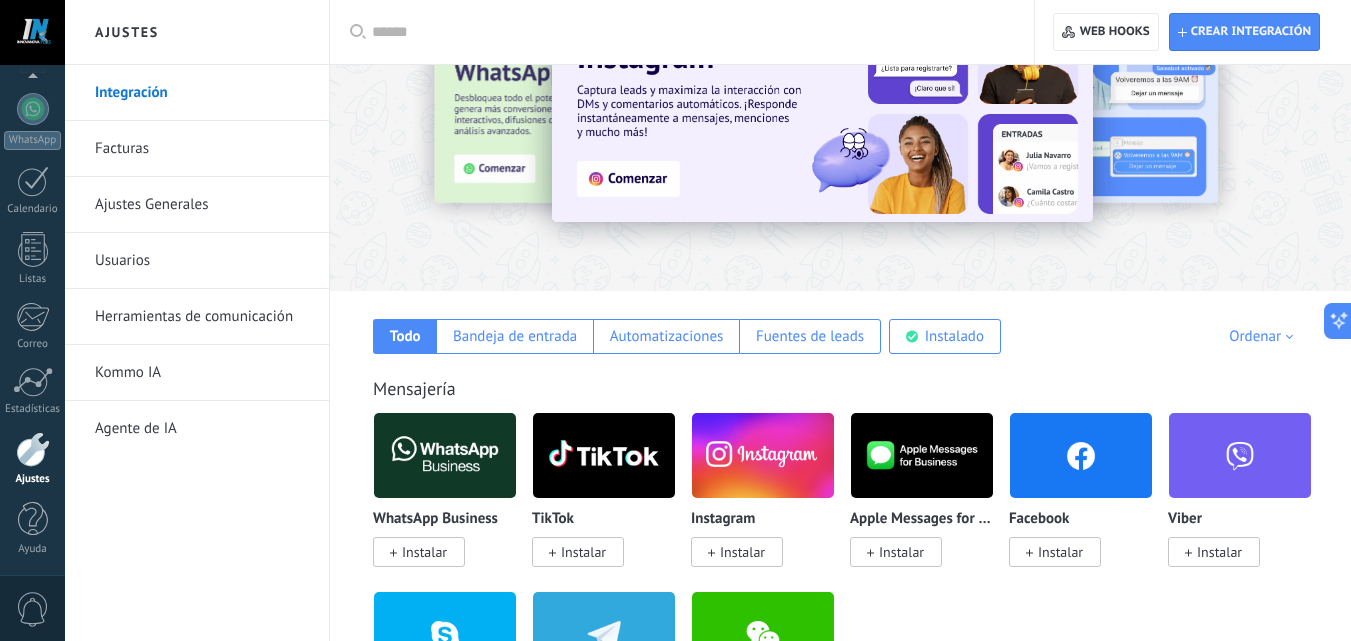 scroll, scrollTop: 0, scrollLeft: 0, axis: both 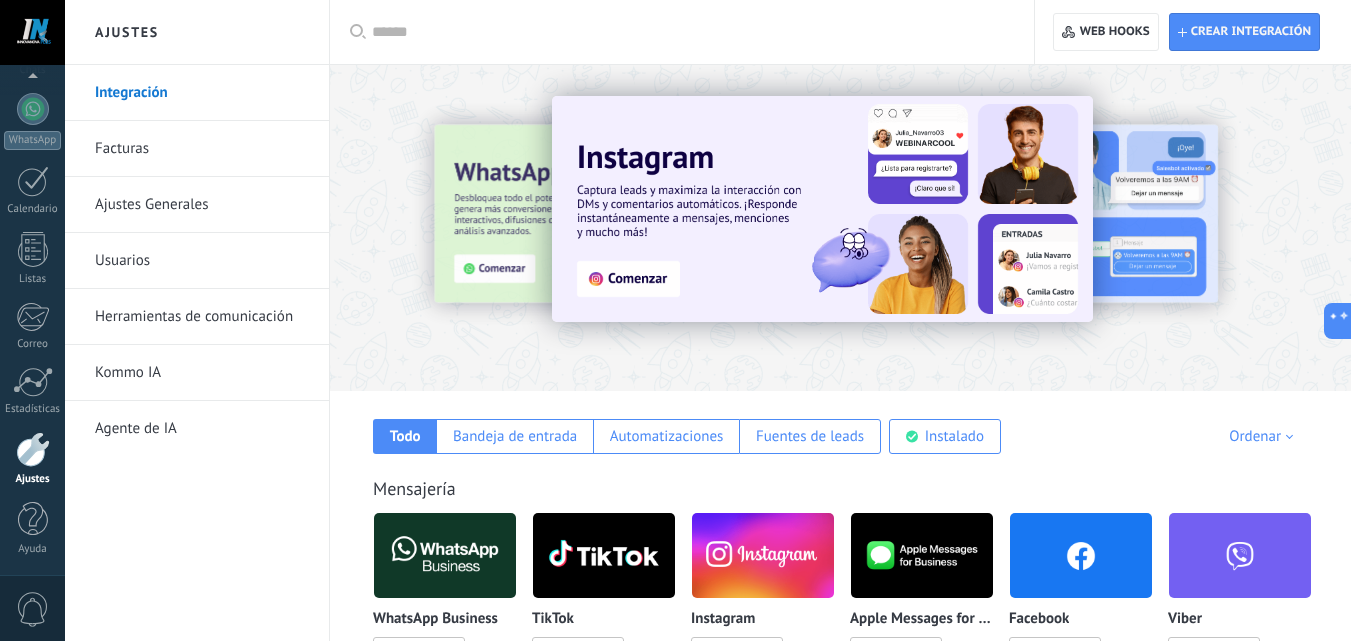 click at bounding box center (763, 555) 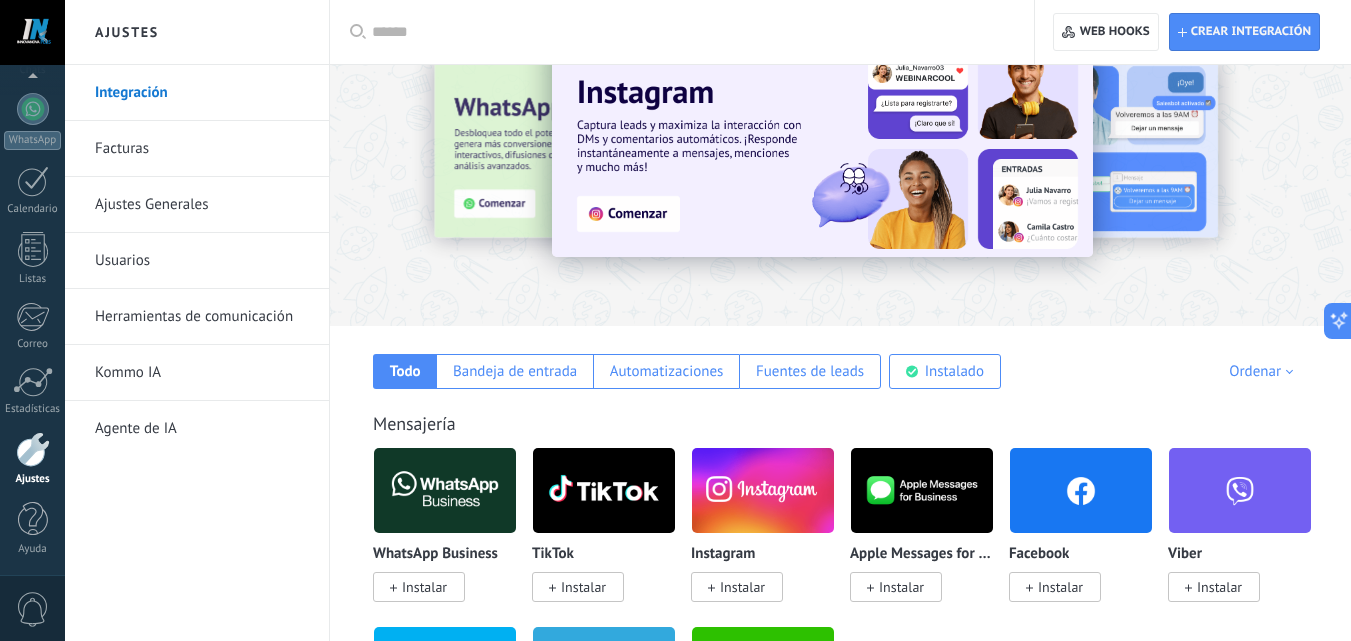 scroll, scrollTop: 100, scrollLeft: 0, axis: vertical 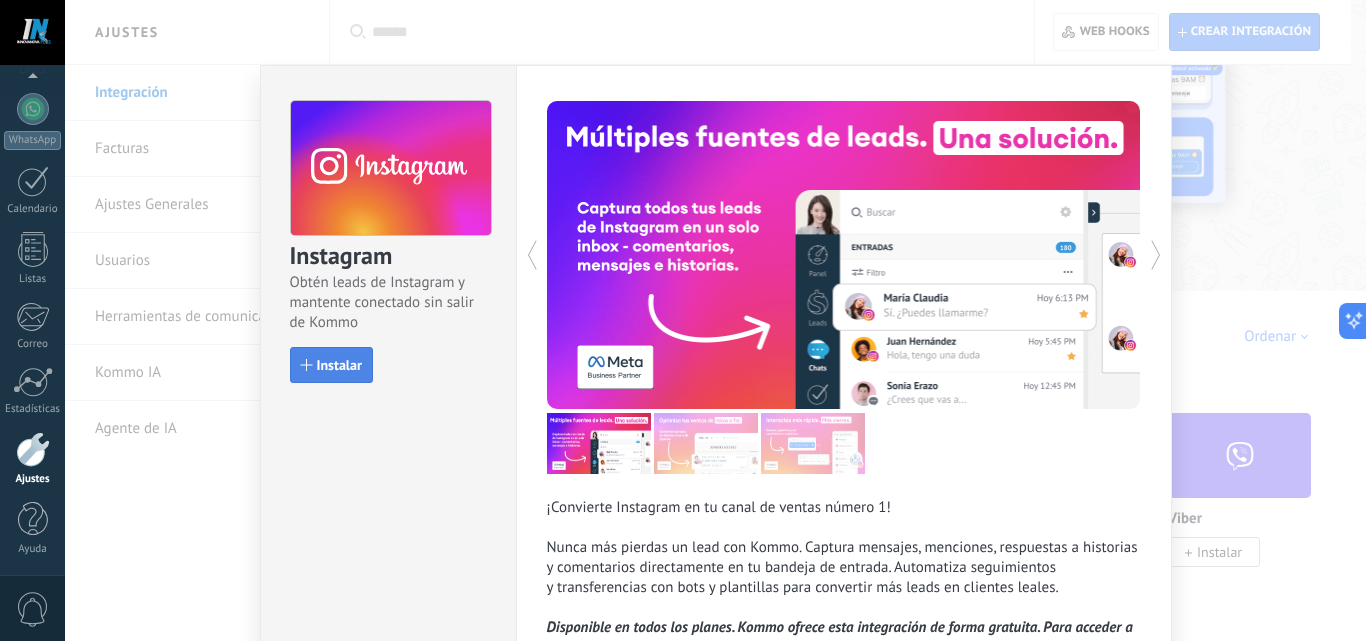 click at bounding box center (307, 365) 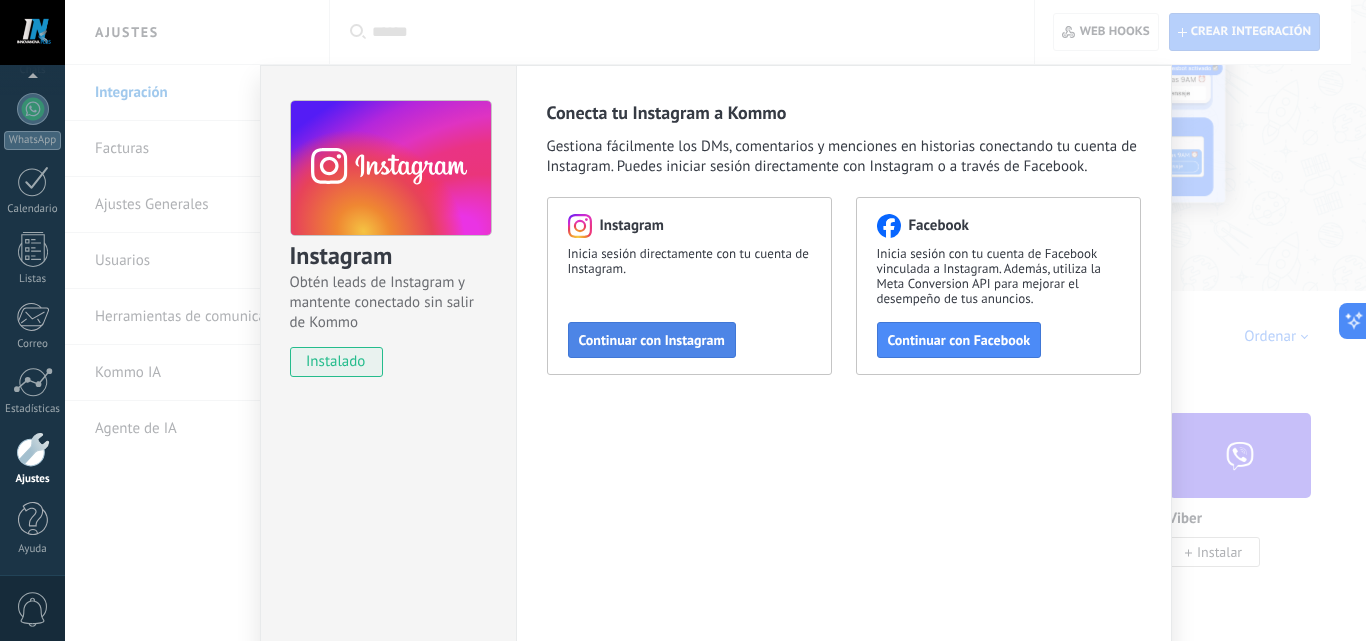 click on "Continuar con Instagram" at bounding box center (652, 340) 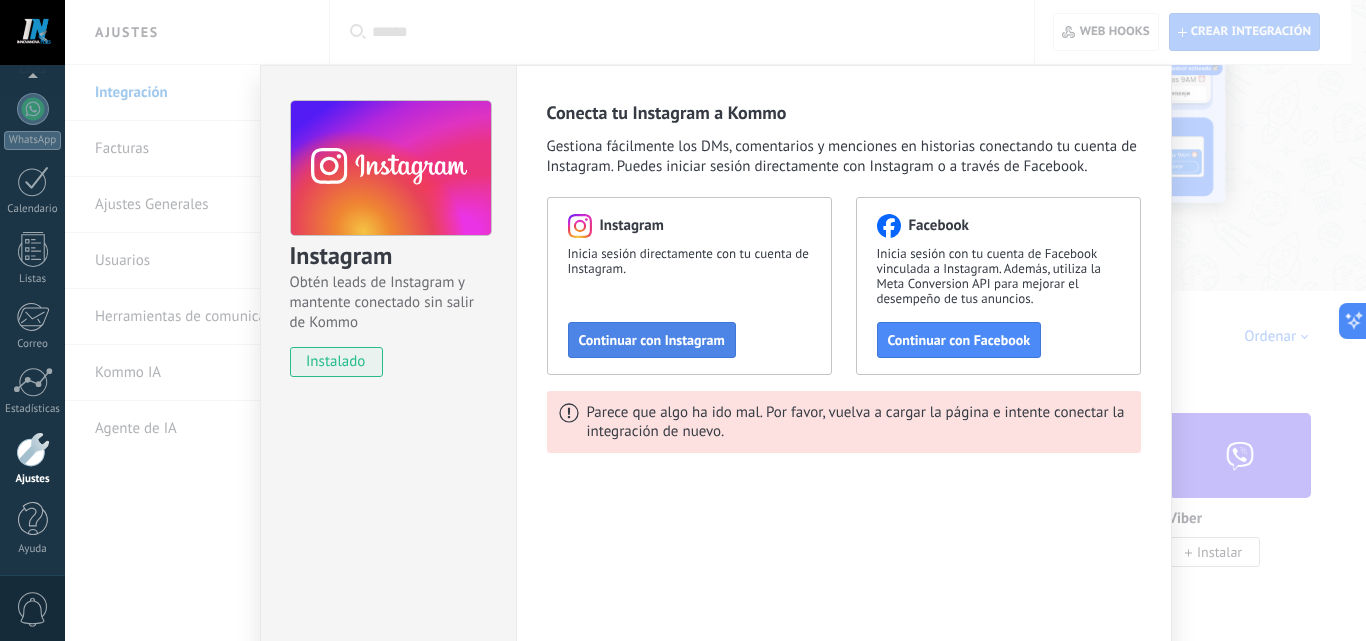 click on "Continuar con Instagram" at bounding box center [652, 340] 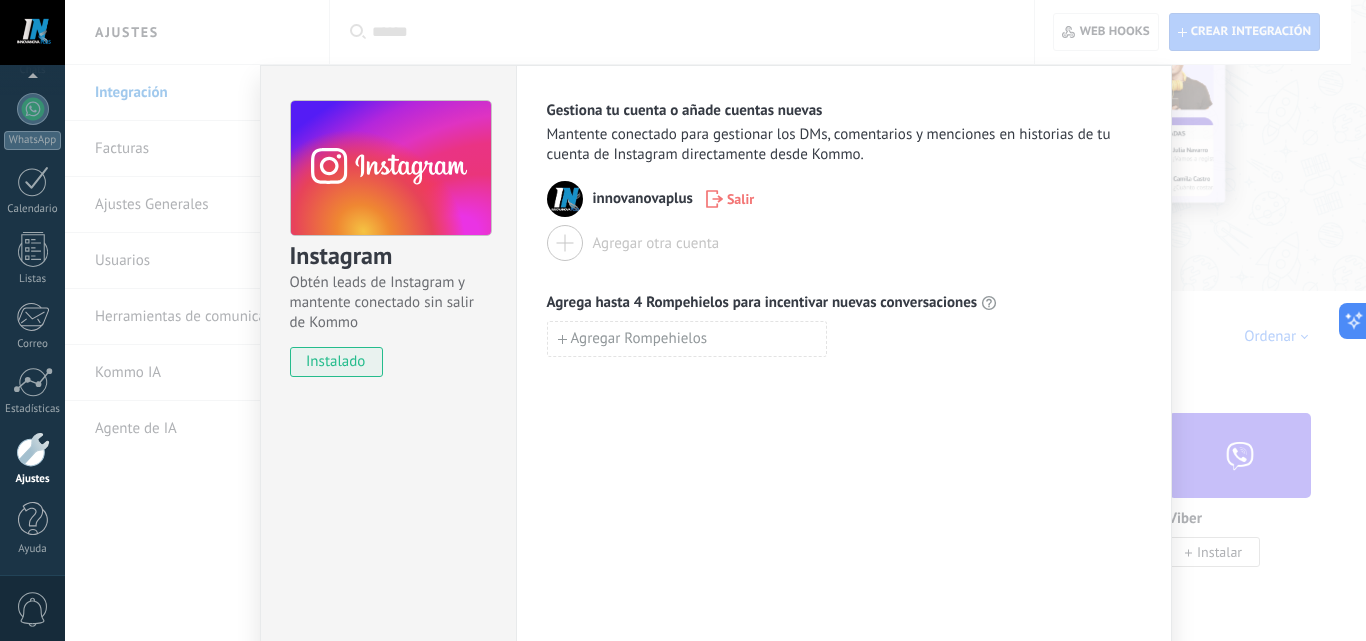 click on "Instagram Obtén leads de Instagram y mantente conectado sin salir de Kommo instalado Gestiona tu cuenta o añade cuentas nuevas Mantente conectado para gestionar los DMs, comentarios y menciones en historias de tu cuenta de Instagram directamente desde Kommo. innovanovaplus Salir Agregar otra cuenta Agrega hasta 4 Rompehielos para incentivar nuevas conversaciones Agregar Rompehielos" at bounding box center (715, 320) 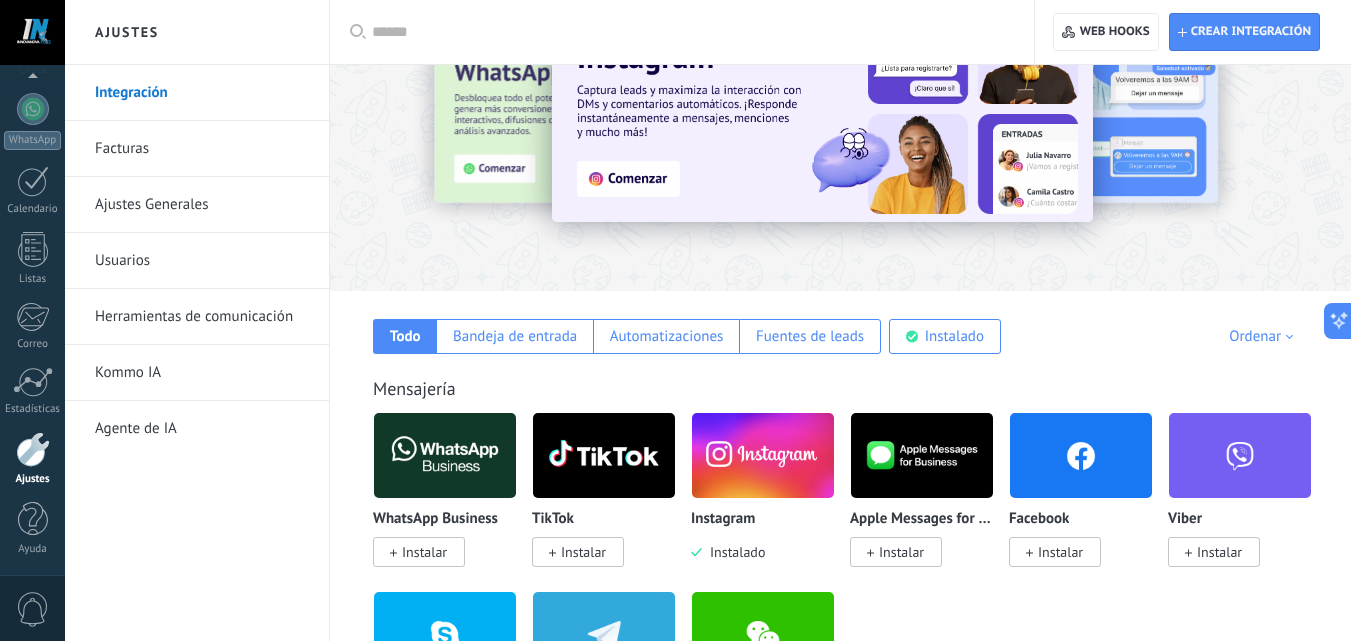 click at bounding box center (33, 449) 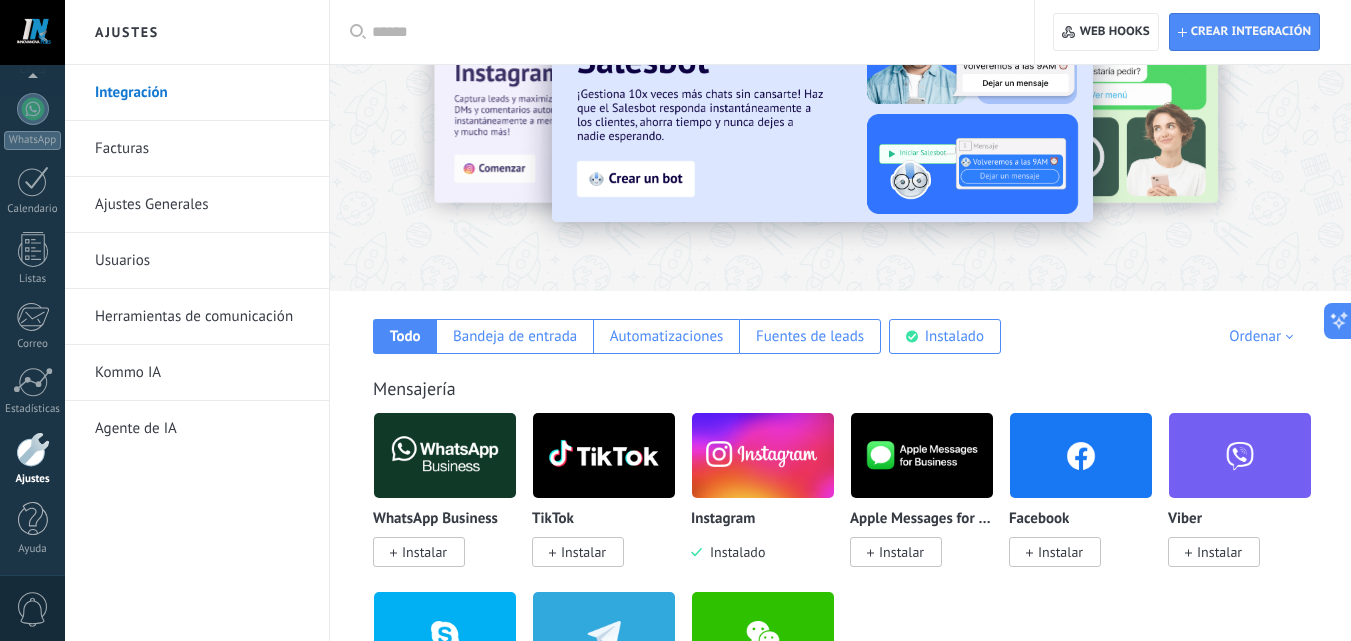 click at bounding box center [763, 455] 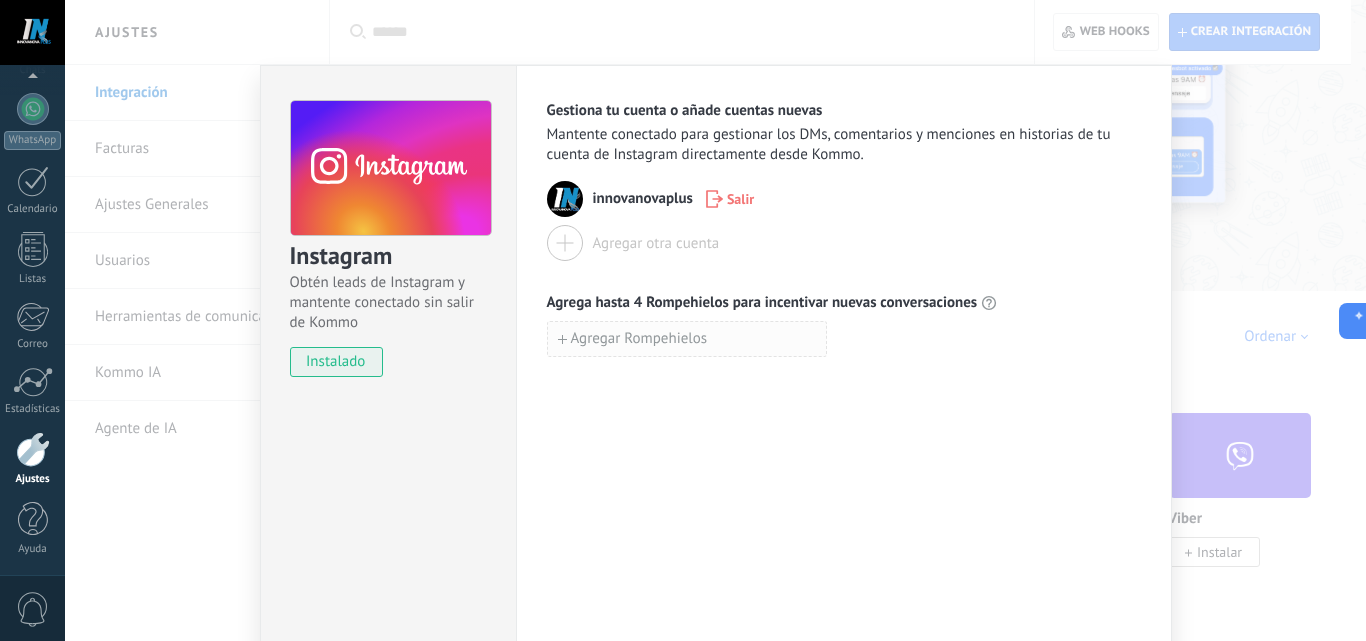click on "Agregar Rompehielos" at bounding box center (639, 339) 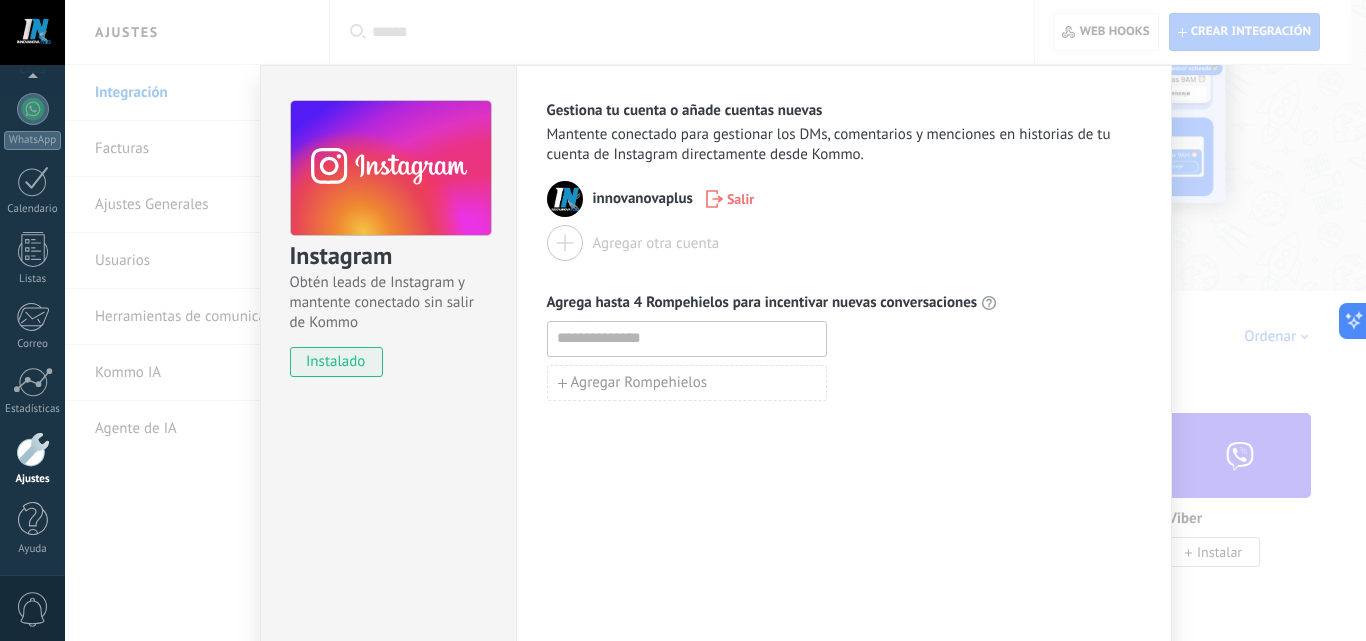 click at bounding box center (687, 338) 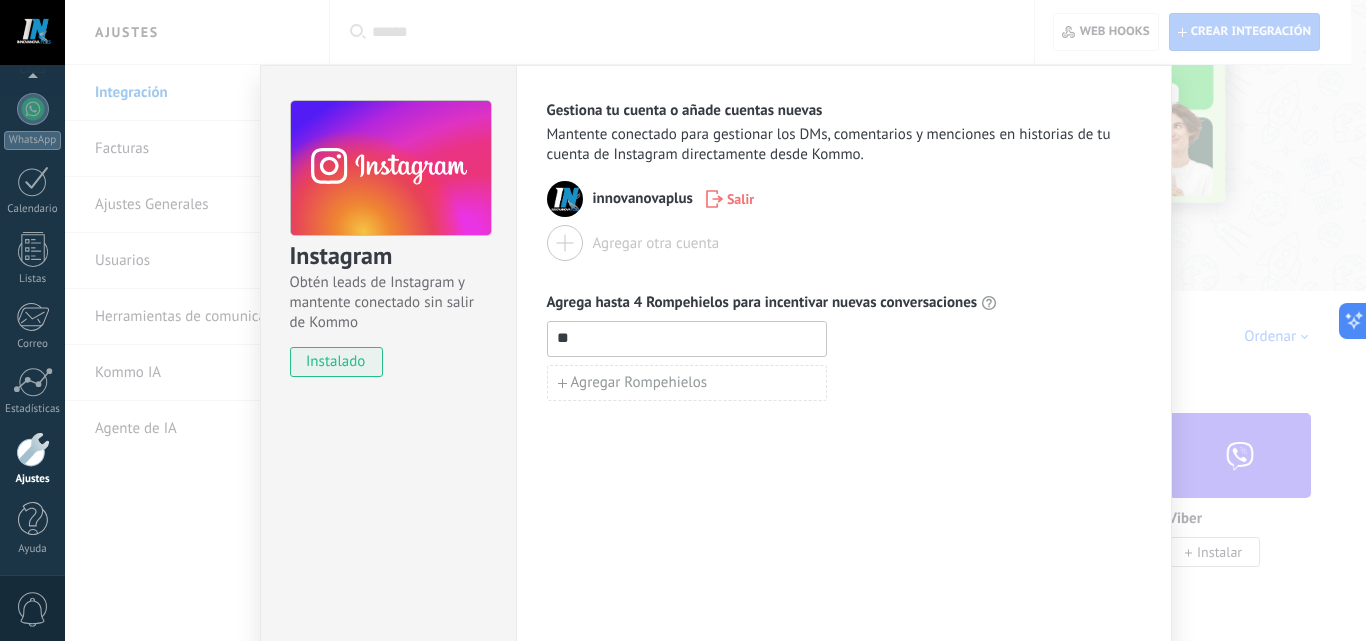 type on "*" 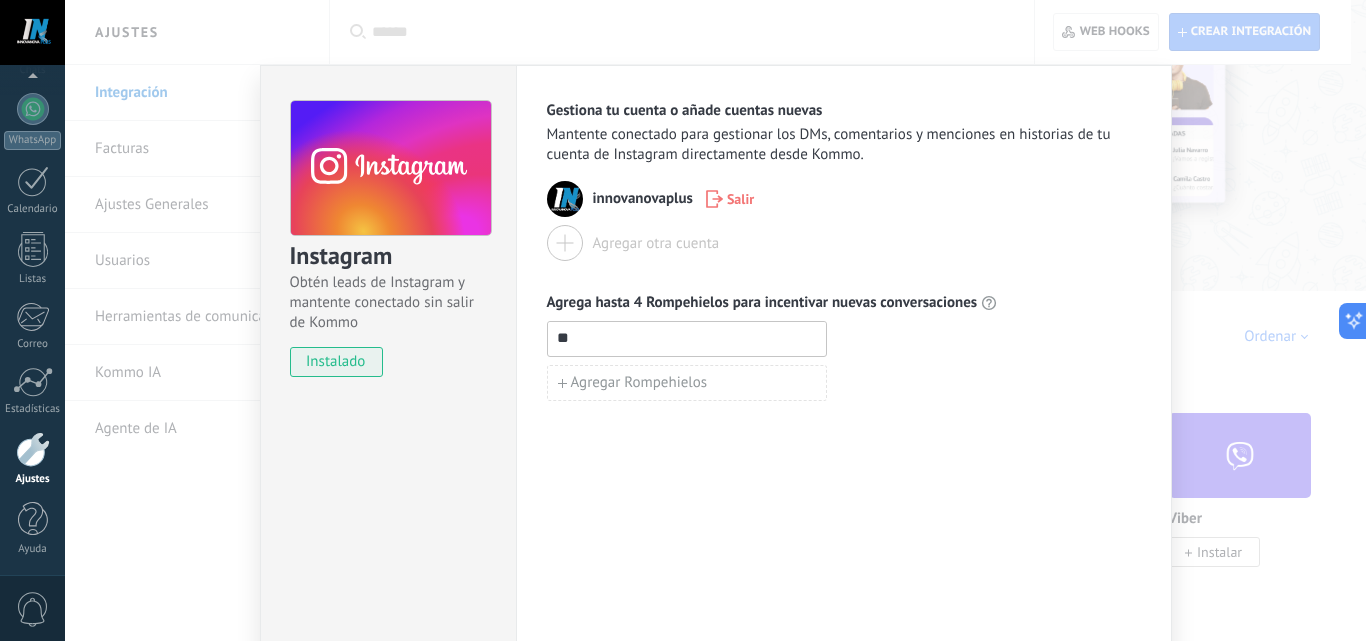 type on "*" 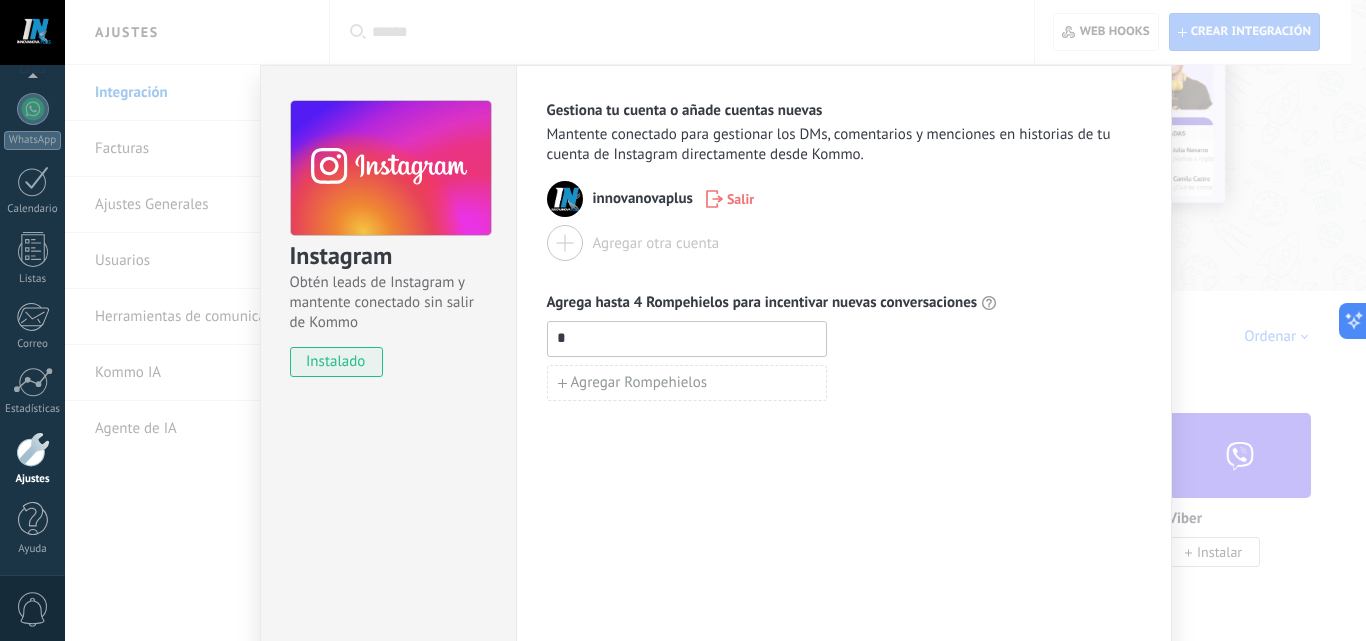type 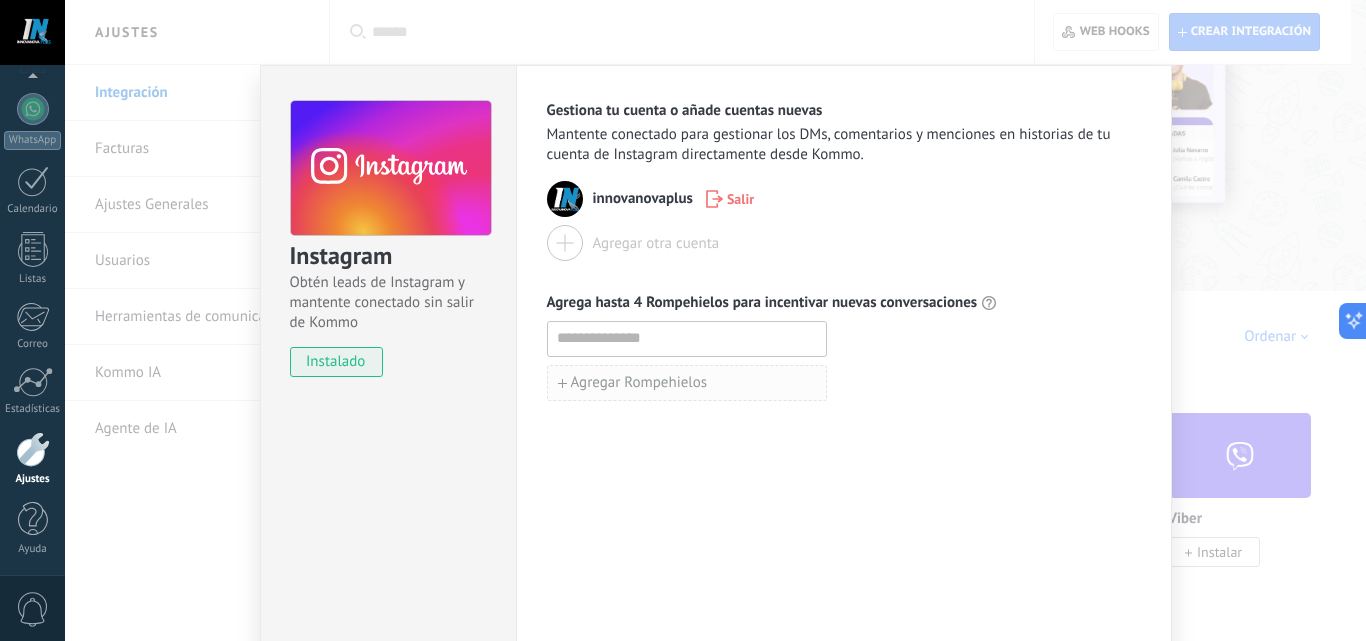 click on "Agregar Rompehielos" at bounding box center [687, 383] 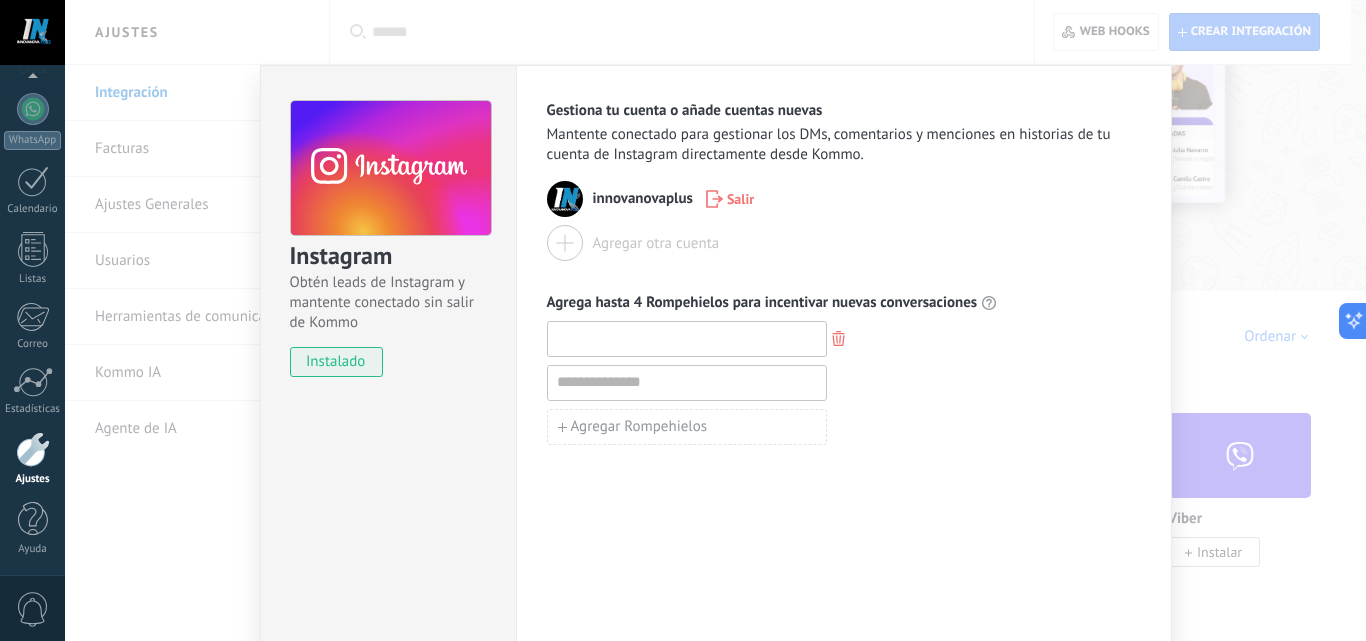 click at bounding box center (687, 338) 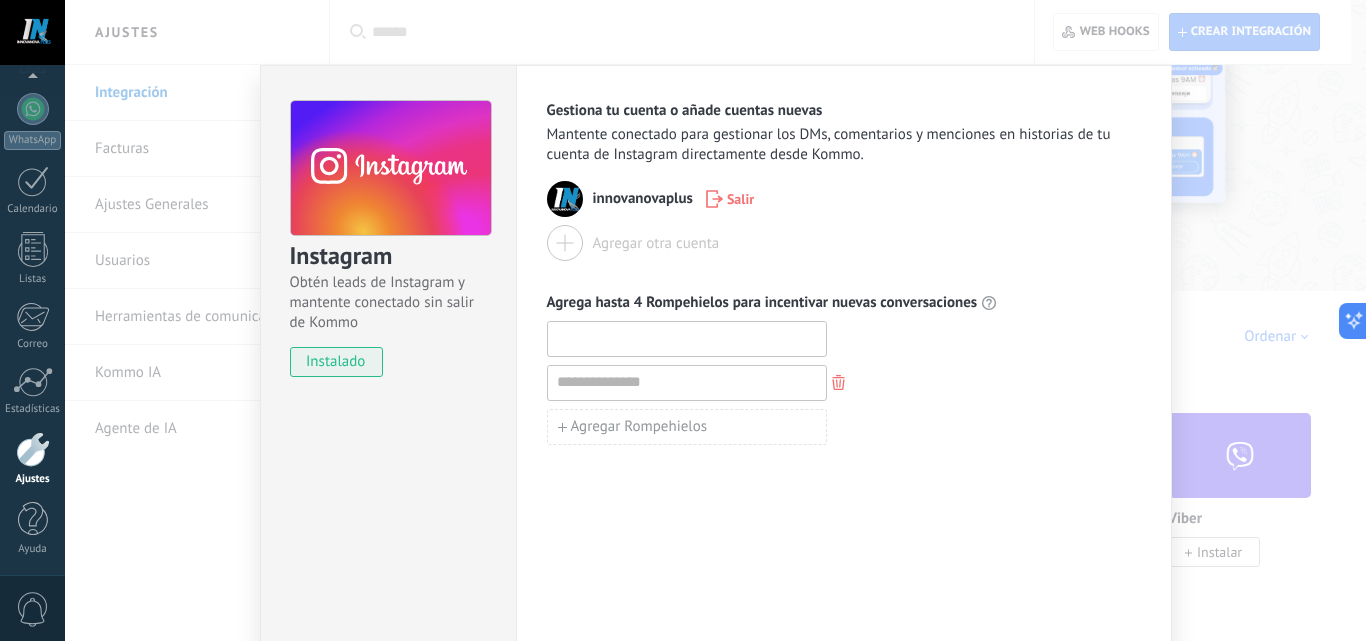 click at bounding box center [687, 338] 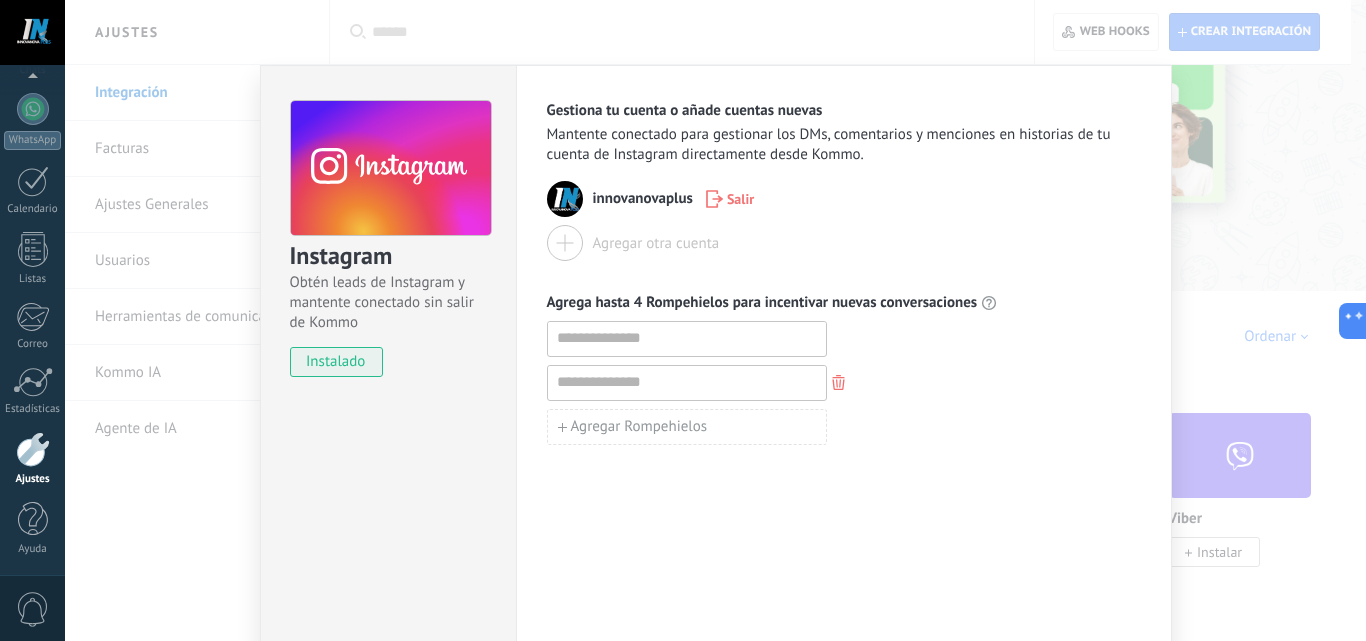 drag, startPoint x: 1119, startPoint y: 116, endPoint x: 1133, endPoint y: 110, distance: 15.231546 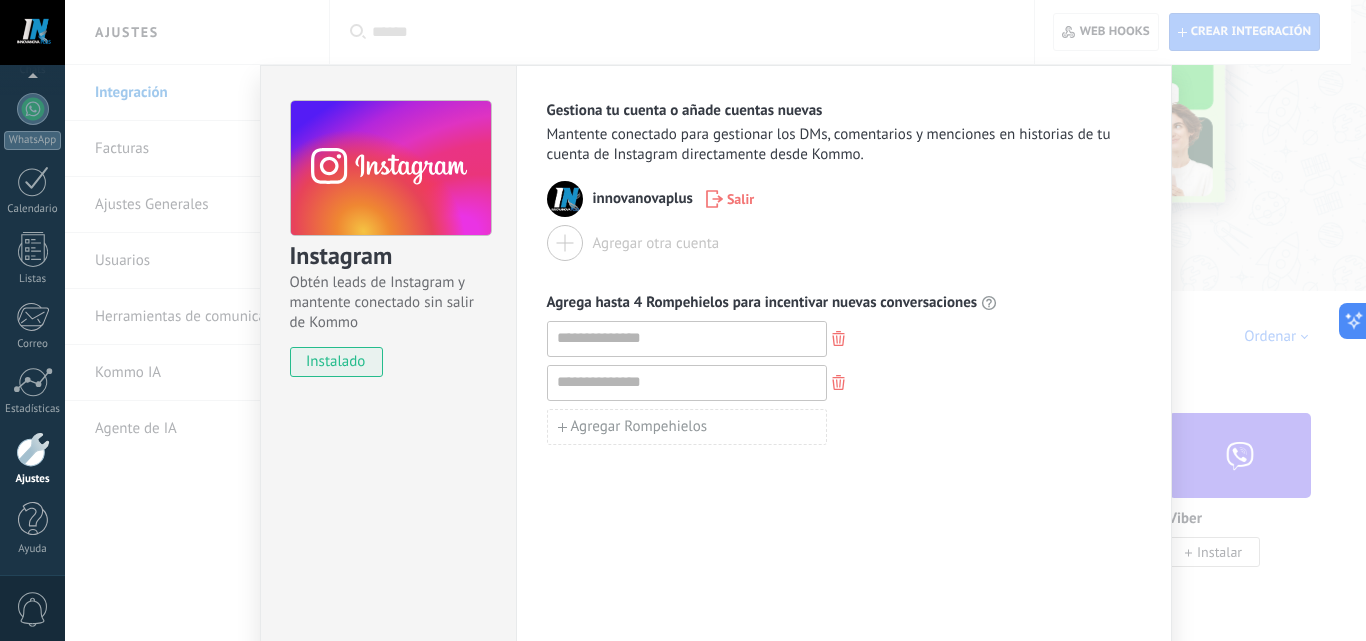 click on "Instagram Obtén leads de Instagram y mantente conectado sin salir de Kommo instalado Gestiona tu cuenta o añade cuentas nuevas Mantente conectado para gestionar los DMs, comentarios y menciones en historias de tu cuenta de Instagram directamente desde Kommo. innovanovaplus Salir Agregar otra cuenta Agrega hasta 4 Rompehielos para incentivar nuevas conversaciones Agregar Rompehielos" at bounding box center [715, 320] 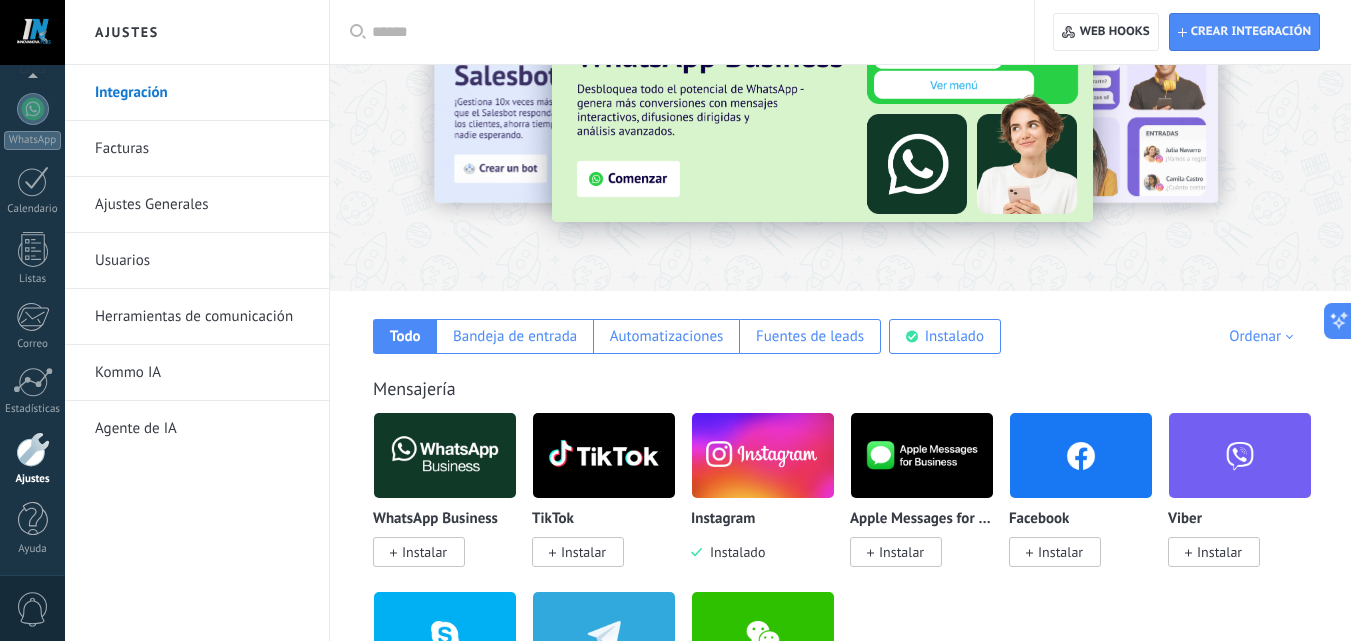 click on "Herramientas de comunicación" at bounding box center [202, 317] 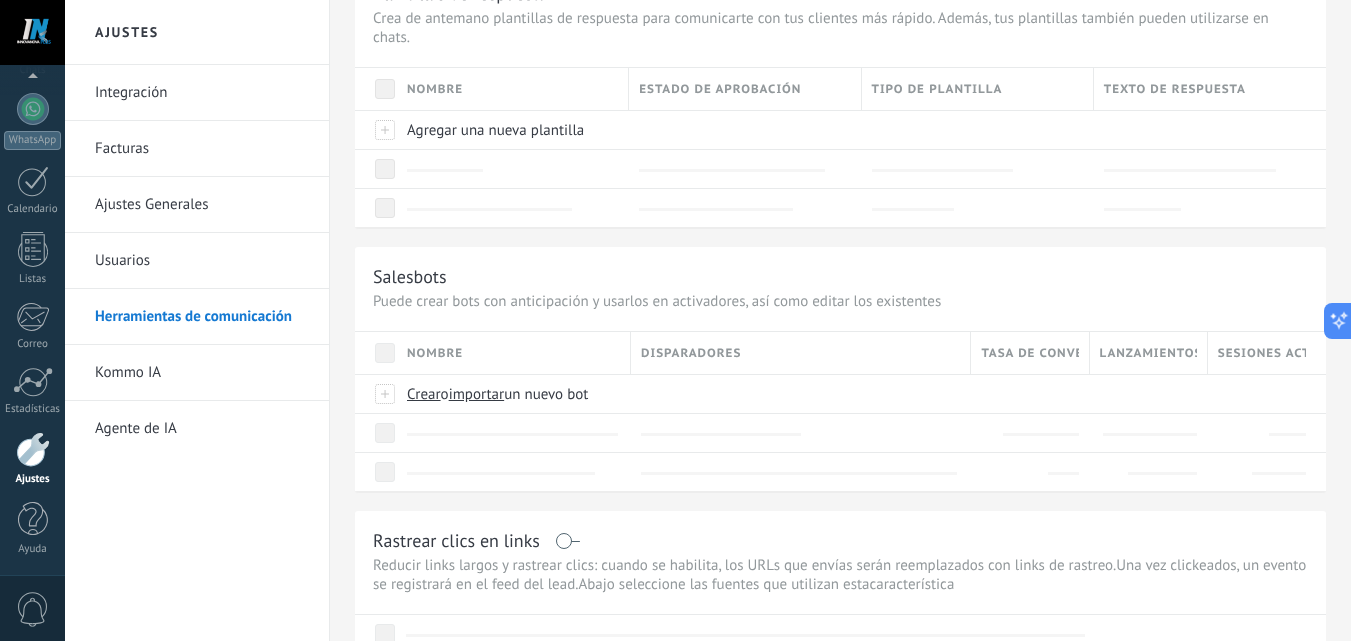 scroll, scrollTop: 0, scrollLeft: 0, axis: both 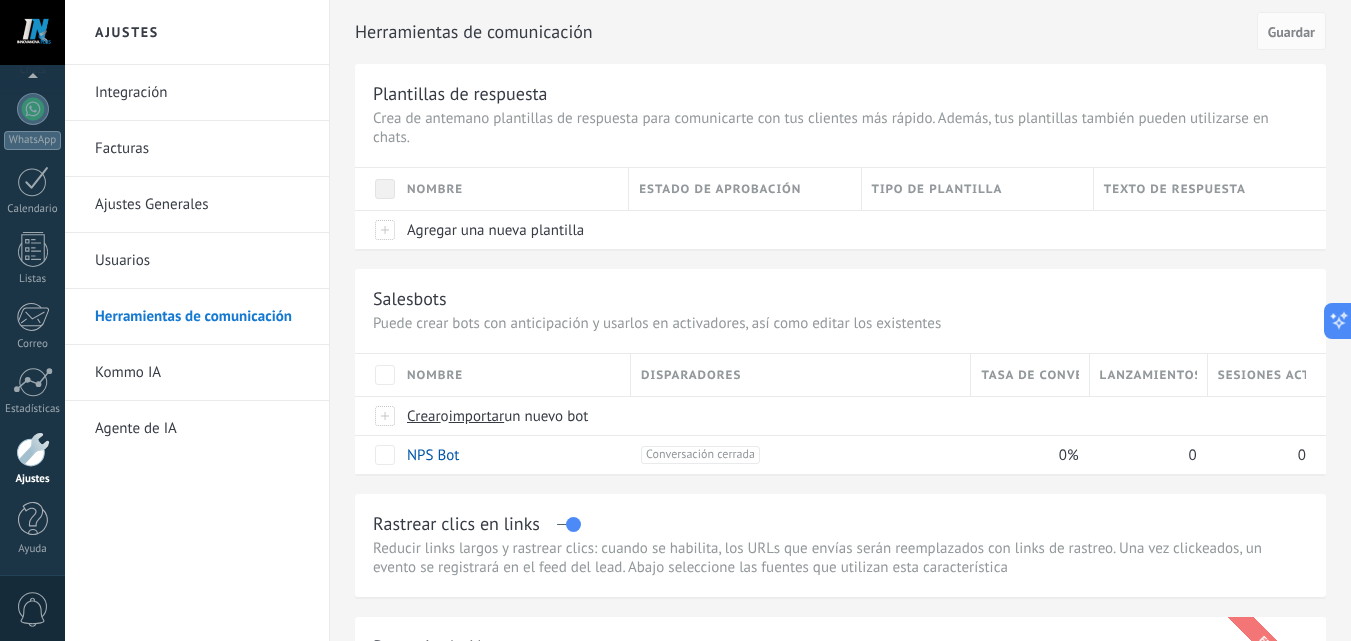 drag, startPoint x: 157, startPoint y: 337, endPoint x: 159, endPoint y: 378, distance: 41.04875 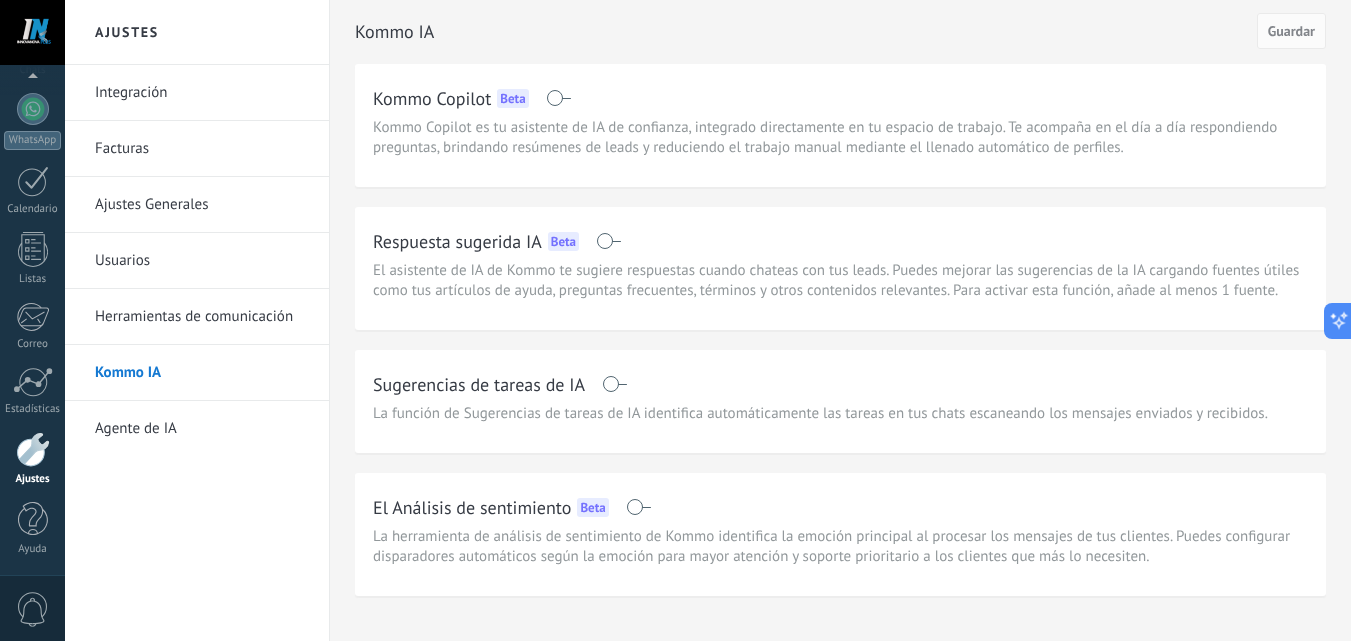 click on "Facturas" at bounding box center (202, 149) 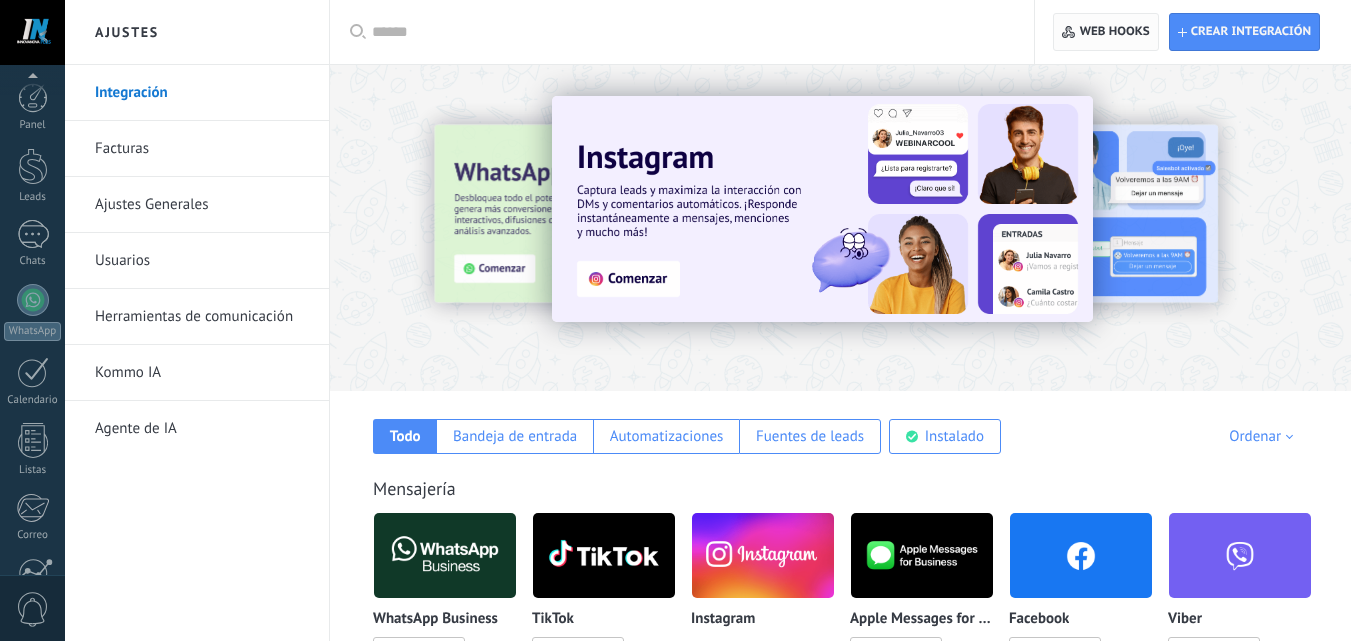 scroll, scrollTop: 0, scrollLeft: 0, axis: both 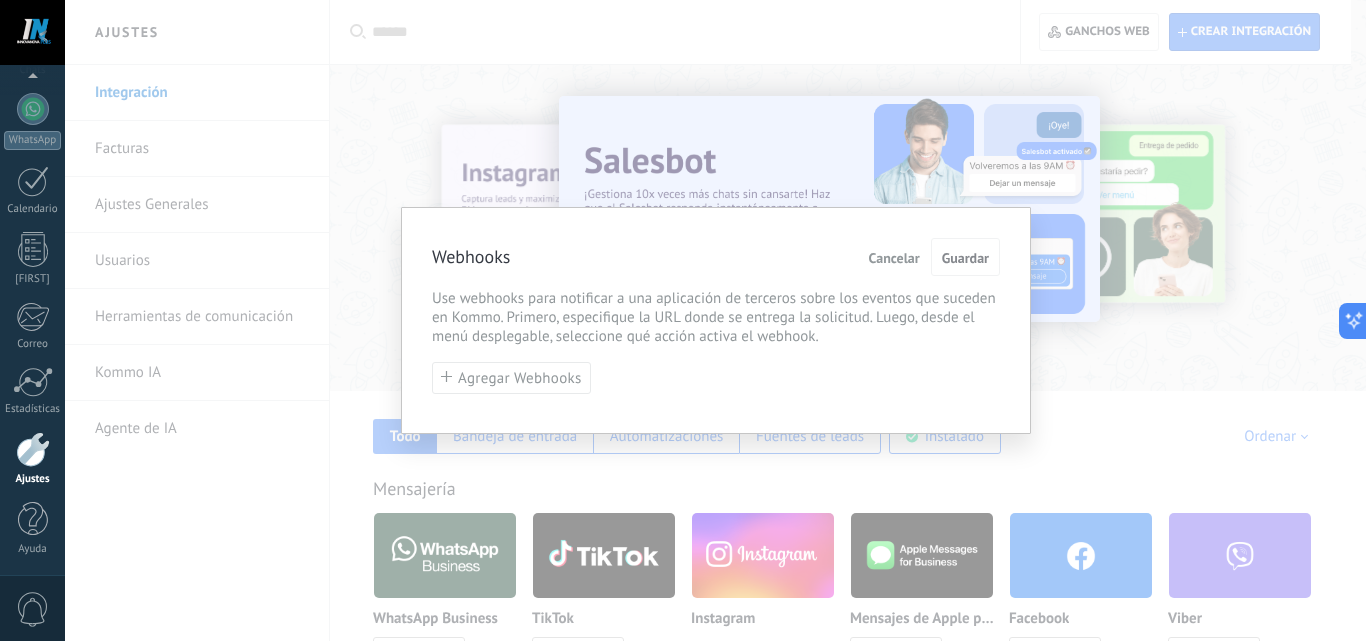 click on "Webhooks Cancelar Guardar Use webhooks para notificar a una aplicación de terceros sobre los eventos que suceden en Kommo. Primero, especifique la URL donde se entrega la solicitud. Luego, desde el menú desplegable, seleccione qué acción activa el webhook. Agregar Webhooks" at bounding box center [715, 320] 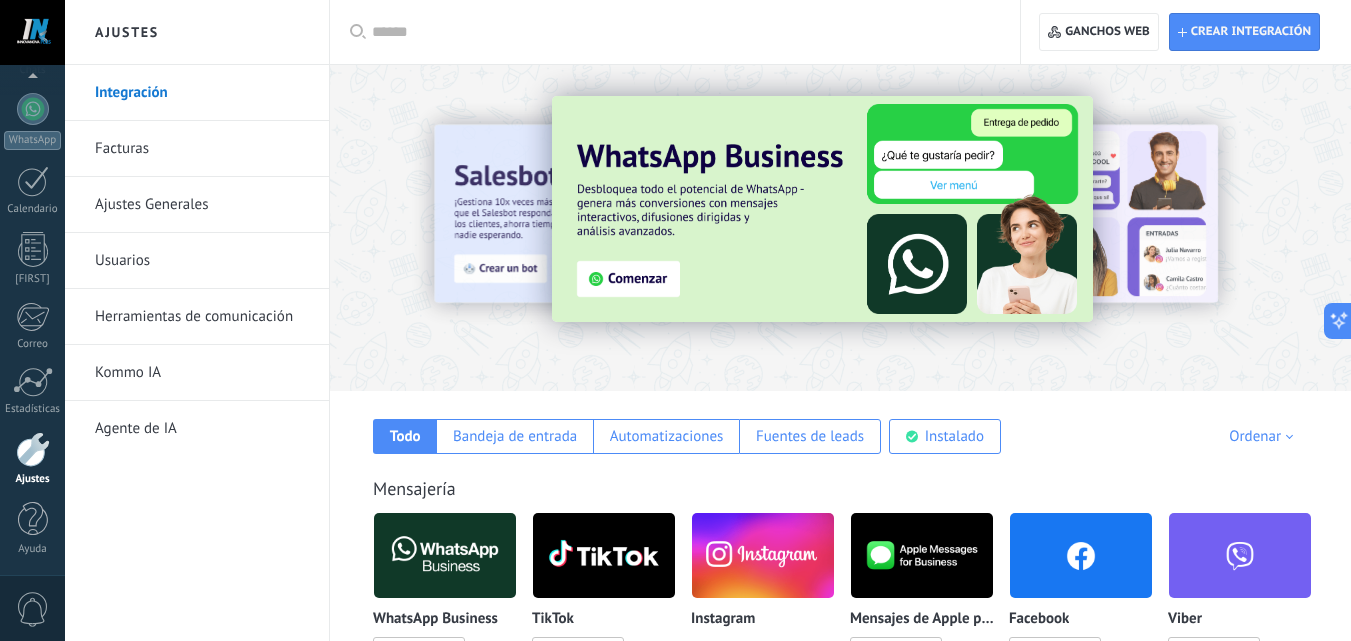 click on "Integración" at bounding box center [202, 93] 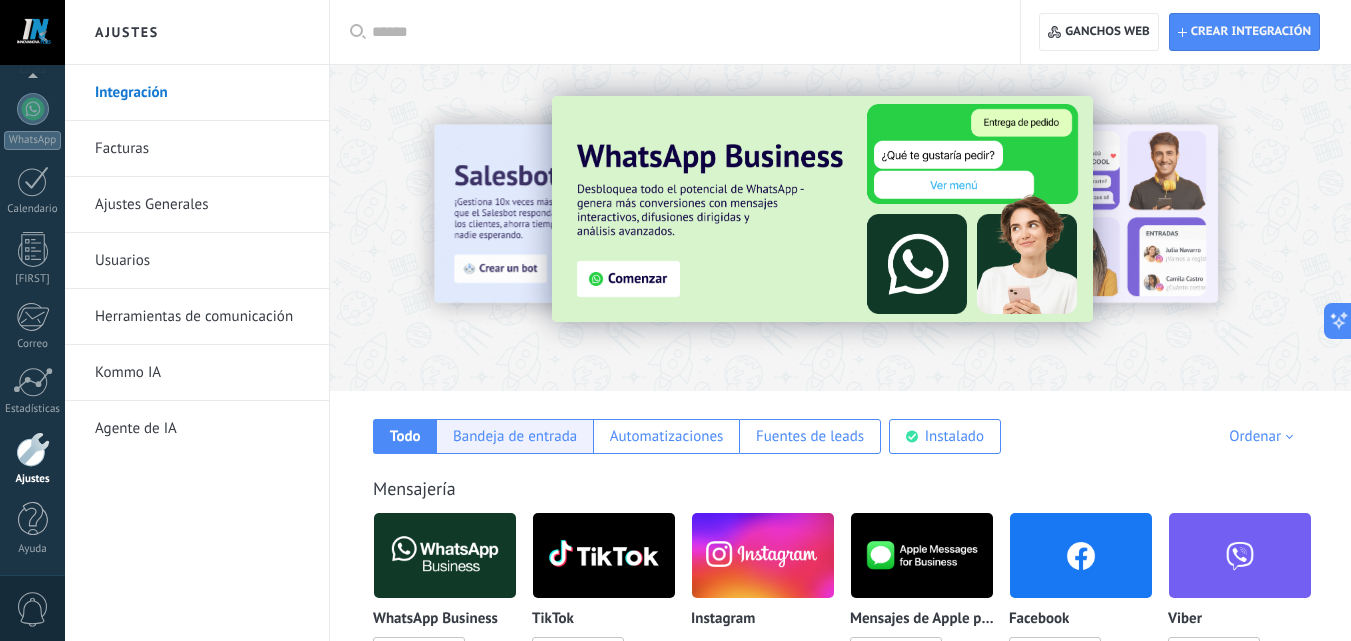 click on "Bandeja de entrada" at bounding box center [515, 436] 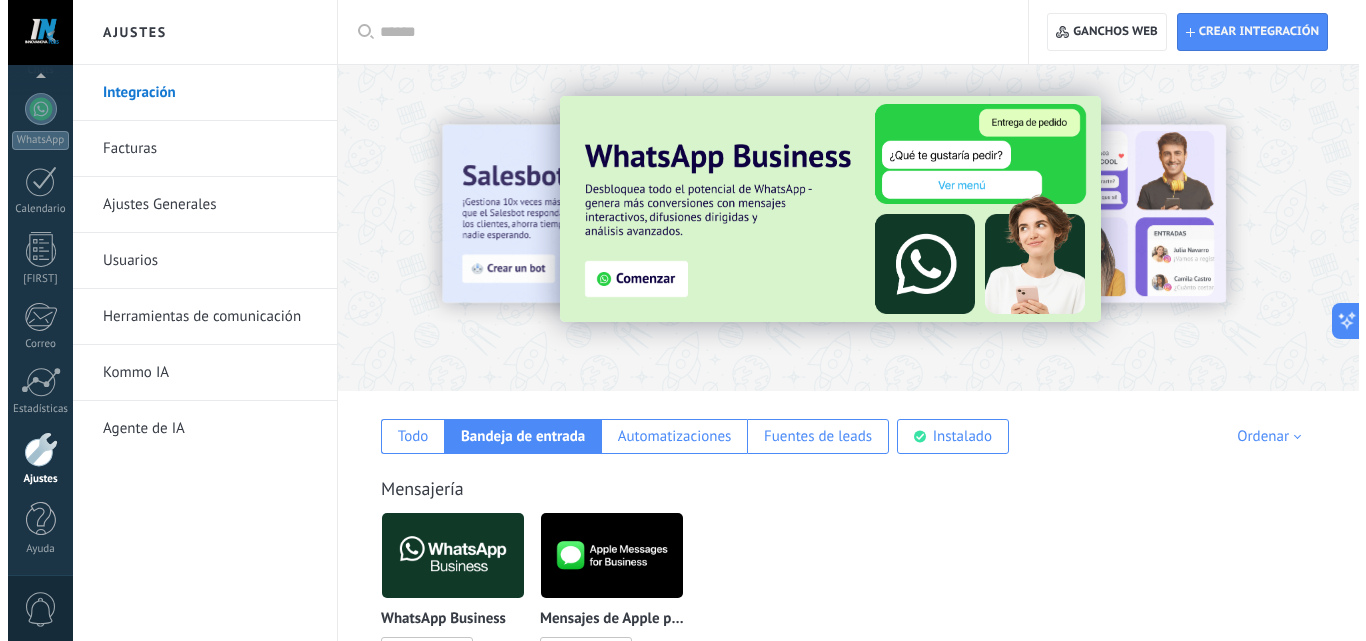 scroll, scrollTop: 100, scrollLeft: 0, axis: vertical 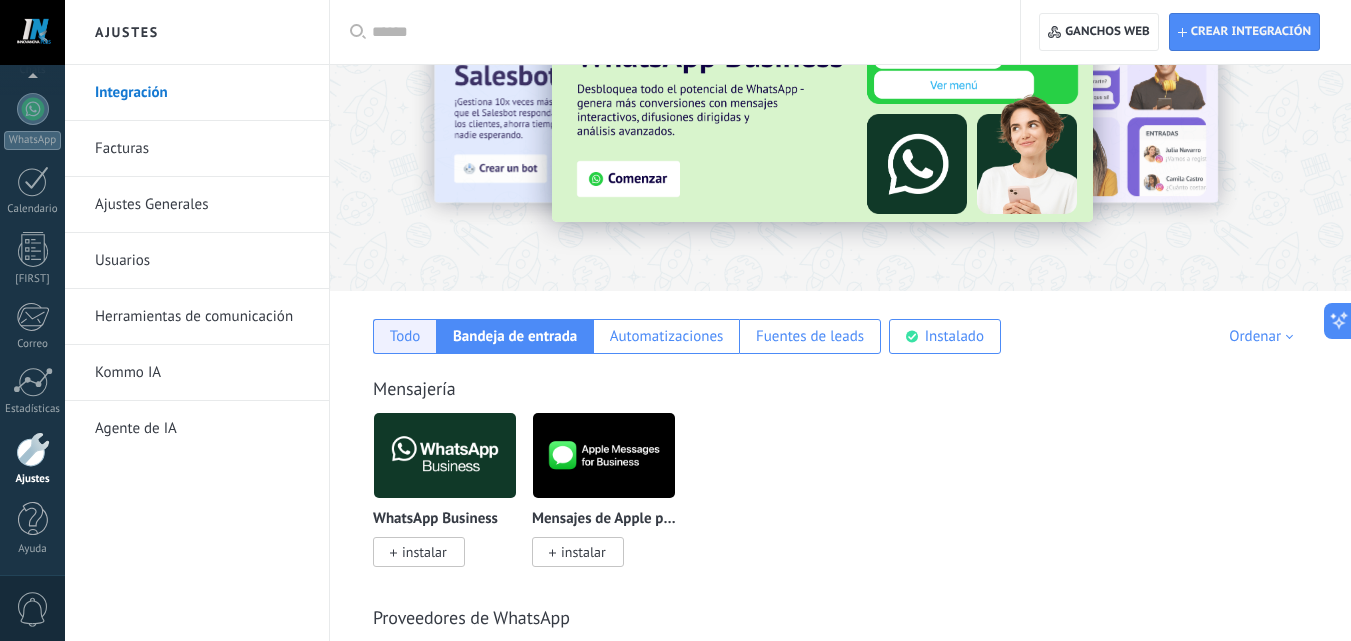 click on "Todo" at bounding box center (405, 336) 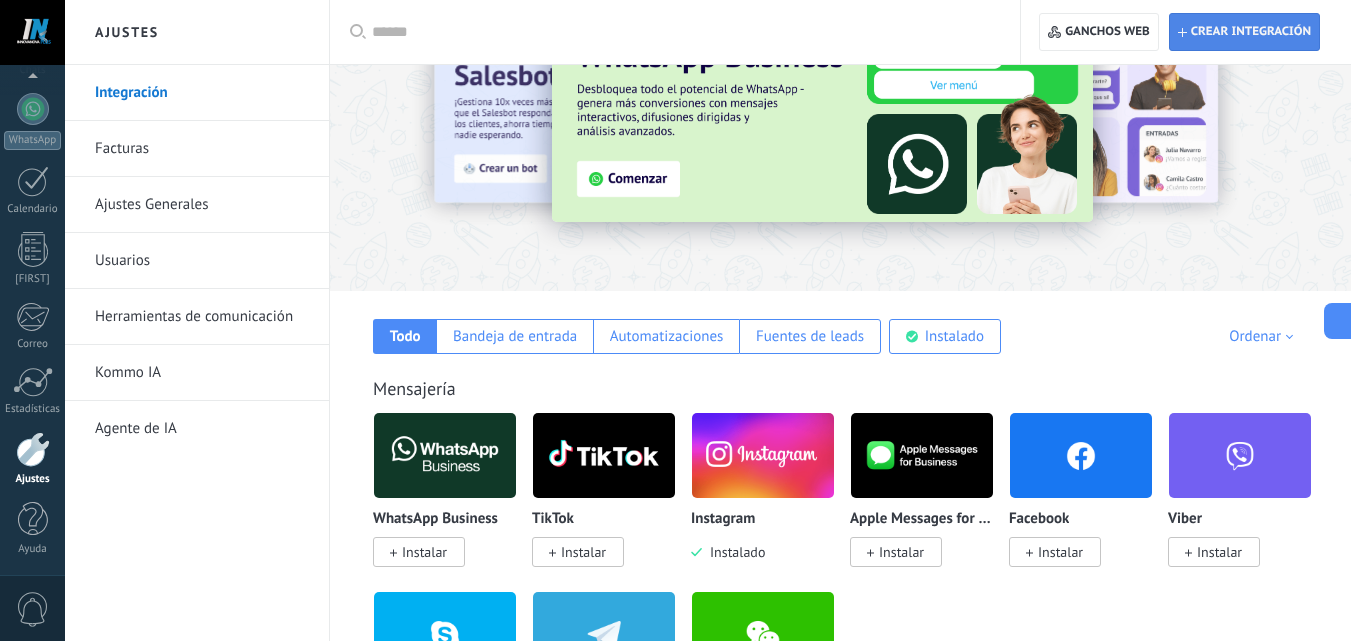 click on "Crear integración" at bounding box center [1251, 32] 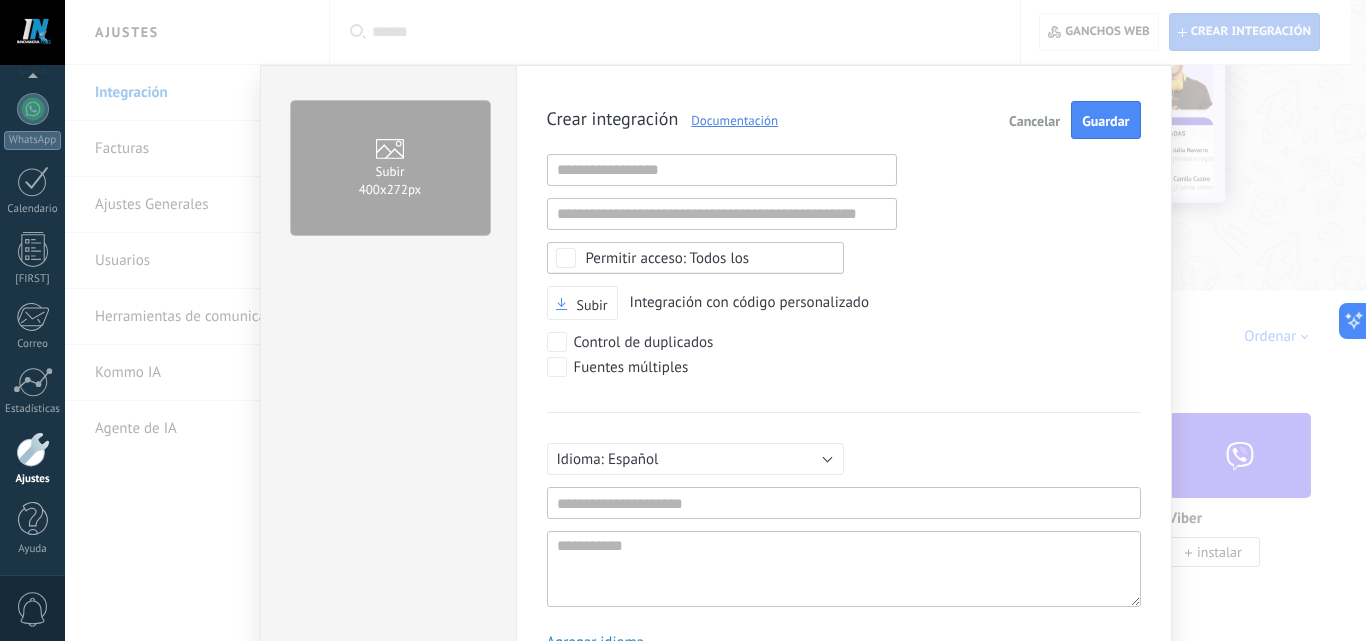 scroll, scrollTop: 19, scrollLeft: 0, axis: vertical 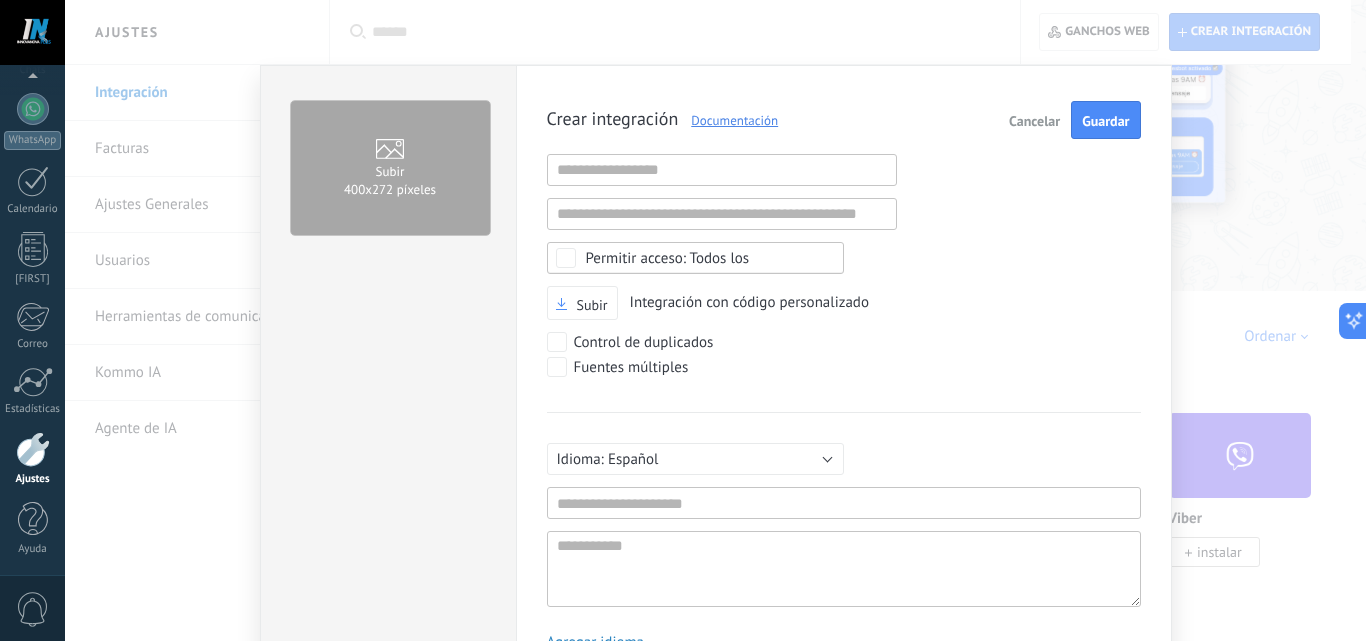 click on "Cancelar" at bounding box center [1034, 121] 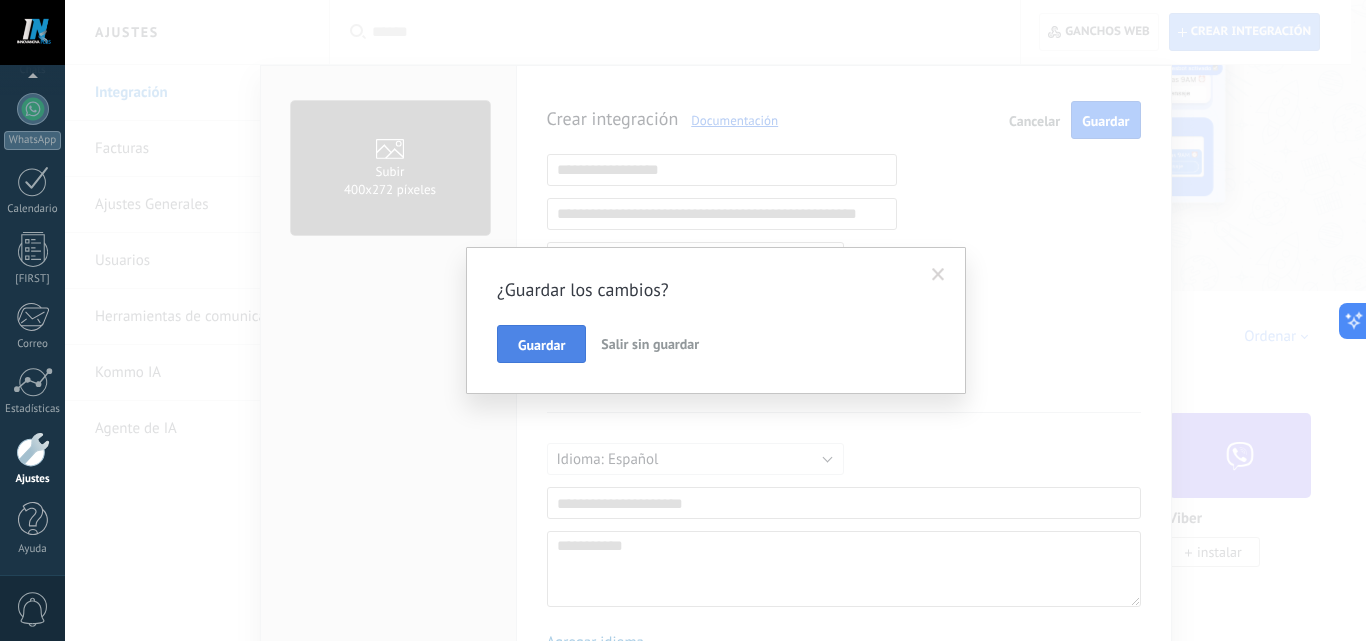 click on "Guardar" at bounding box center (541, 345) 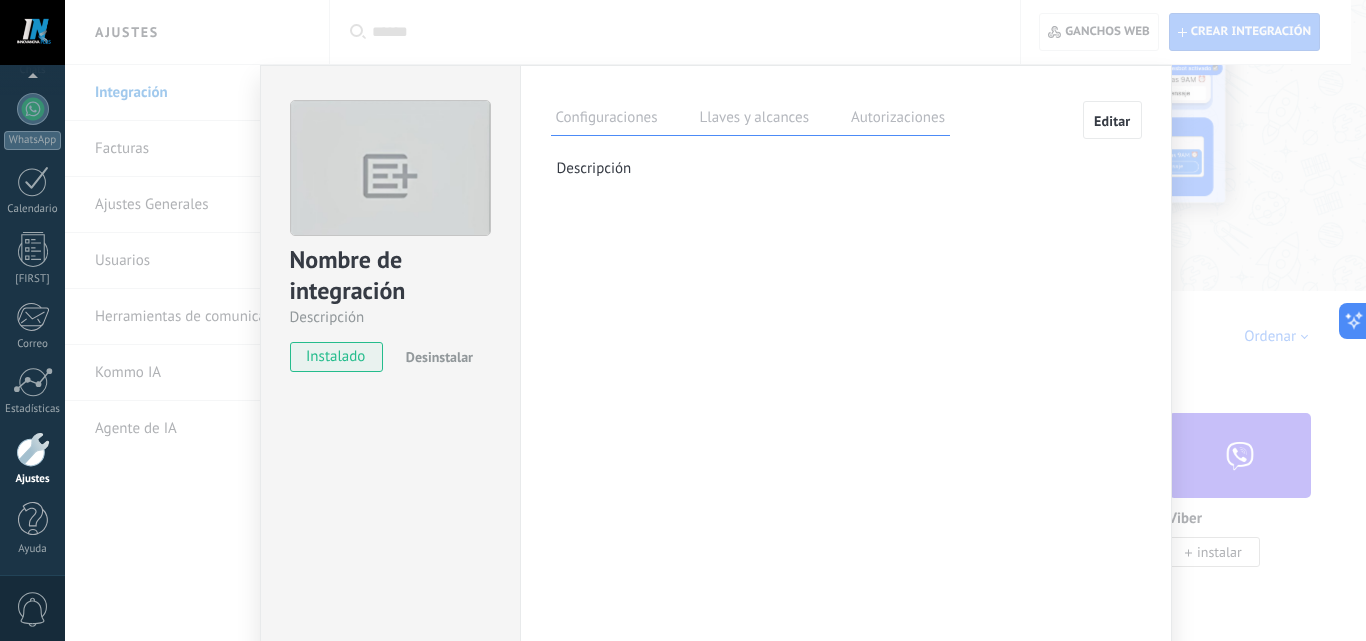 click on "Nombre de integración Descripción instalado Desinstalar Configuraciones Llaves y alcances Autorizaciones Editar Clave secreta: Generar clave secreta ID de la integración: fe40faca-4aca-47d4-baf6-d78def537bed Token de larga duración: Generar token de larga duración Esta pestaña registra a los usuarios que han concedido acceso a las integración a esta cuenta. Si deseas remover la posibilidad que un usuario pueda enviar solicitudes a la cuenta en nombre de esta integración, puedes revocar el acceso. Si el acceso a todos los usuarios es revocado, la integración dejará de funcionar. Esta aplicacion está instalada, pero nadie le ha dado acceso aun. Descripción" at bounding box center (715, 320) 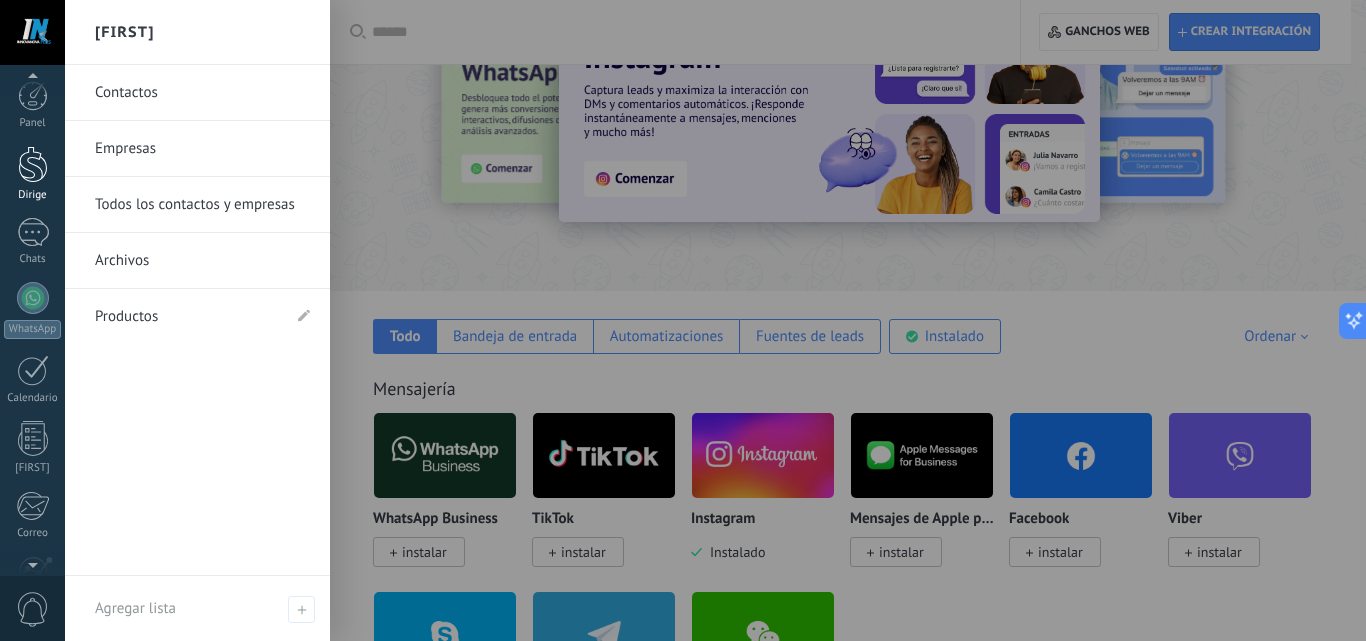 scroll, scrollTop: 0, scrollLeft: 0, axis: both 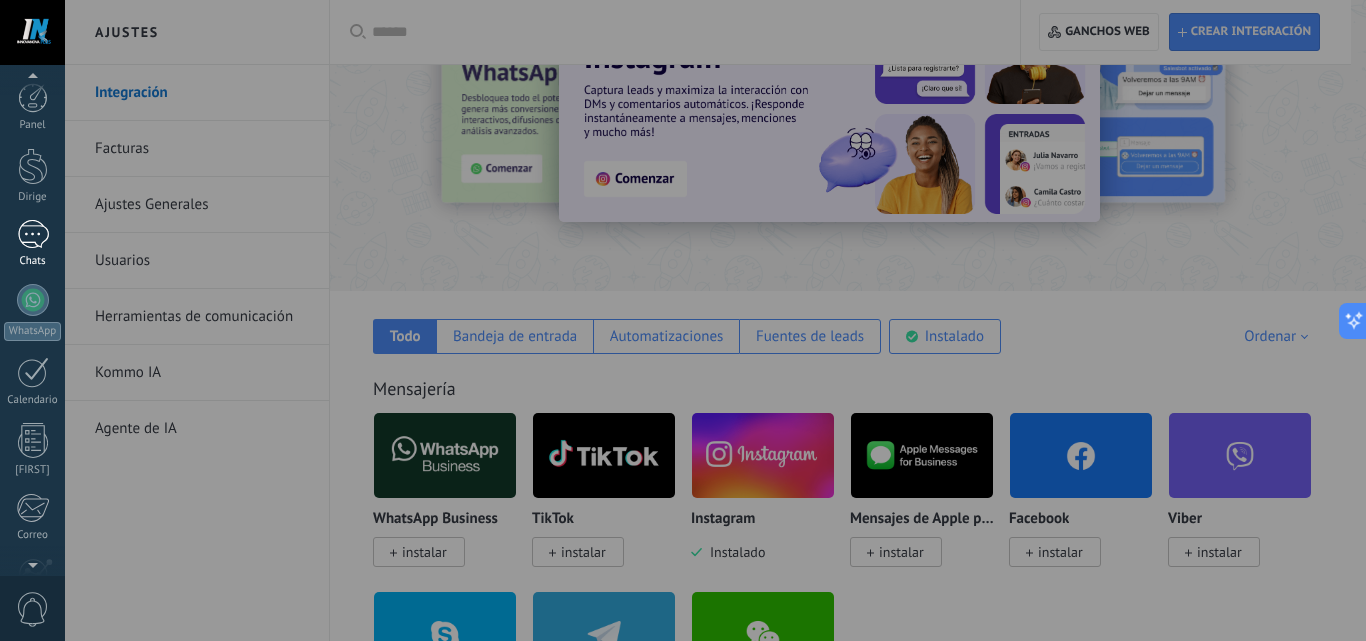click at bounding box center [33, 234] 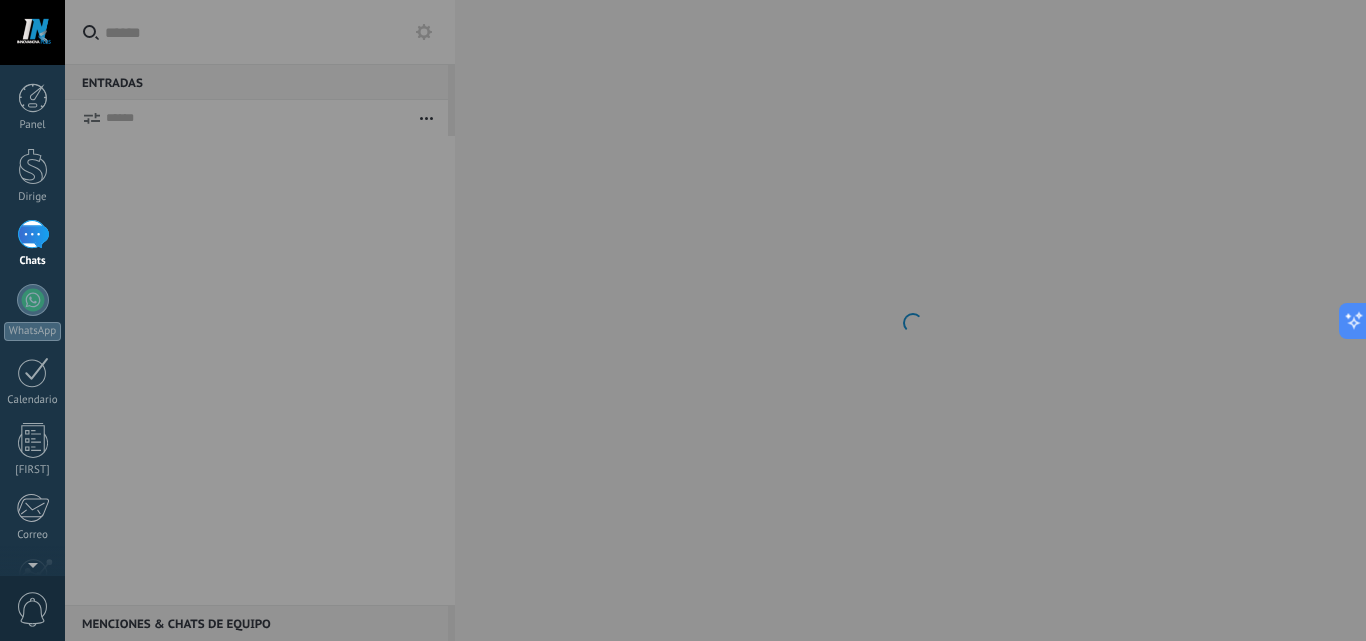 scroll, scrollTop: 0, scrollLeft: 0, axis: both 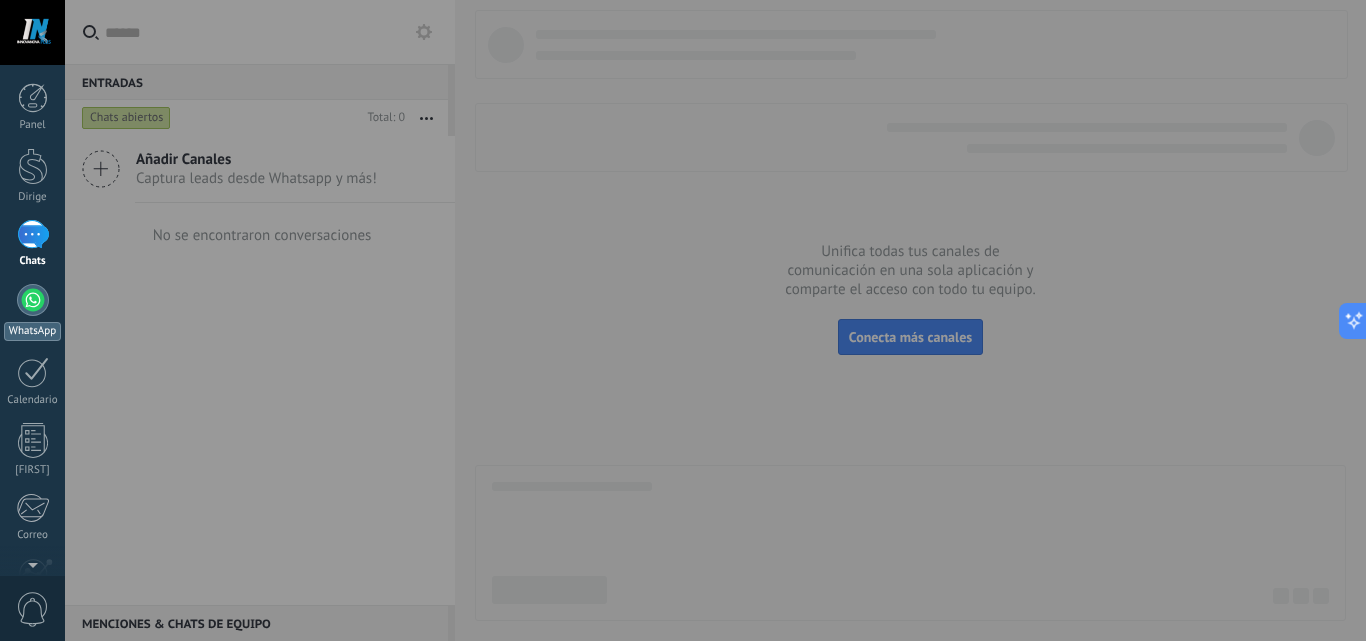 click at bounding box center (33, 300) 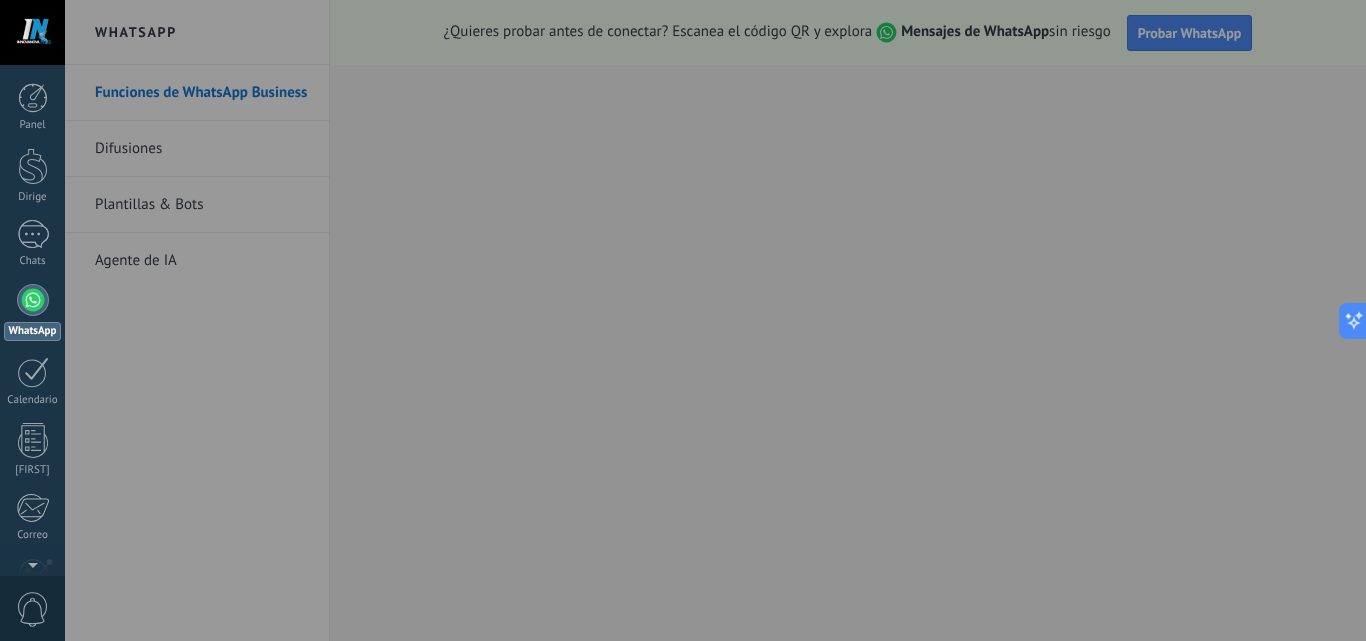 click at bounding box center [748, 320] 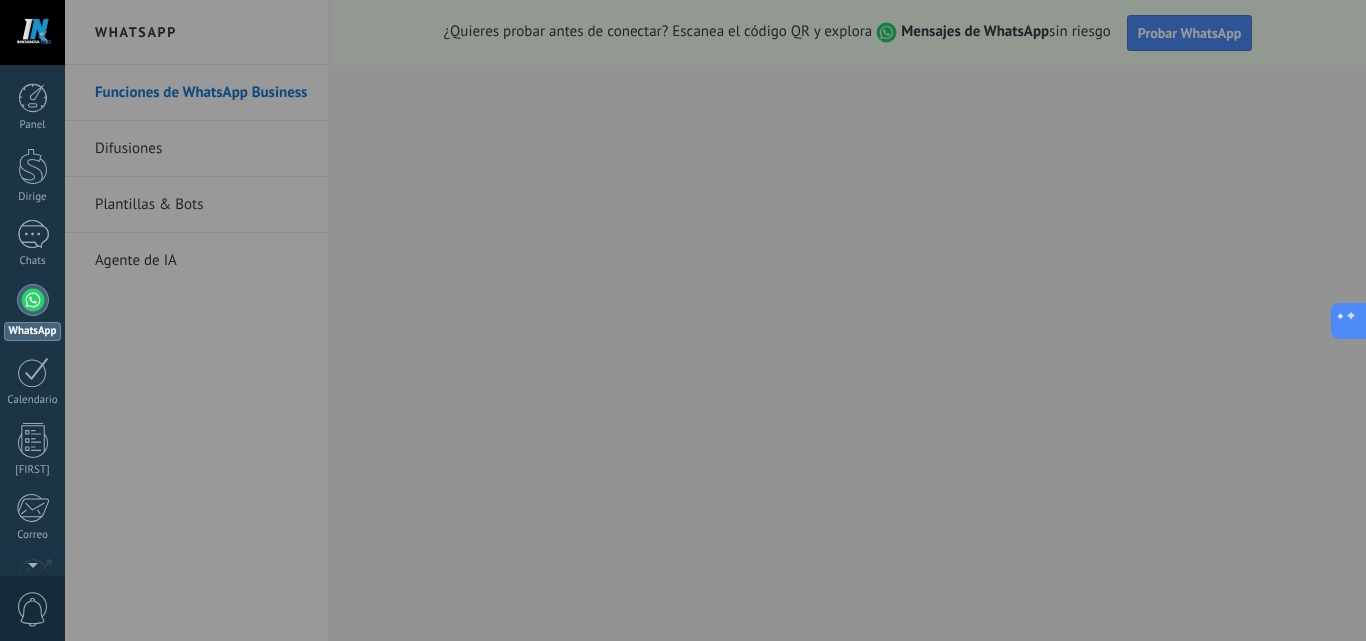 click 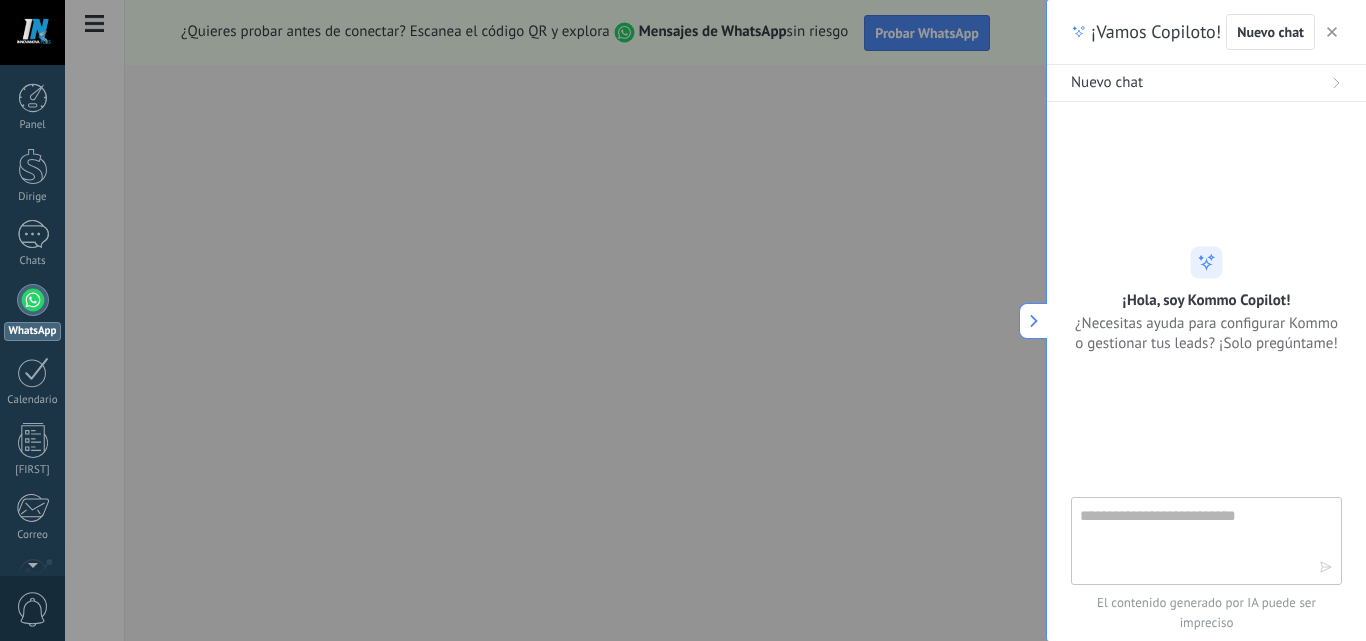 type on "**********" 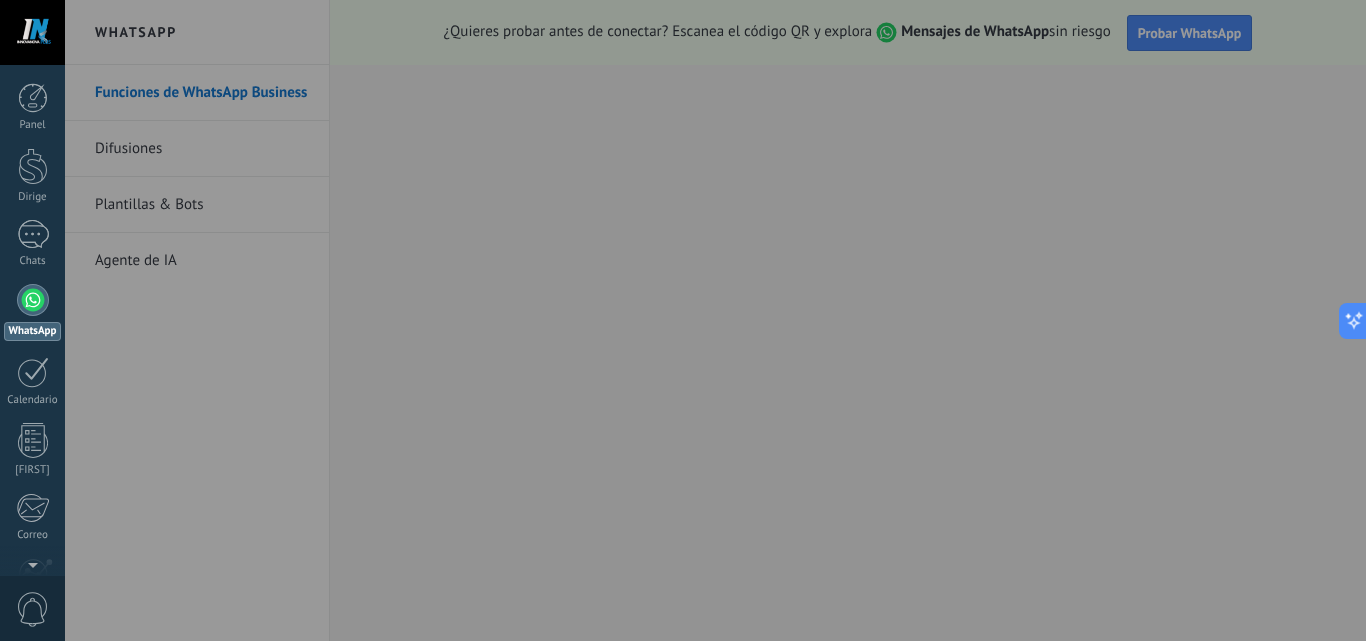 click at bounding box center [748, 320] 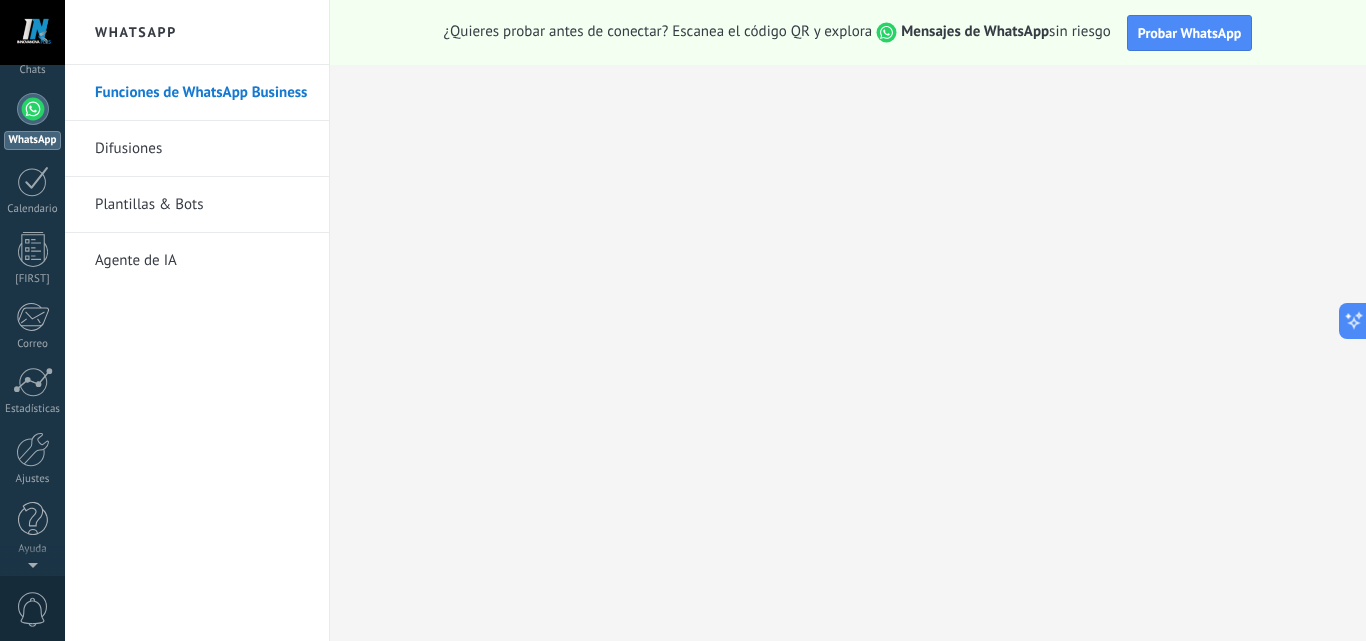 scroll, scrollTop: 0, scrollLeft: 0, axis: both 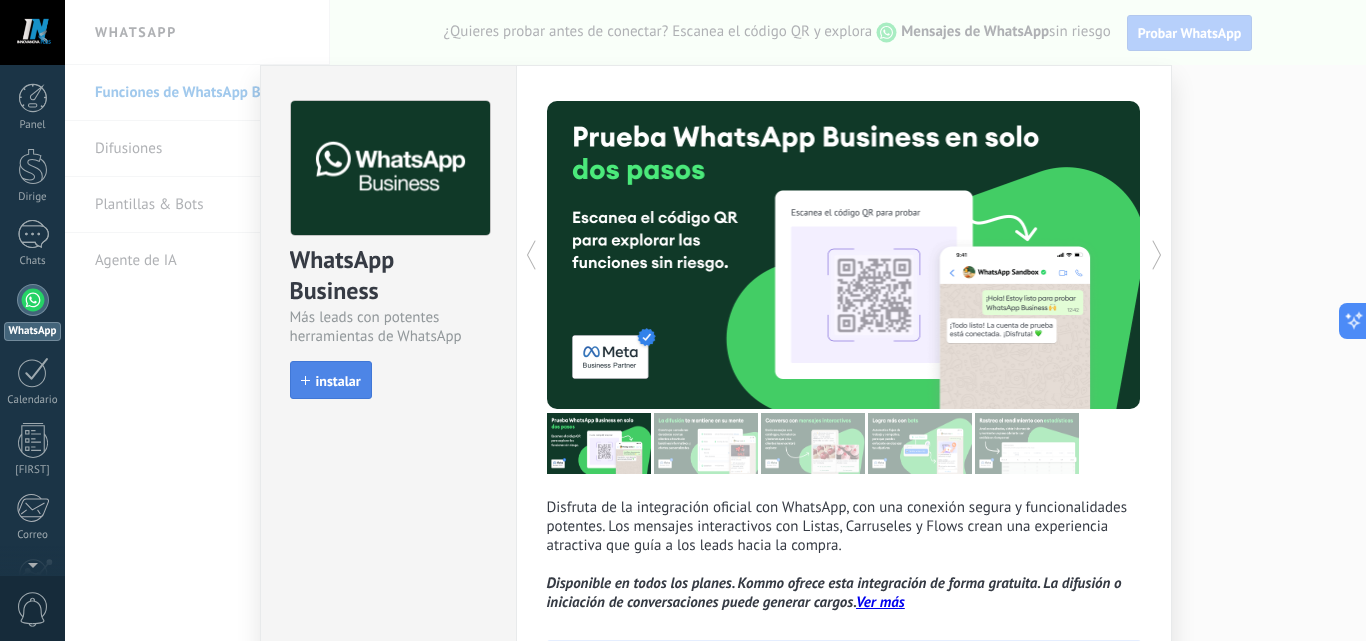 click on "instalar" at bounding box center (331, 381) 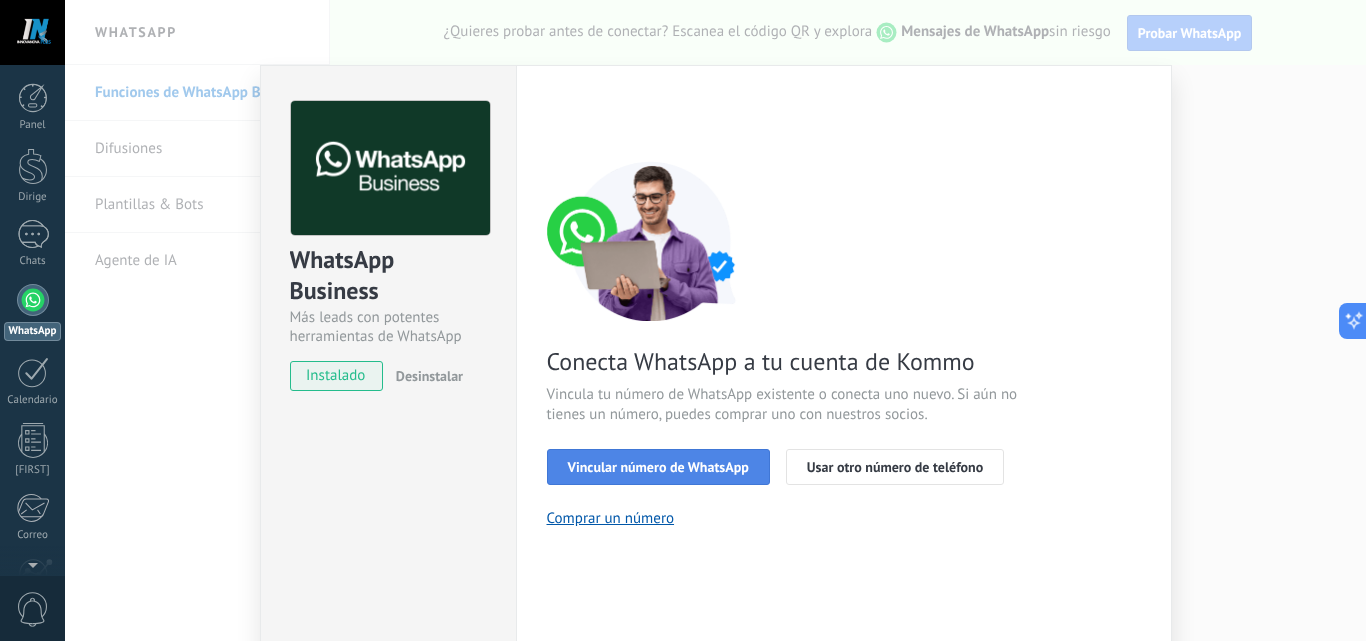 click on "Vincular número de WhatsApp" at bounding box center [658, 467] 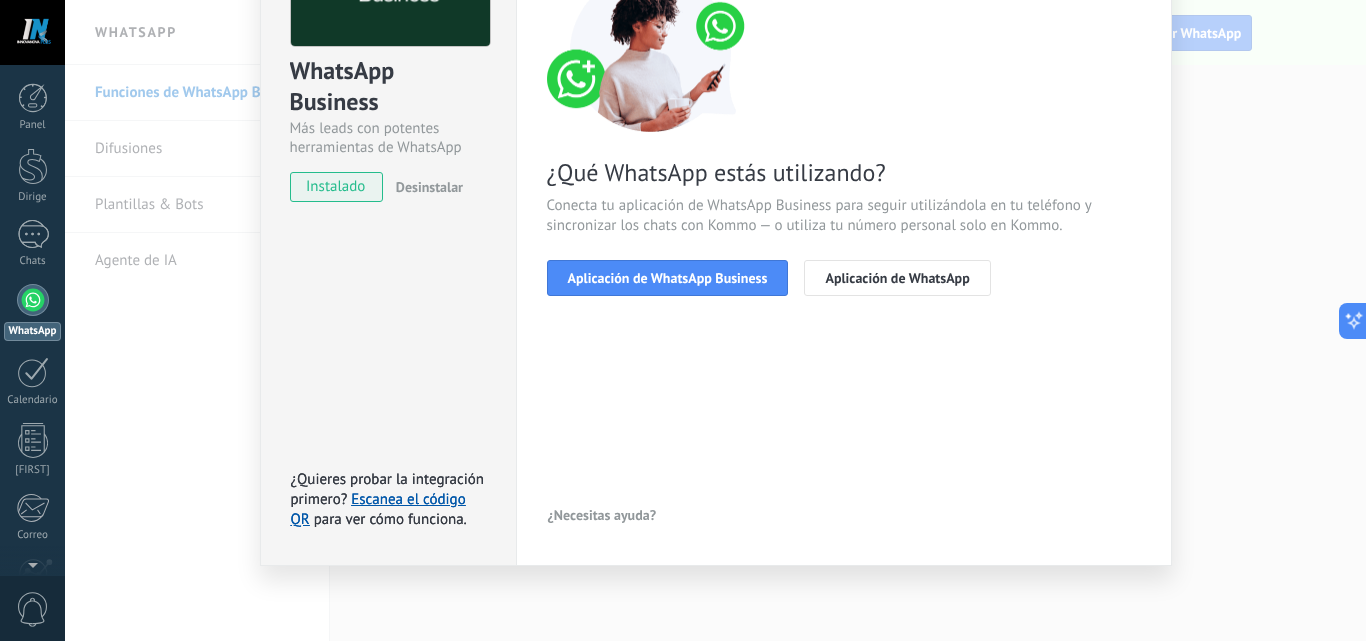 scroll, scrollTop: 89, scrollLeft: 0, axis: vertical 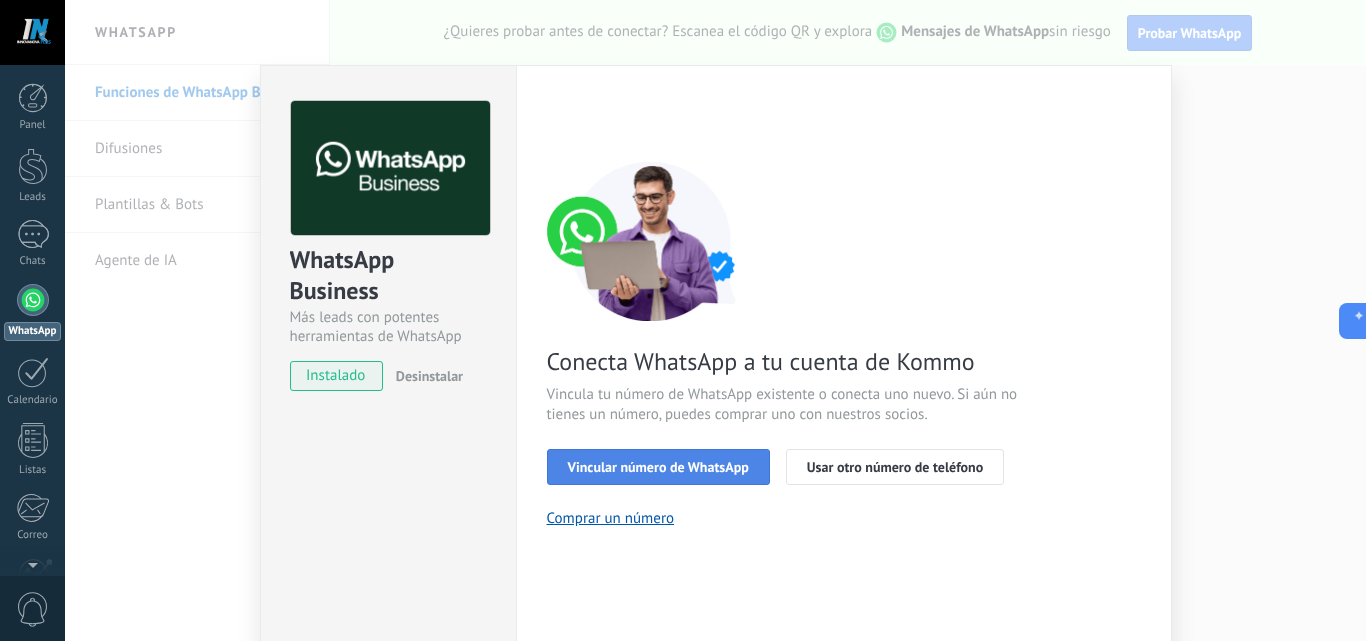 click on "Vincular número de WhatsApp" at bounding box center (658, 467) 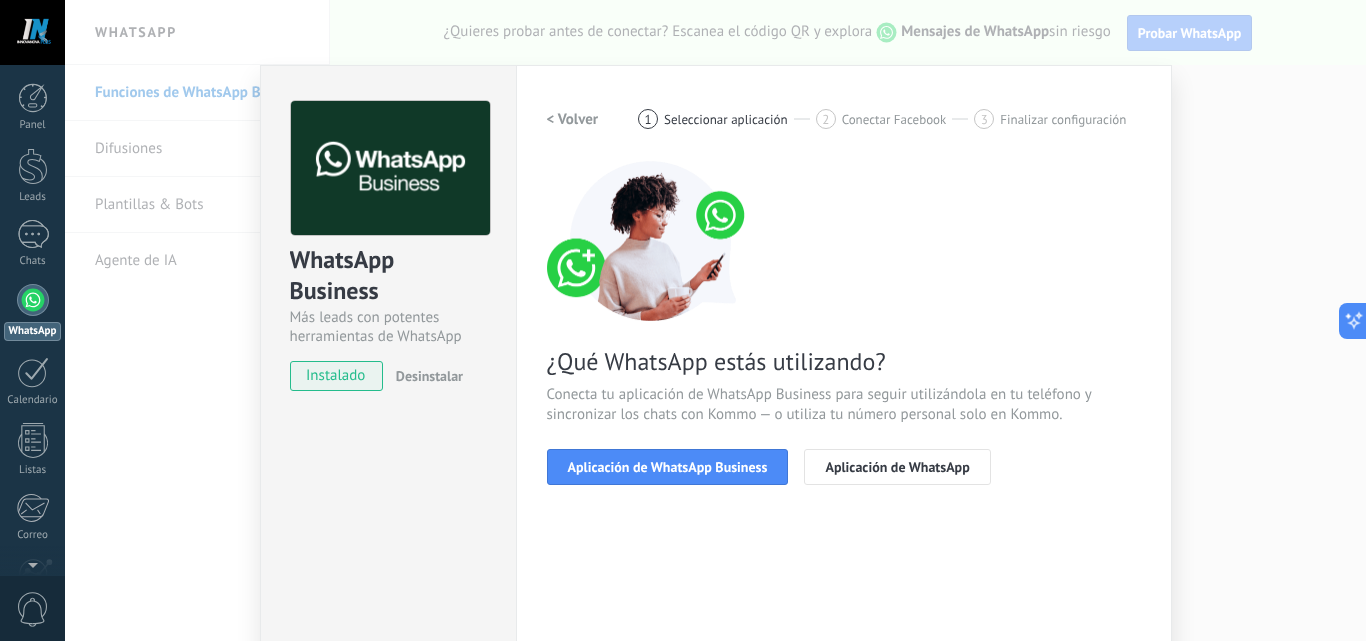 click on "Aplicación de WhatsApp Business" at bounding box center (668, 467) 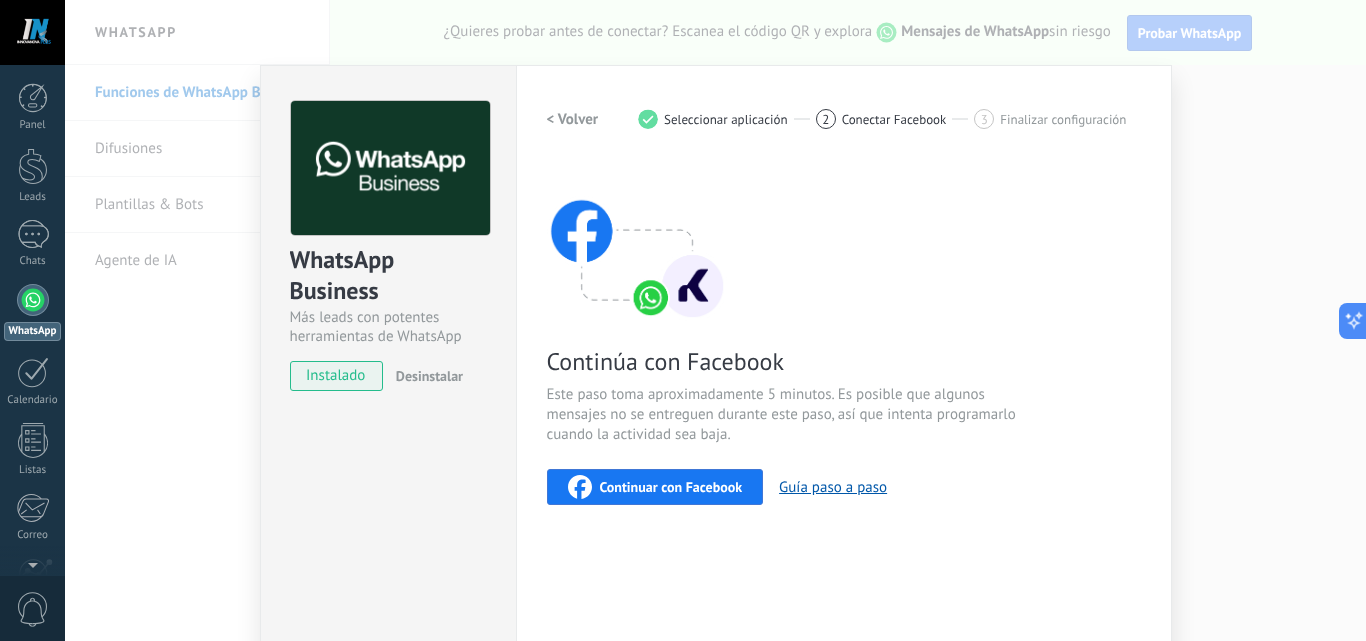 click on "Continuar con Facebook" at bounding box center [671, 487] 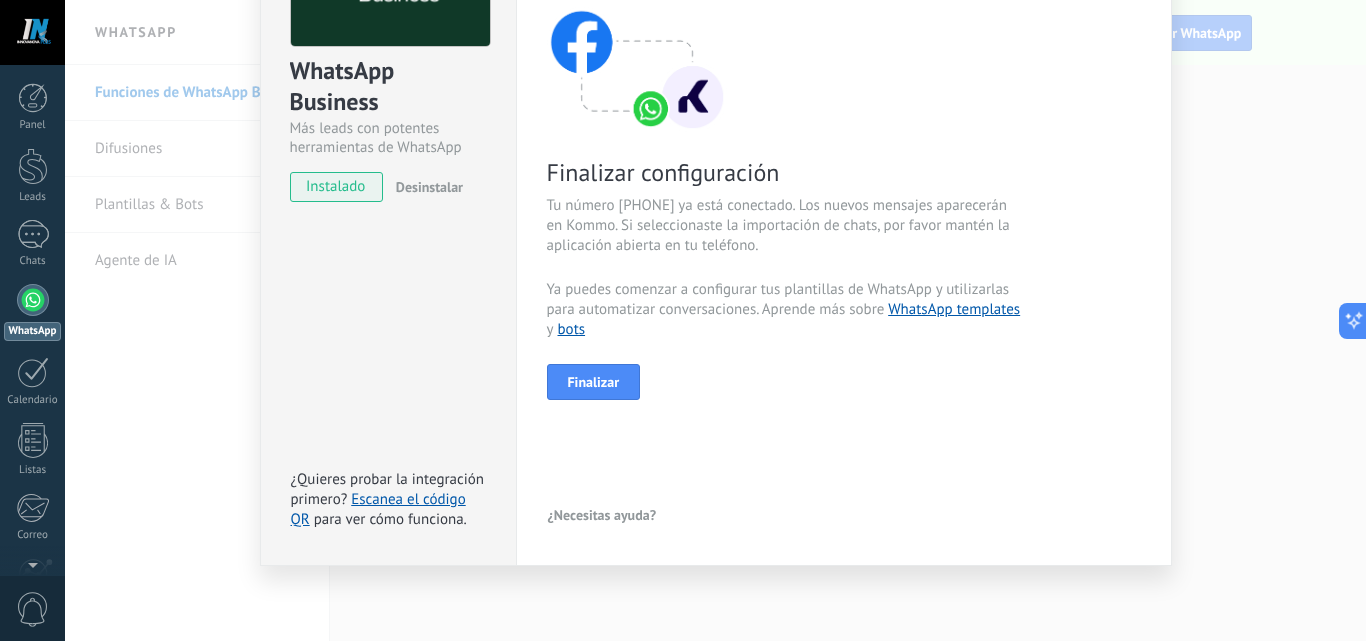 scroll, scrollTop: 89, scrollLeft: 0, axis: vertical 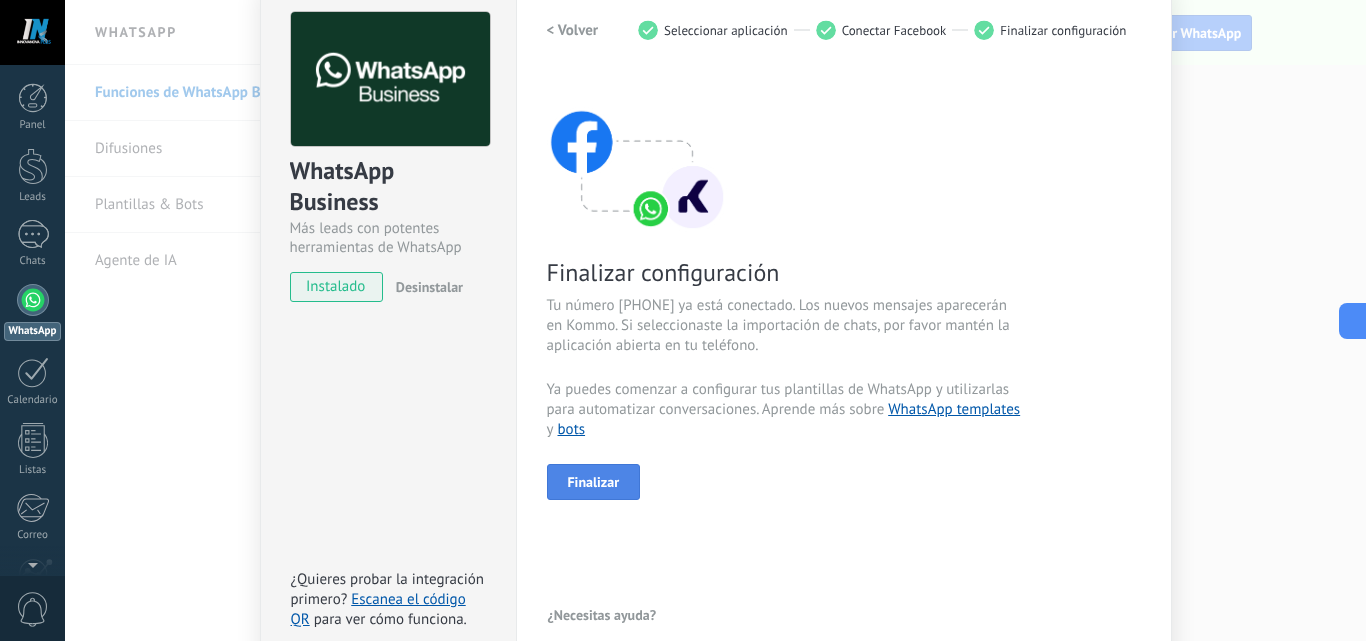 click on "Finalizar" at bounding box center [594, 482] 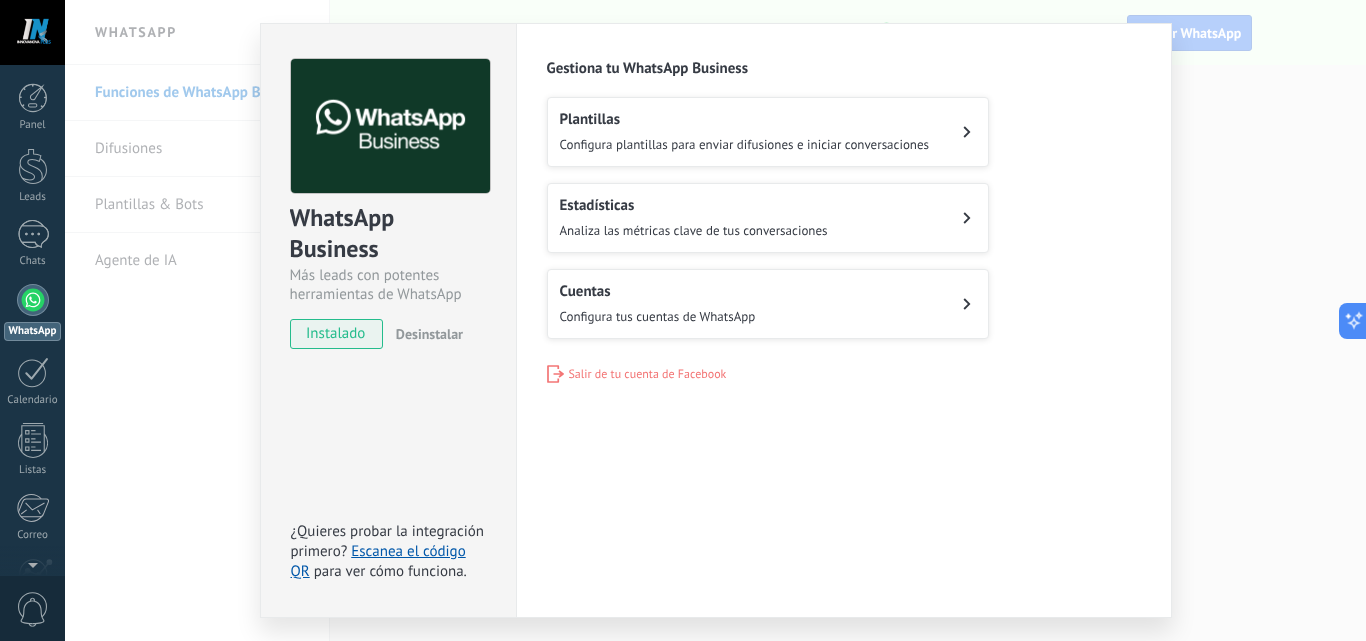 scroll, scrollTop: 0, scrollLeft: 0, axis: both 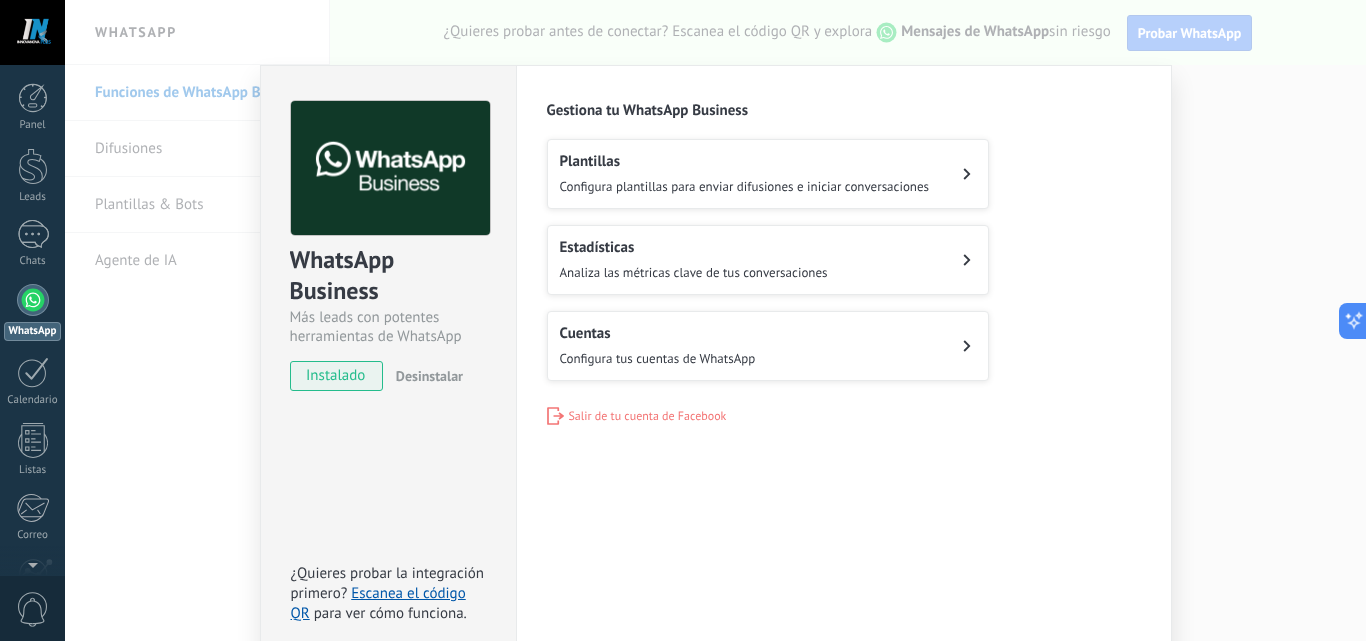 click on "Configura plantillas para enviar difusiones e iniciar conversaciones" at bounding box center (745, 186) 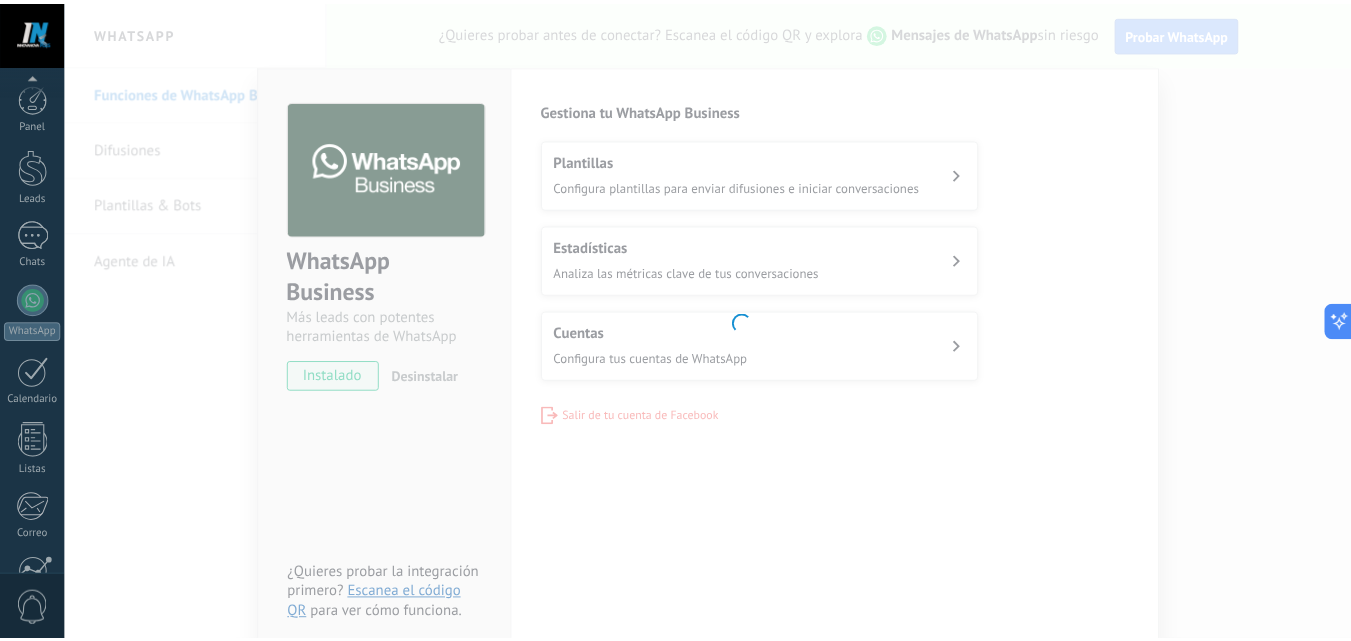 scroll, scrollTop: 191, scrollLeft: 0, axis: vertical 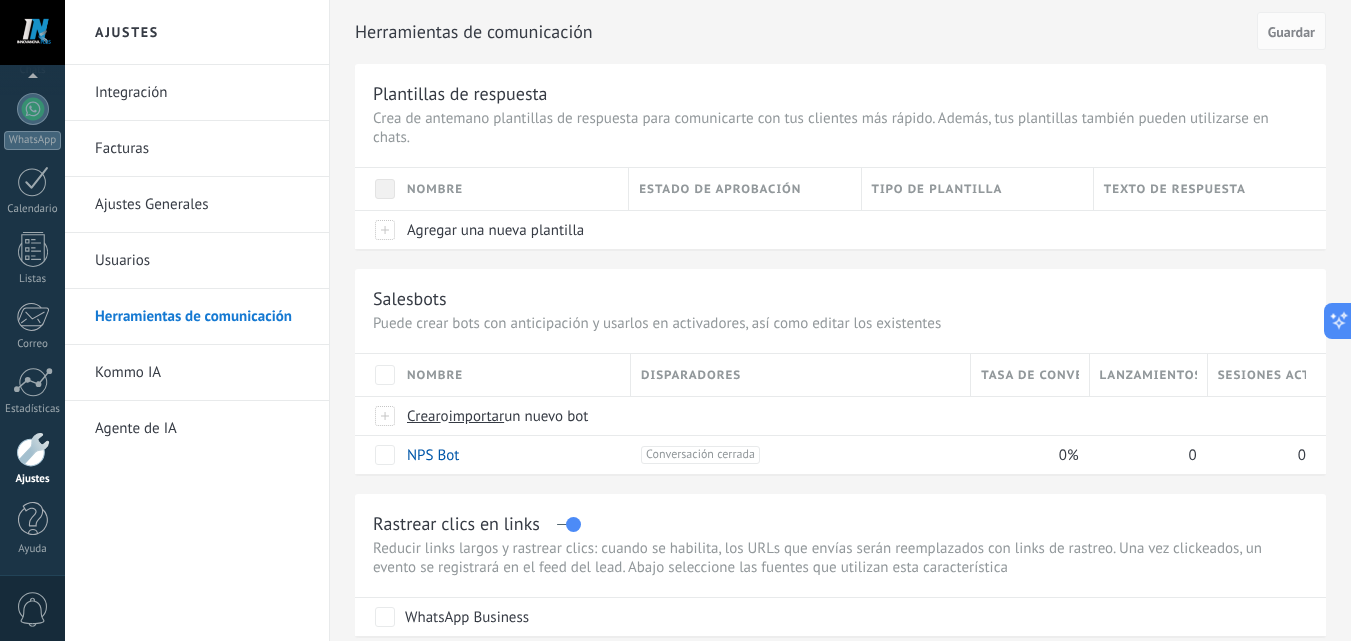 click on "Integración" at bounding box center (202, 93) 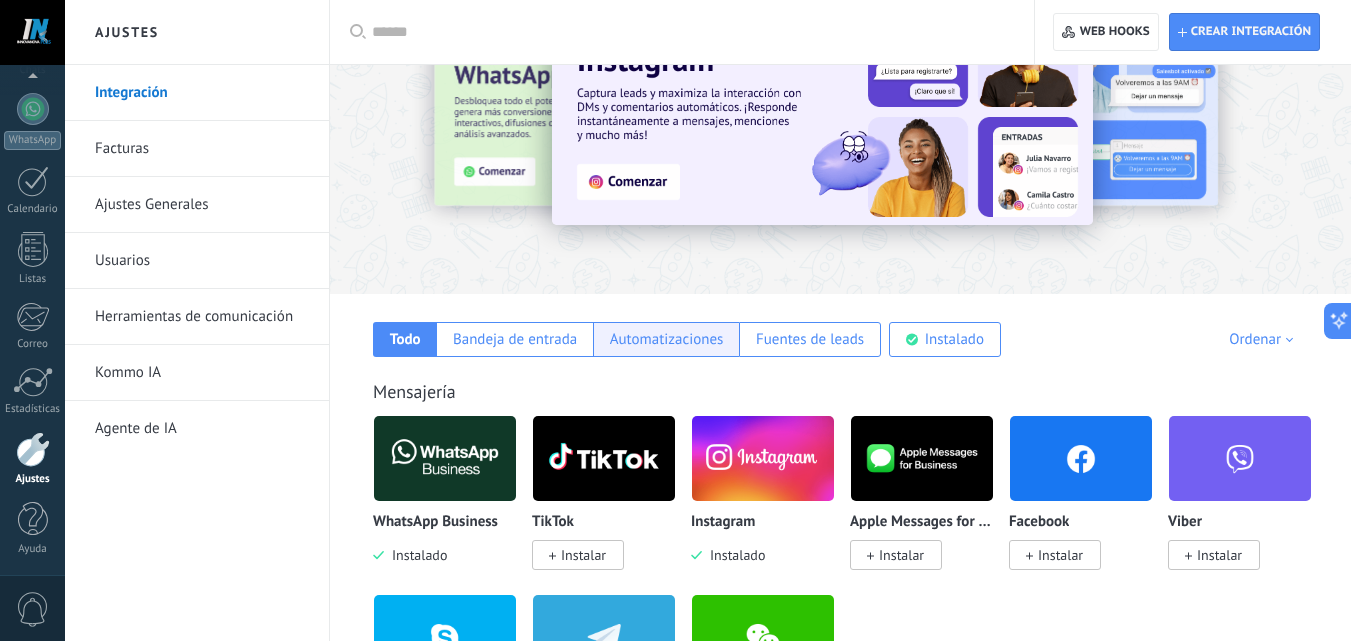 scroll, scrollTop: 0, scrollLeft: 0, axis: both 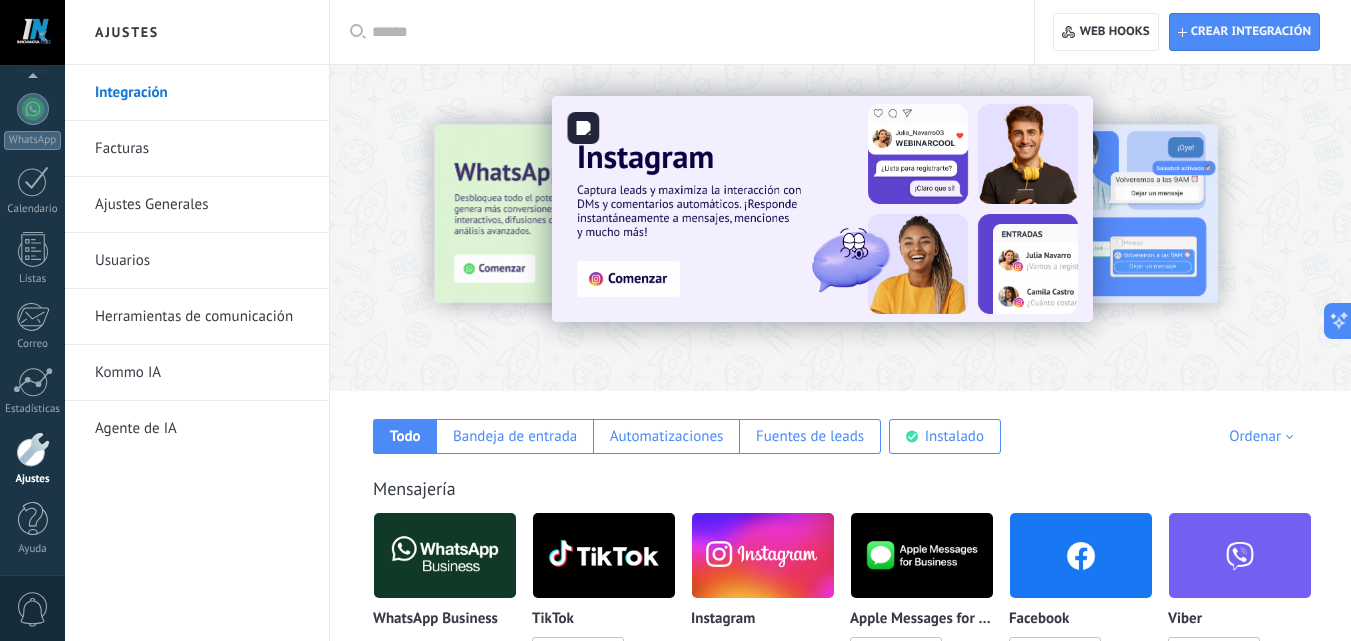 click at bounding box center [822, 209] 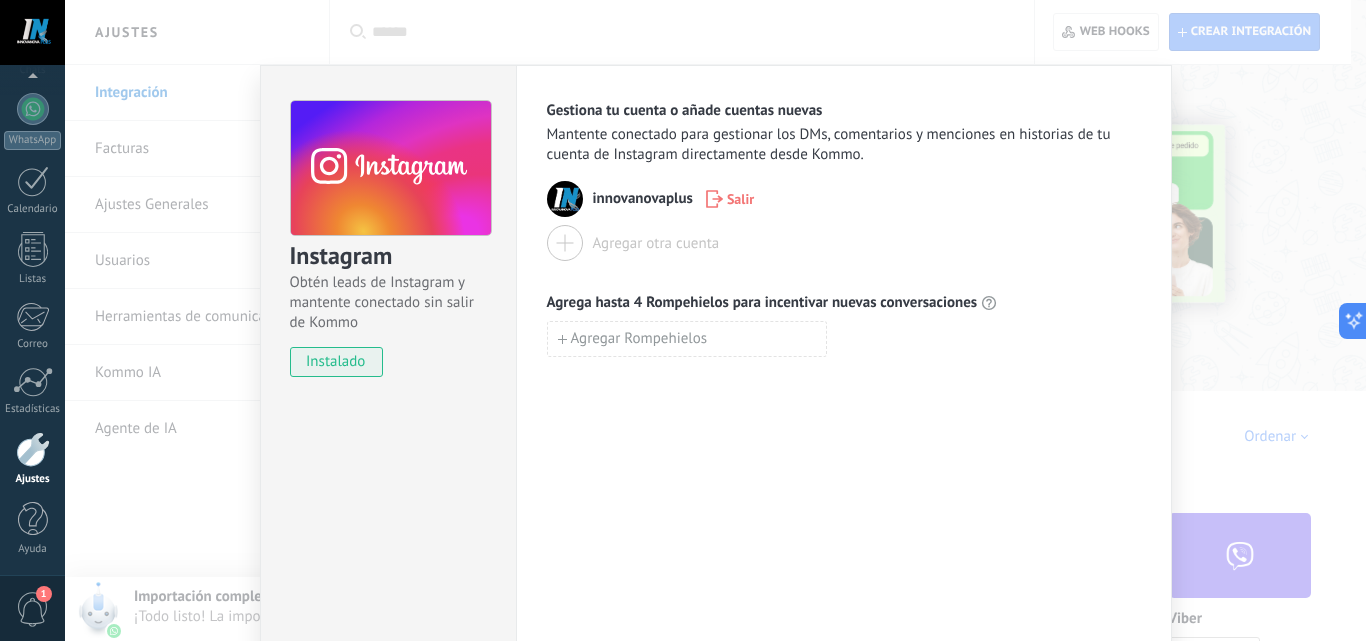 click on "Instagram Obtén leads de Instagram y mantente conectado sin salir de Kommo instalado Gestiona tu cuenta o añade cuentas nuevas Mantente conectado para gestionar los DMs, comentarios y menciones en historias de tu cuenta de Instagram directamente desde Kommo. innovanovaplus Salir Agregar otra cuenta Agrega hasta 4 Rompehielos para incentivar nuevas conversaciones Agregar Rompehielos" at bounding box center [715, 320] 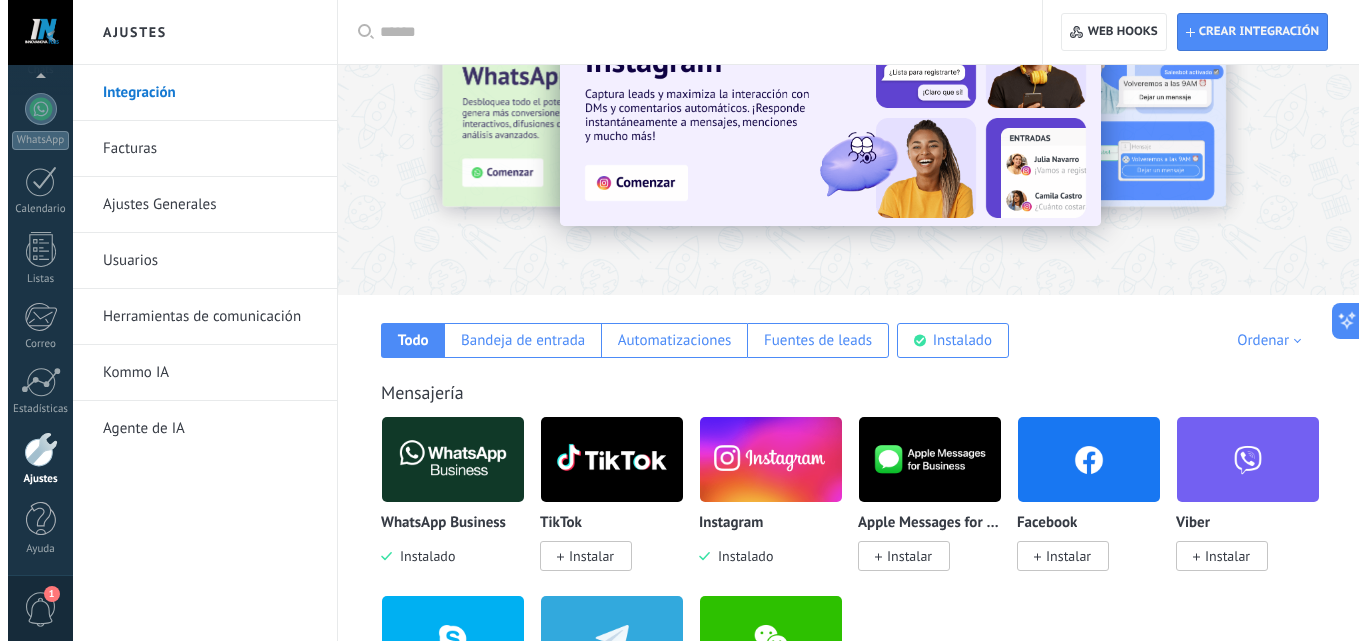 scroll, scrollTop: 0, scrollLeft: 0, axis: both 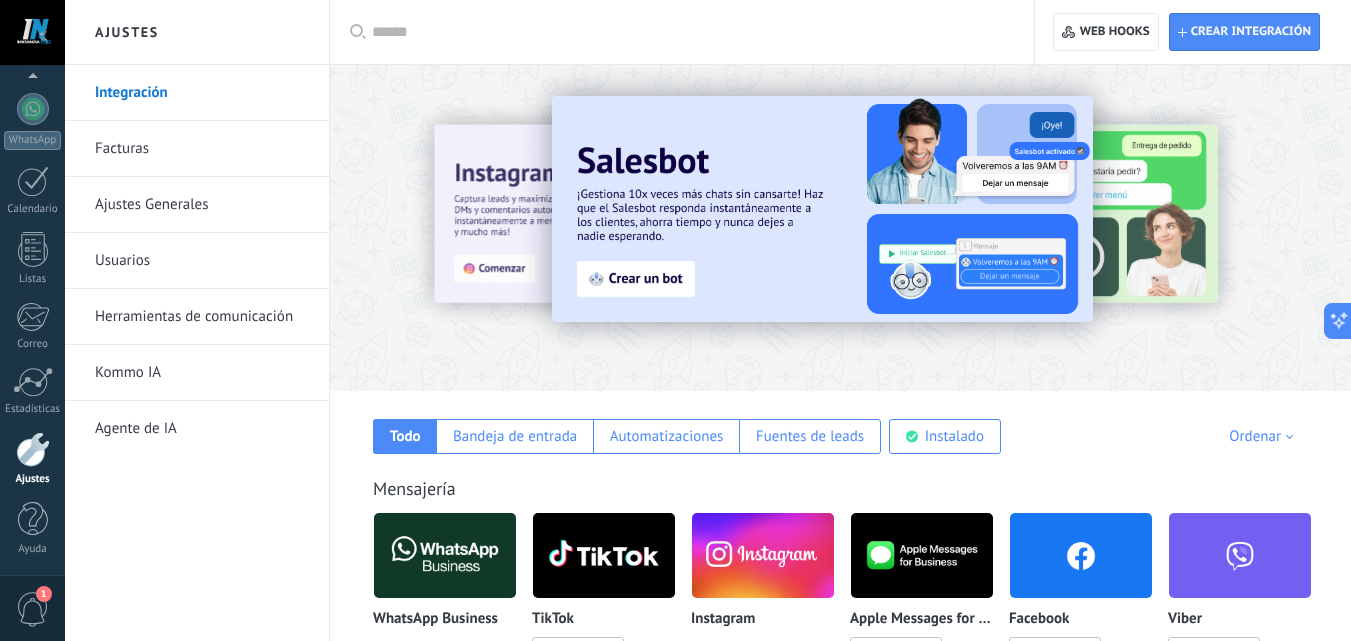 click at bounding box center (763, 555) 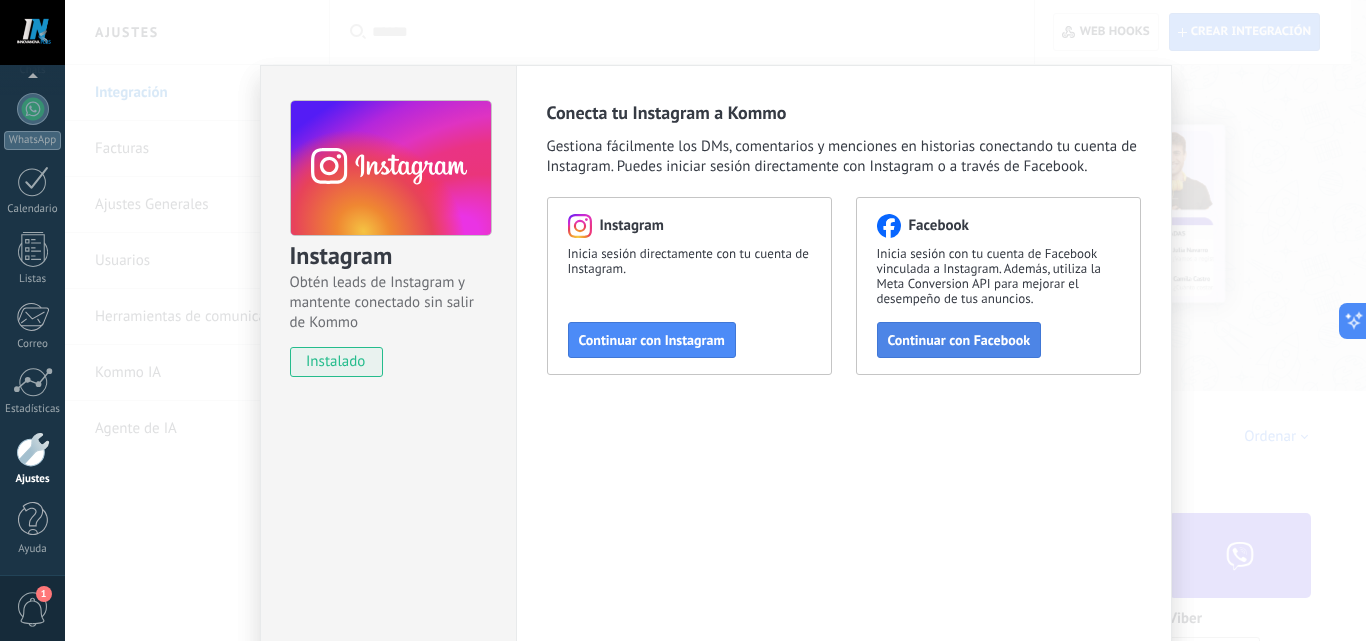 click on "Continuar con Facebook" at bounding box center [959, 340] 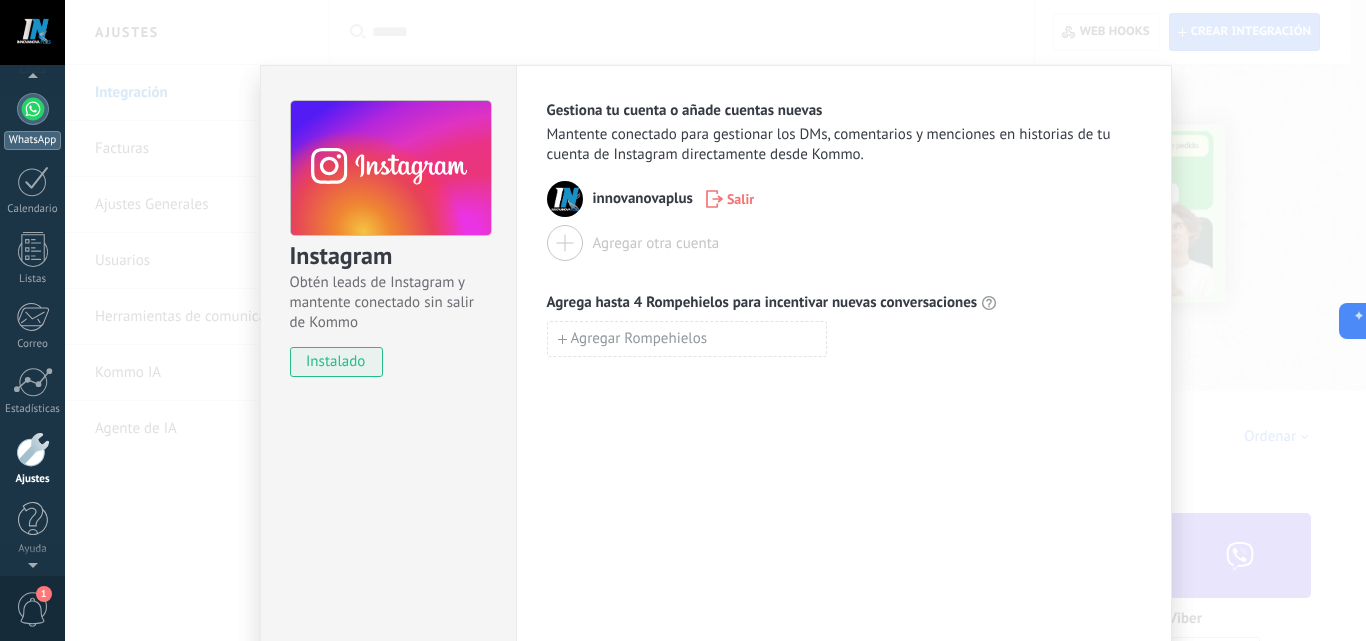 scroll, scrollTop: 0, scrollLeft: 0, axis: both 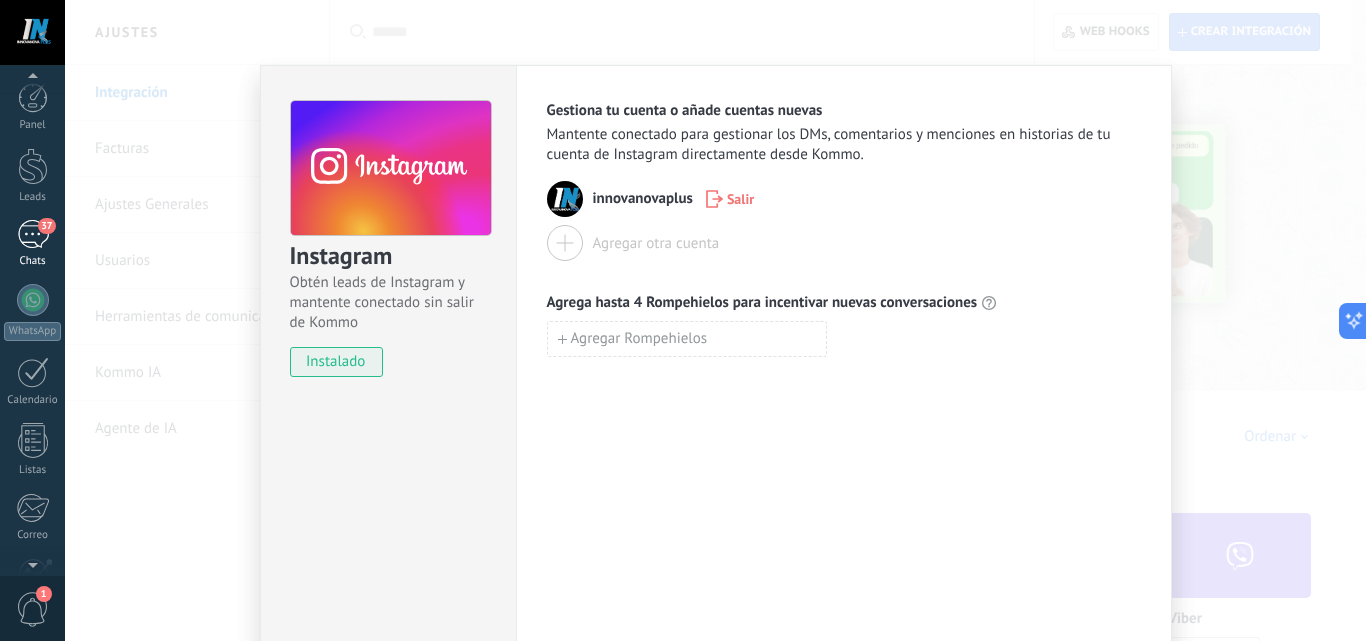 click on "37" at bounding box center (33, 234) 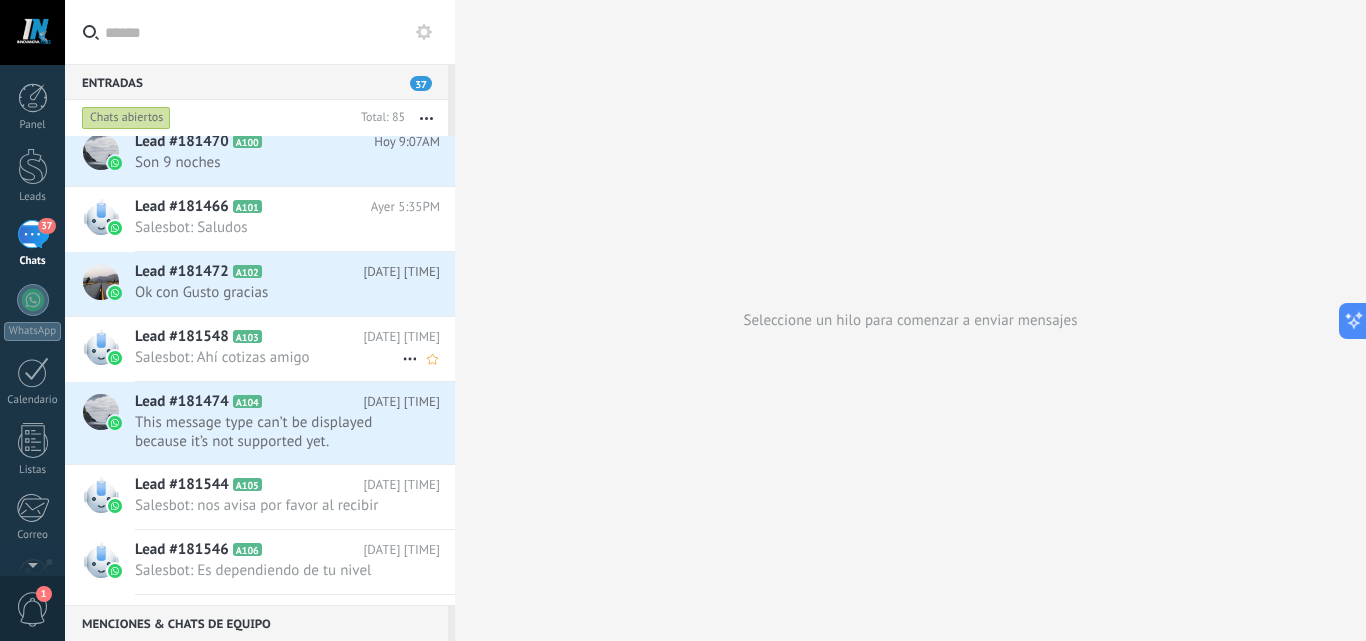 scroll, scrollTop: 0, scrollLeft: 0, axis: both 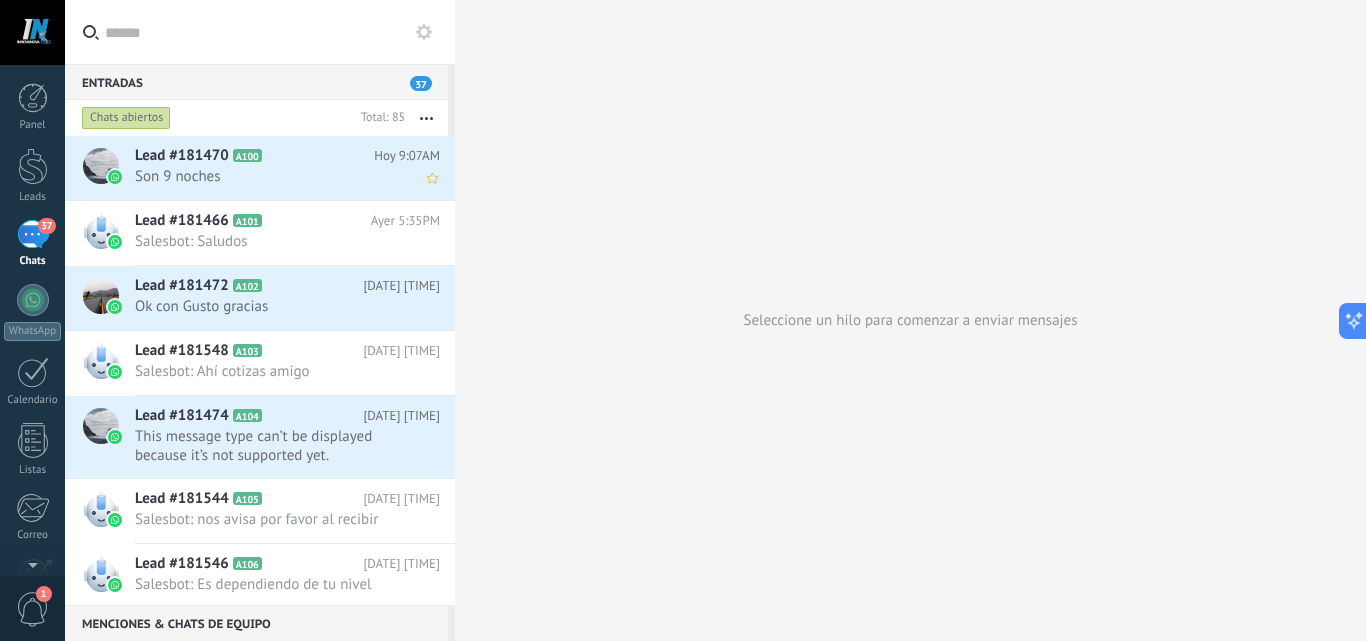 click on "Son 9 noches" at bounding box center (268, 176) 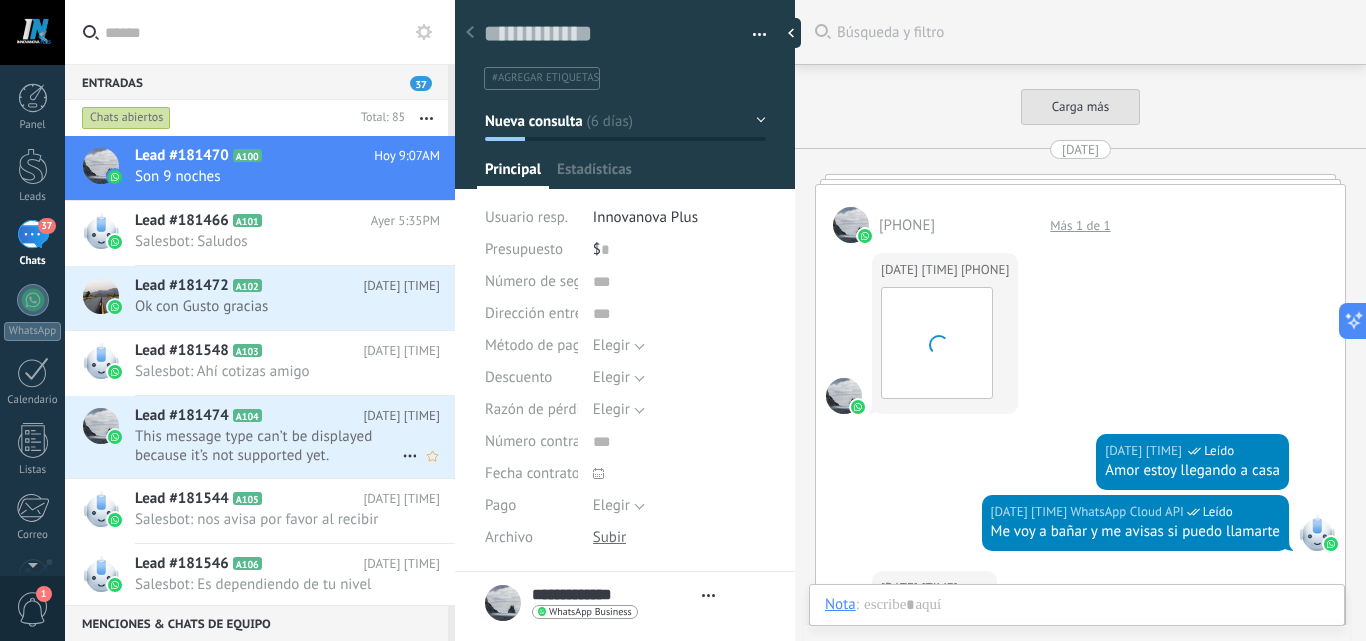 scroll, scrollTop: 3101, scrollLeft: 0, axis: vertical 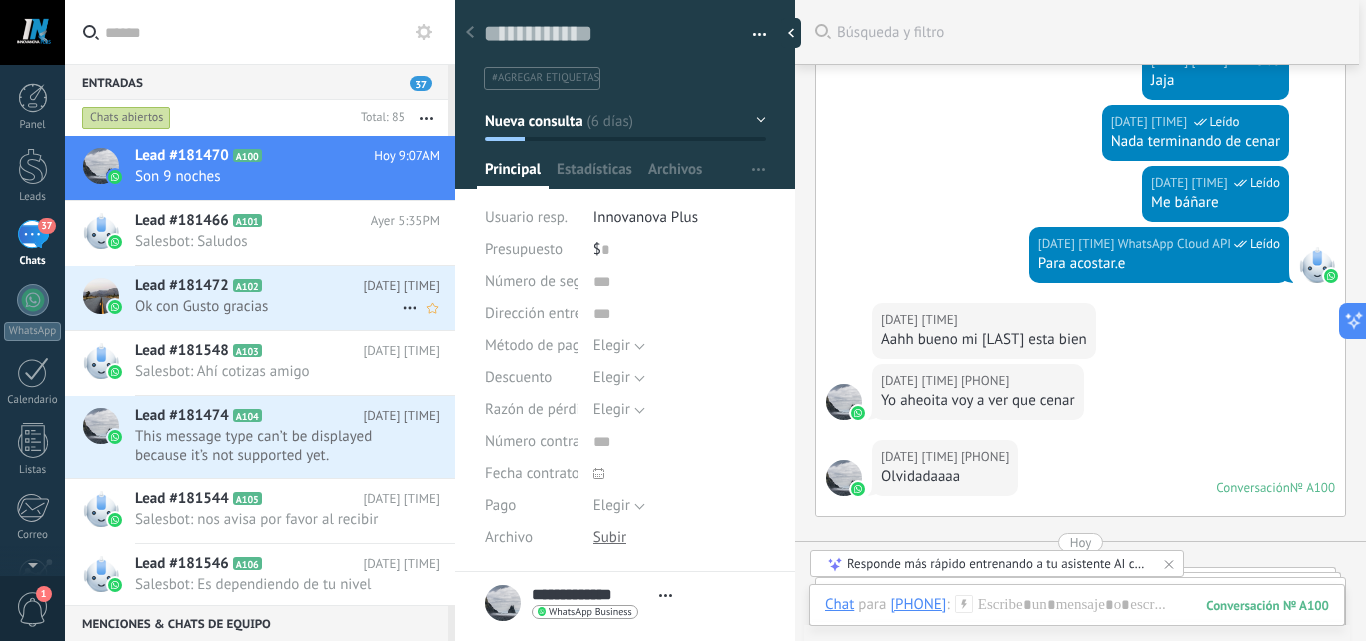 click on "Ok con Gusto gracias" at bounding box center (268, 306) 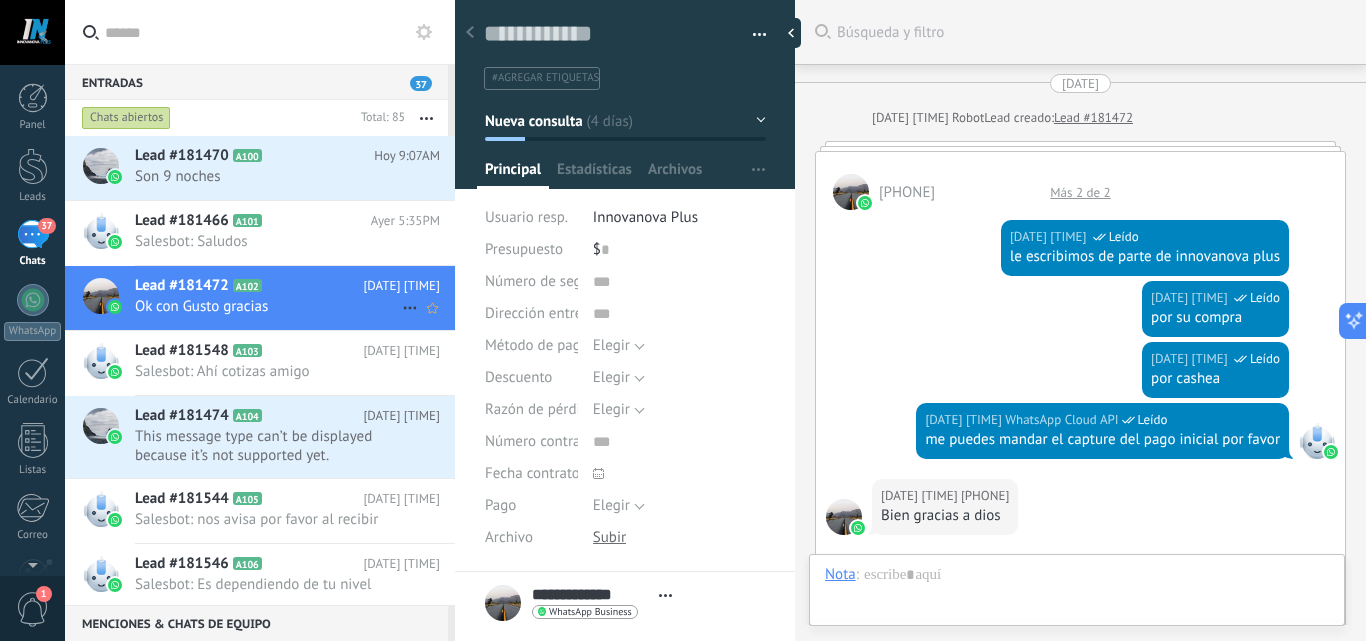 scroll, scrollTop: 30, scrollLeft: 0, axis: vertical 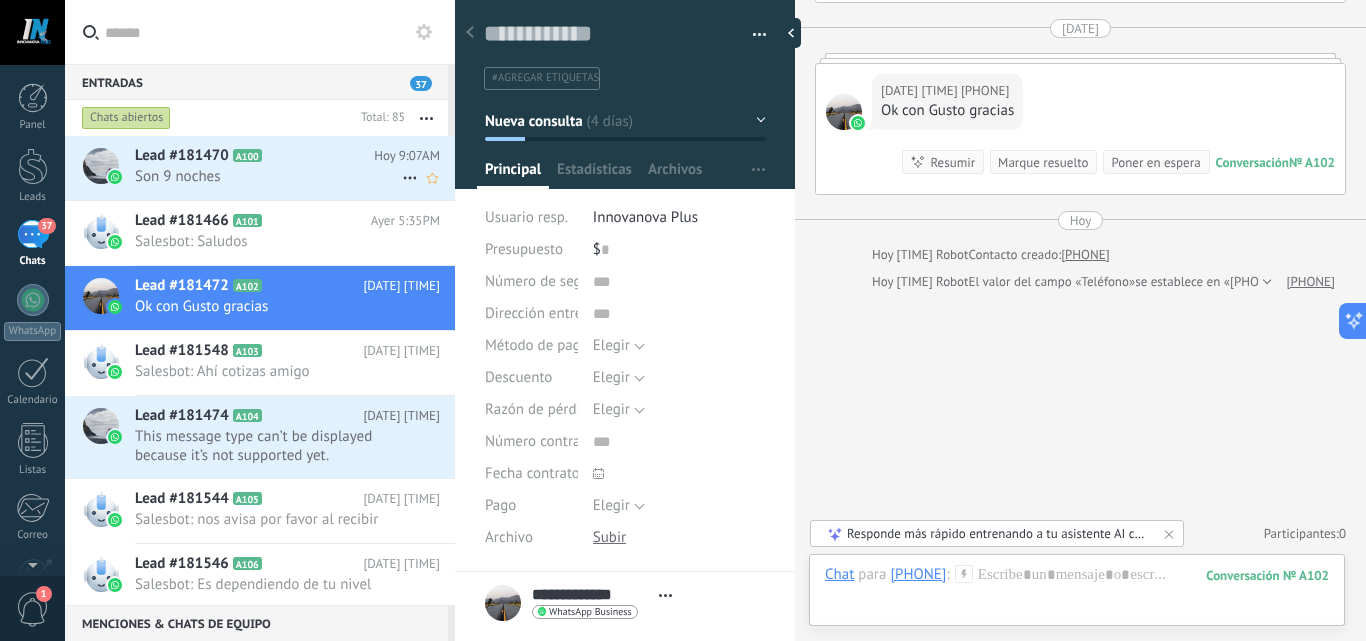 click on "Lead #181470
A100" at bounding box center (254, 156) 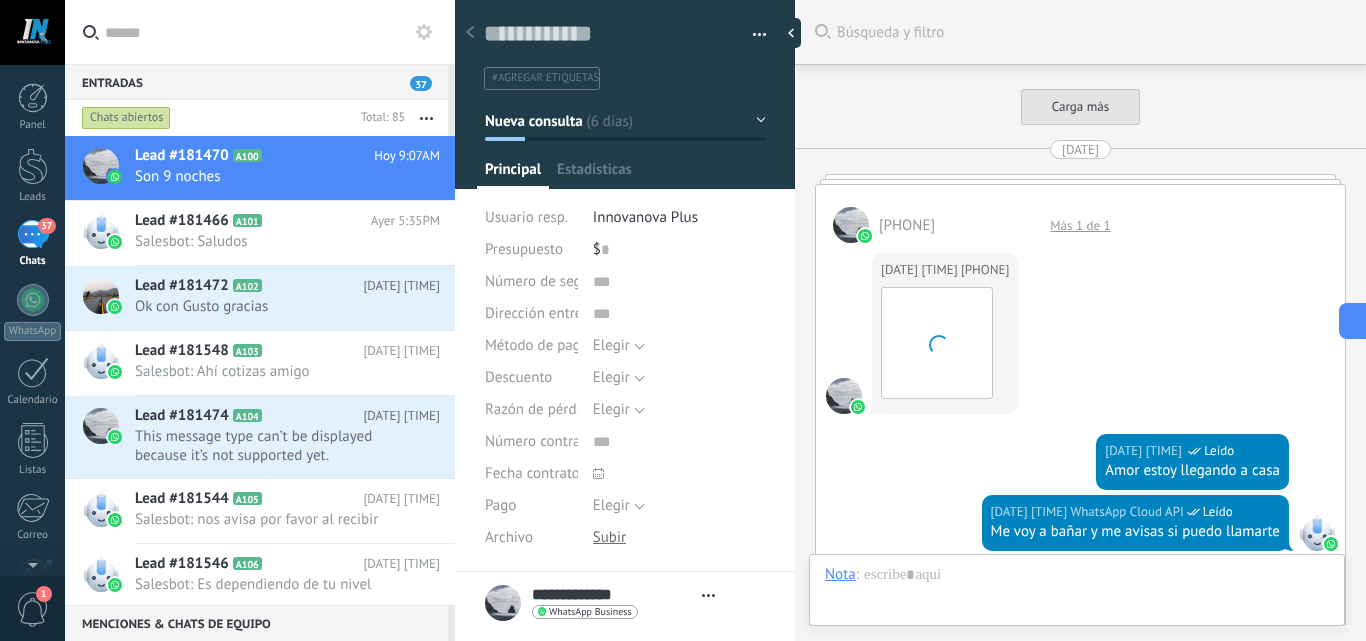 type on "**********" 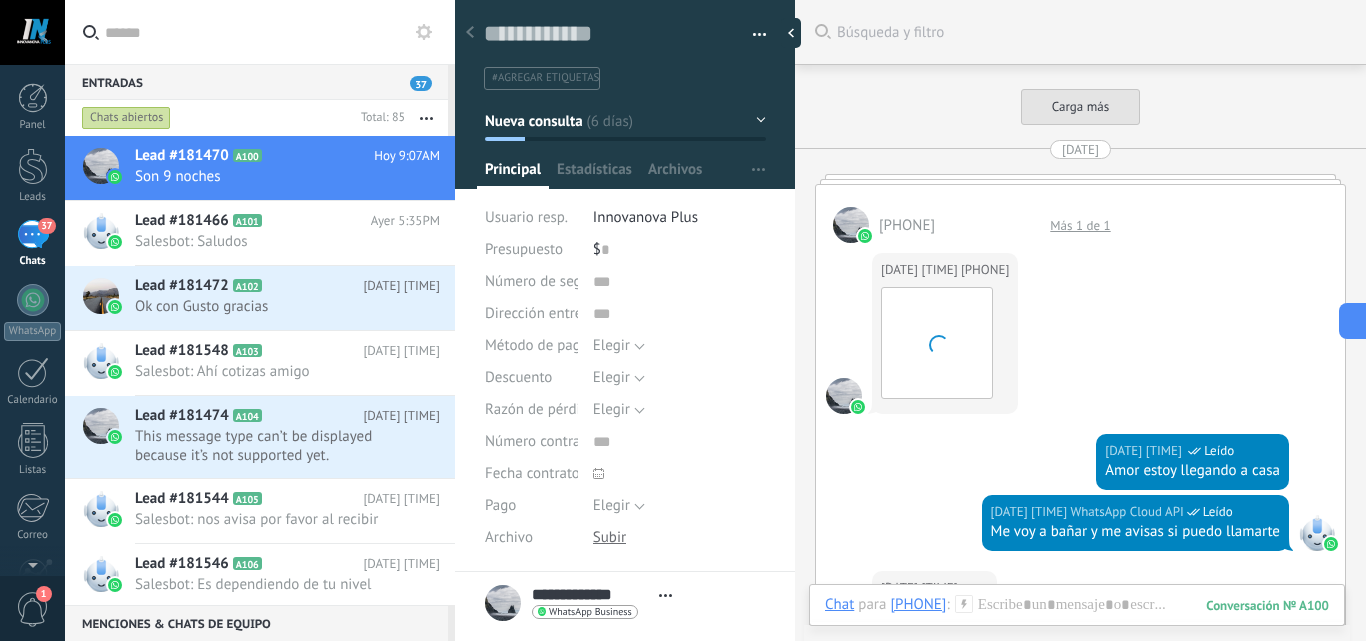 scroll, scrollTop: 30, scrollLeft: 0, axis: vertical 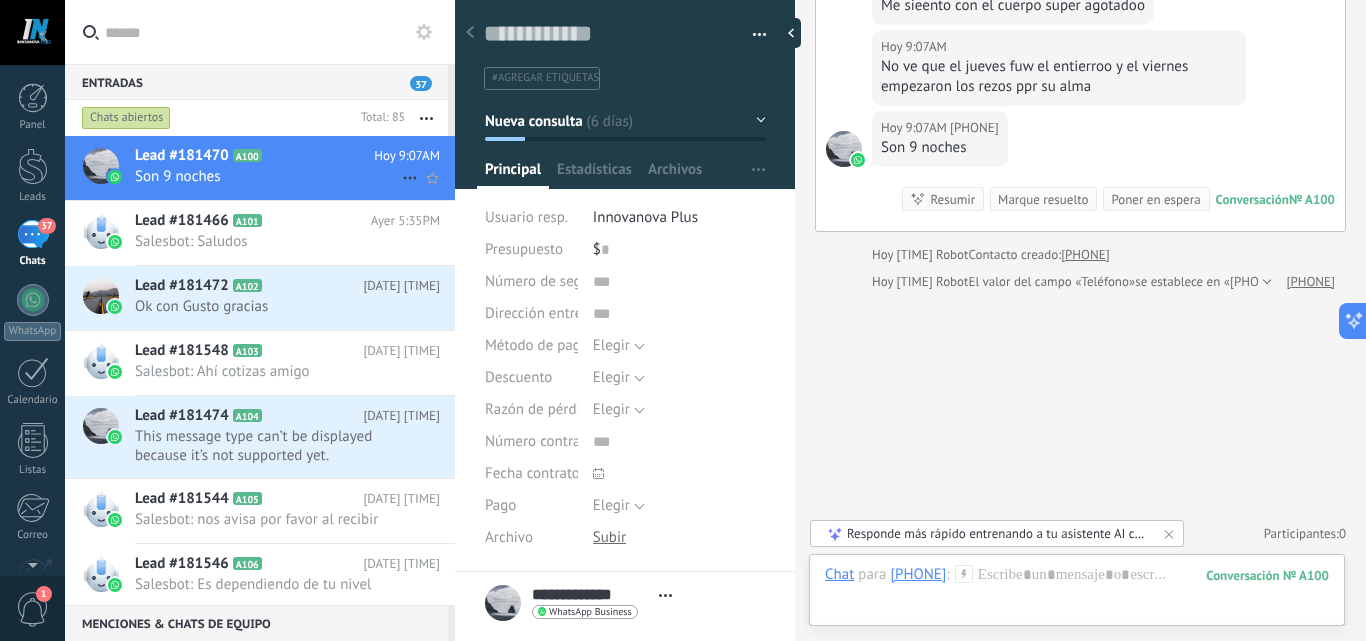 click 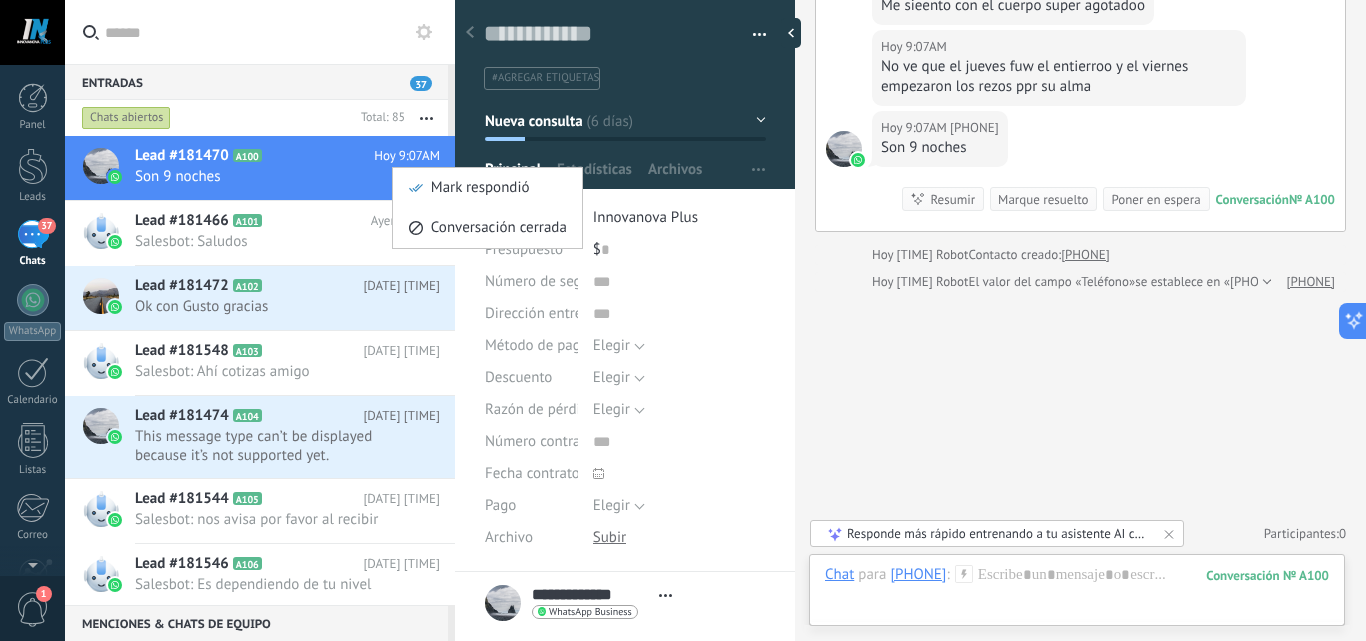 click at bounding box center [683, 320] 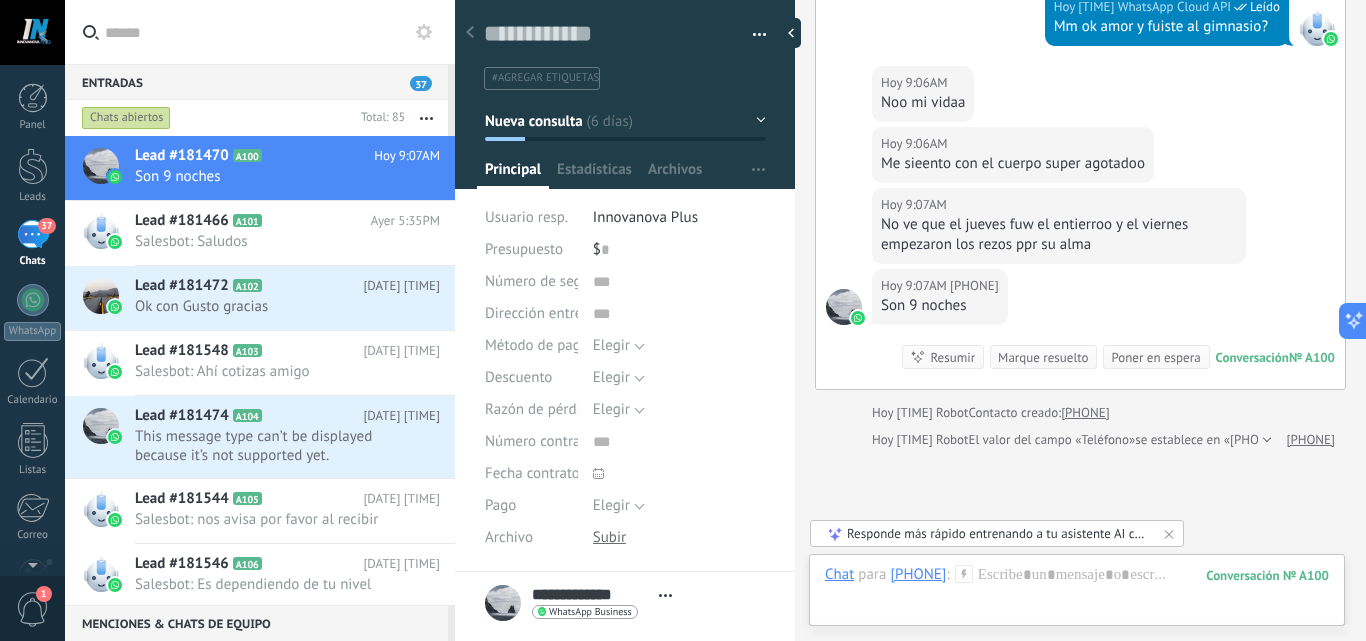 scroll, scrollTop: 3250, scrollLeft: 0, axis: vertical 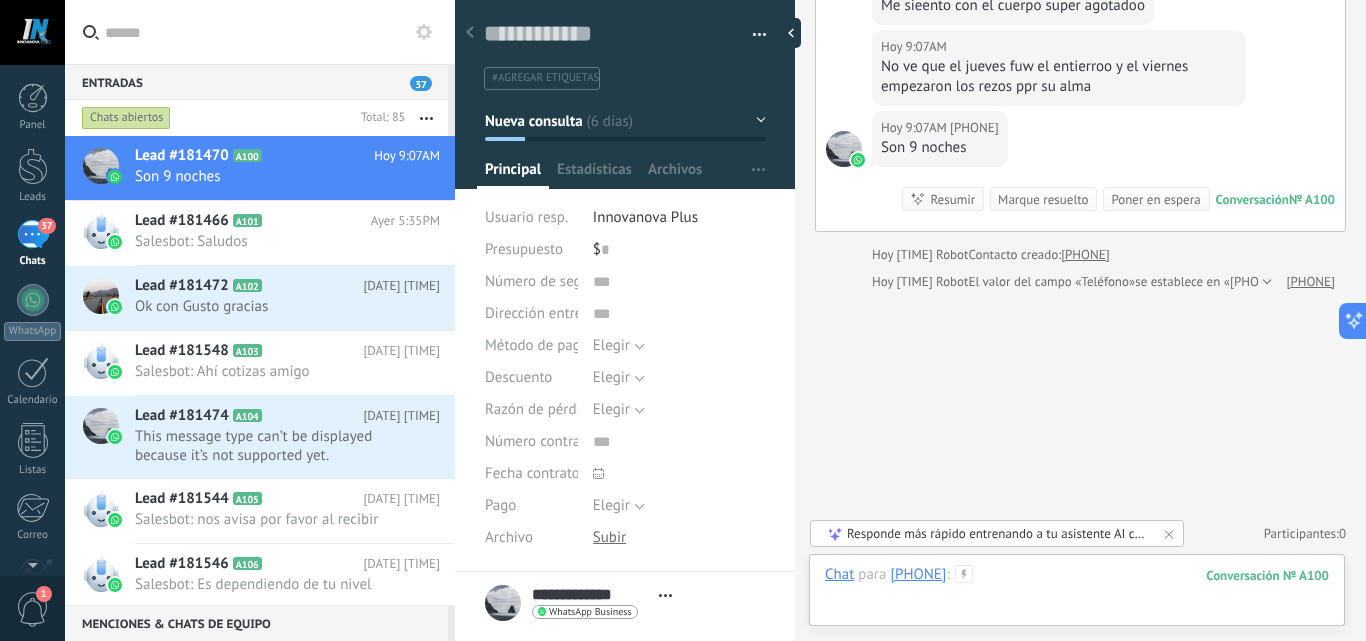 click at bounding box center [1077, 595] 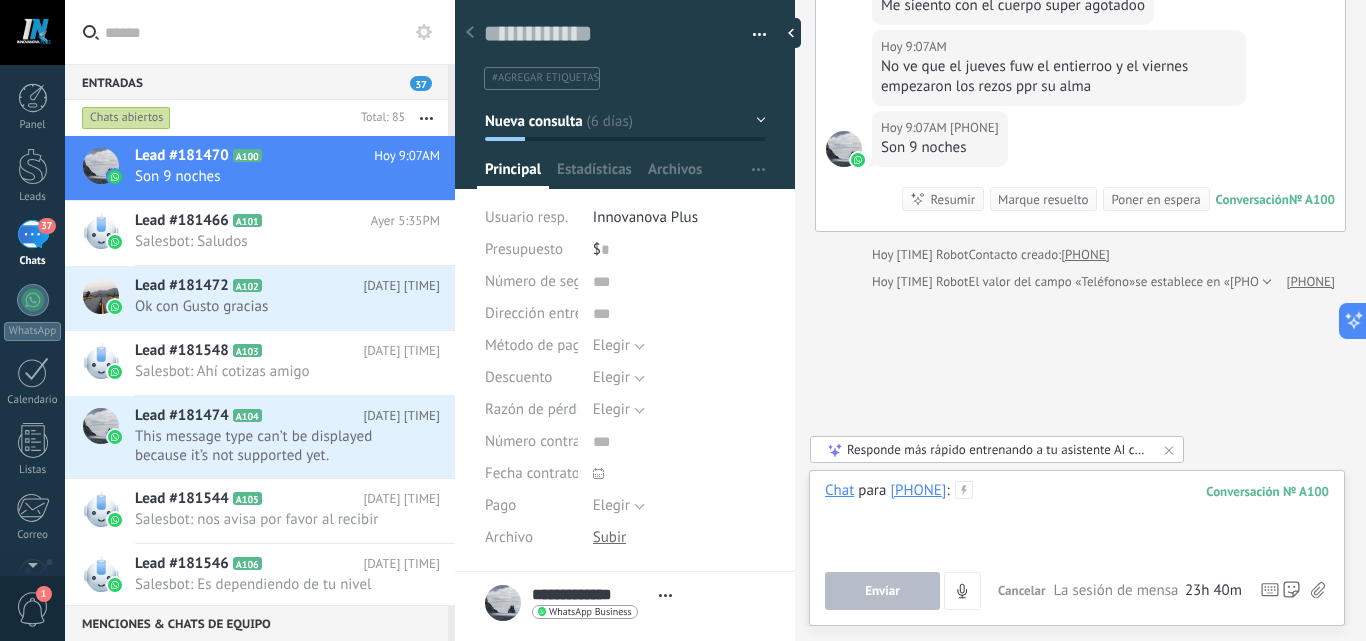 scroll, scrollTop: 3050, scrollLeft: 0, axis: vertical 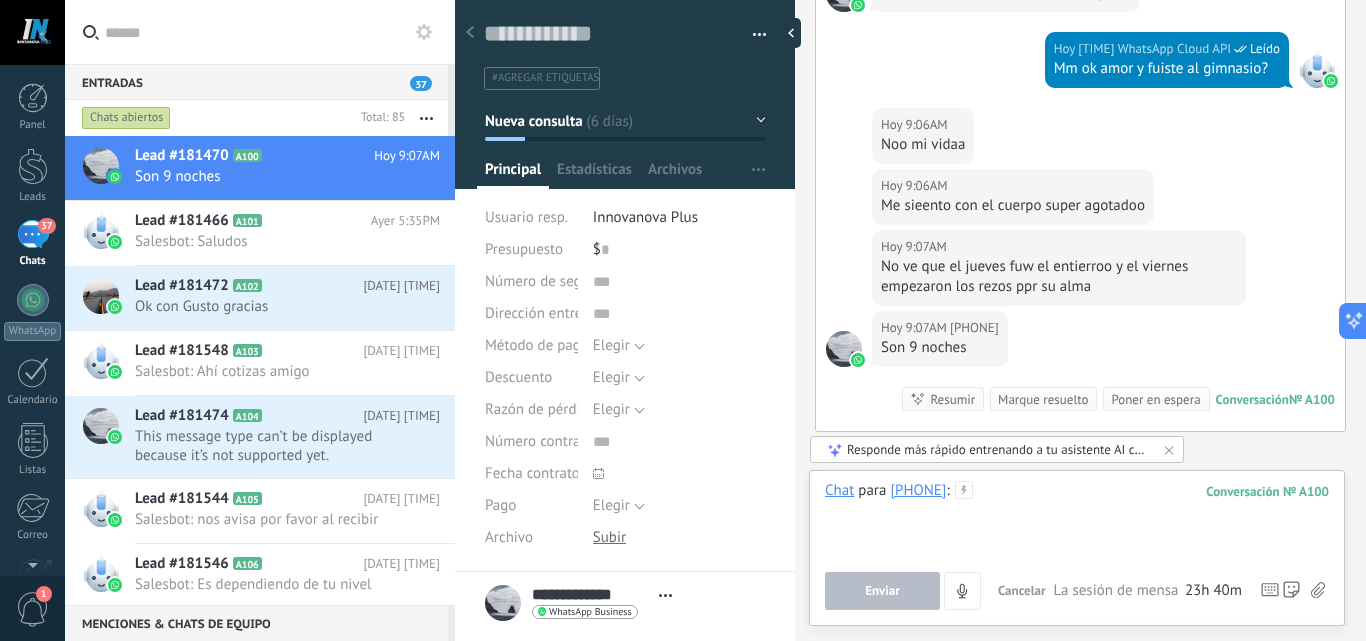 click at bounding box center (1077, 519) 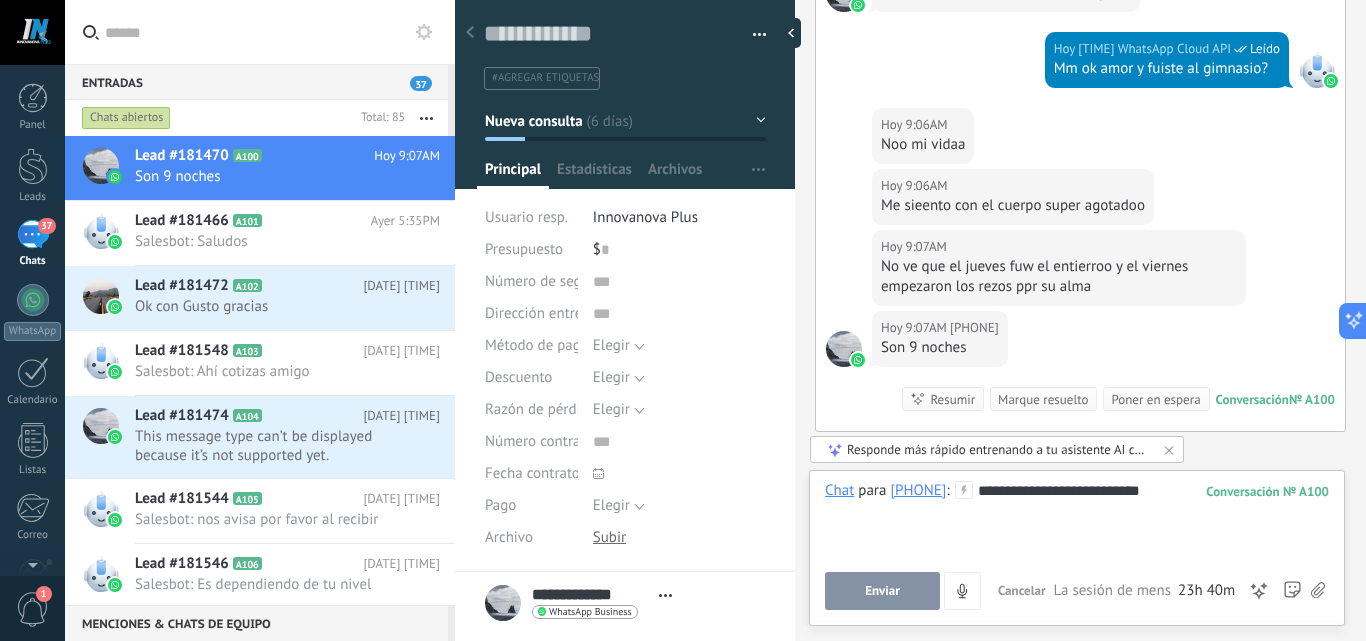click on "Enviar" at bounding box center (882, 591) 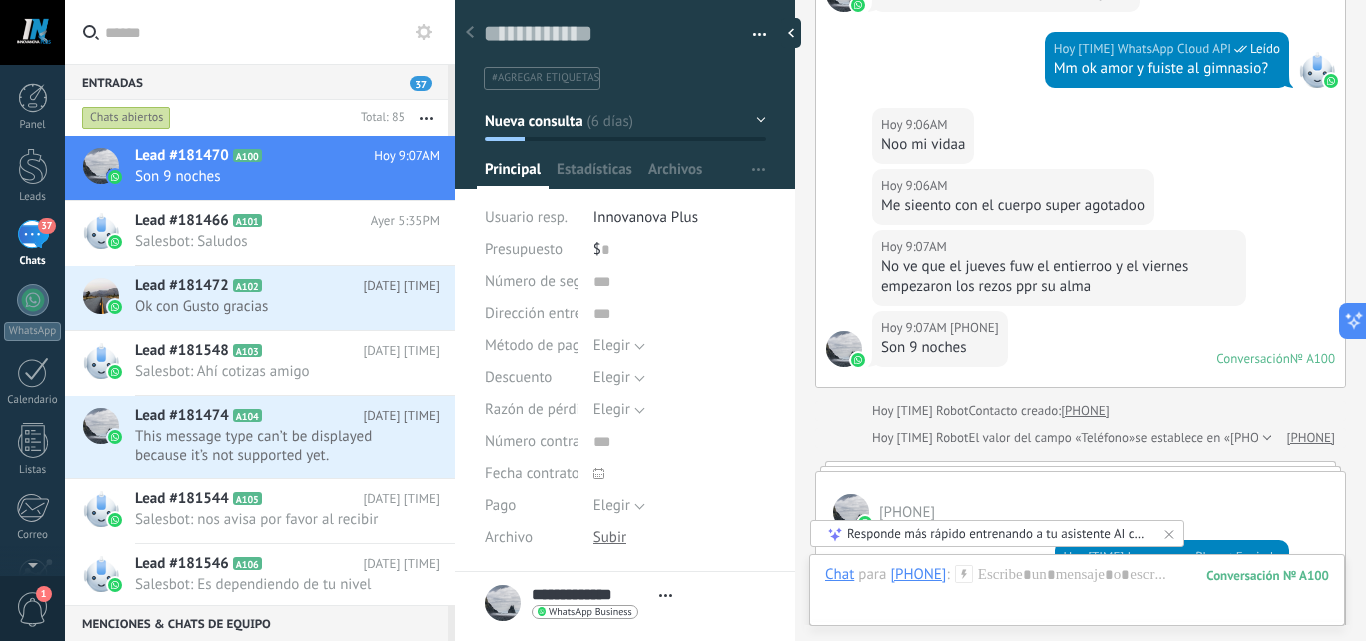 scroll, scrollTop: 3193, scrollLeft: 0, axis: vertical 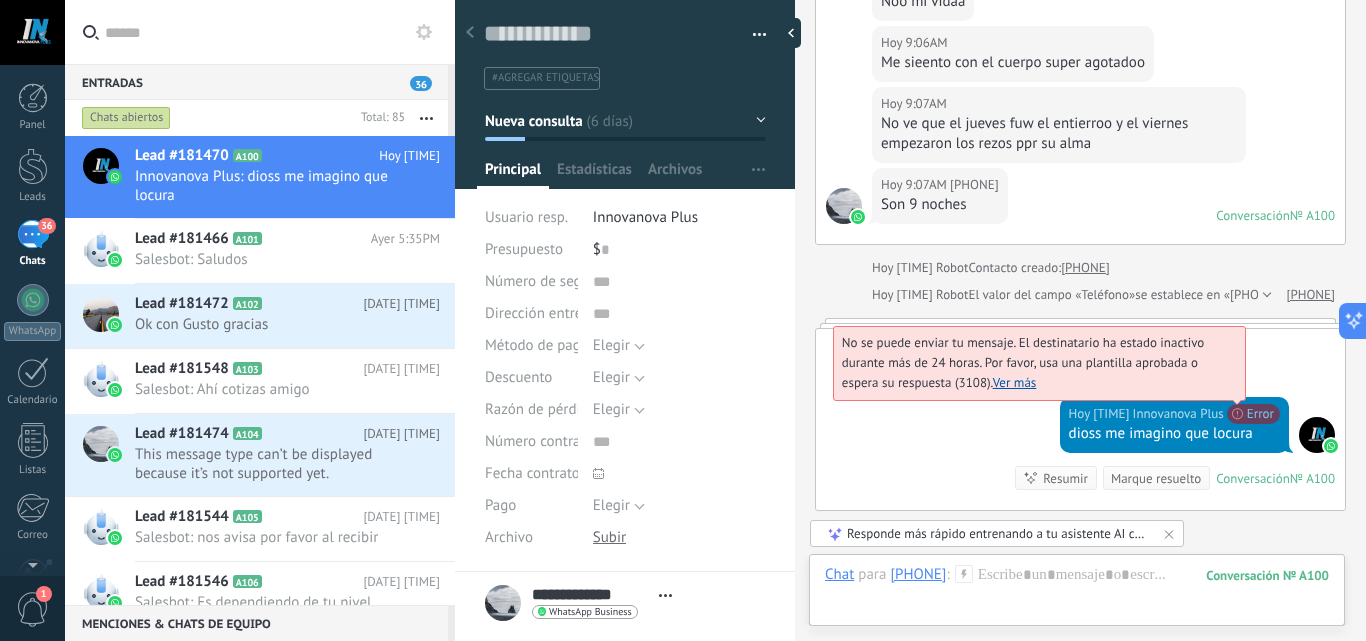 click on "No se puede enviar tu mensaje. El destinatario ha estado inactivo durante más de 24 horas. Por favor, usa una plantilla aprobada o espera su respuesta (3108).  Ver más" at bounding box center [1023, 362] 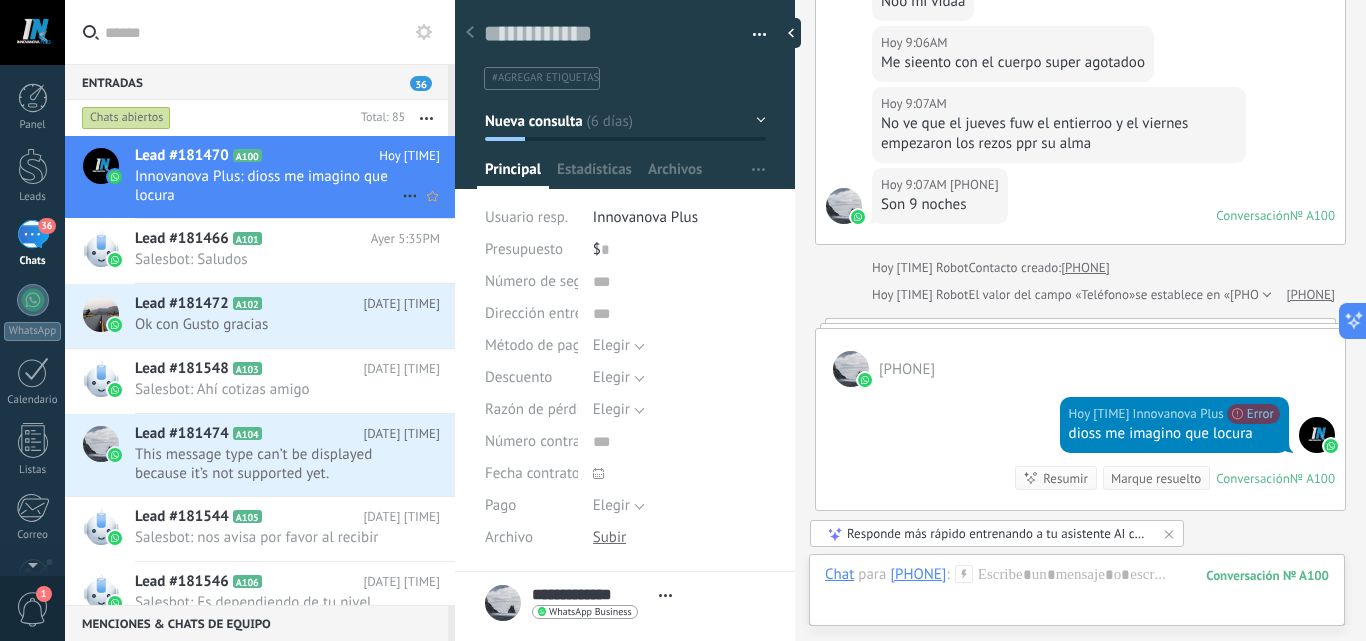 click 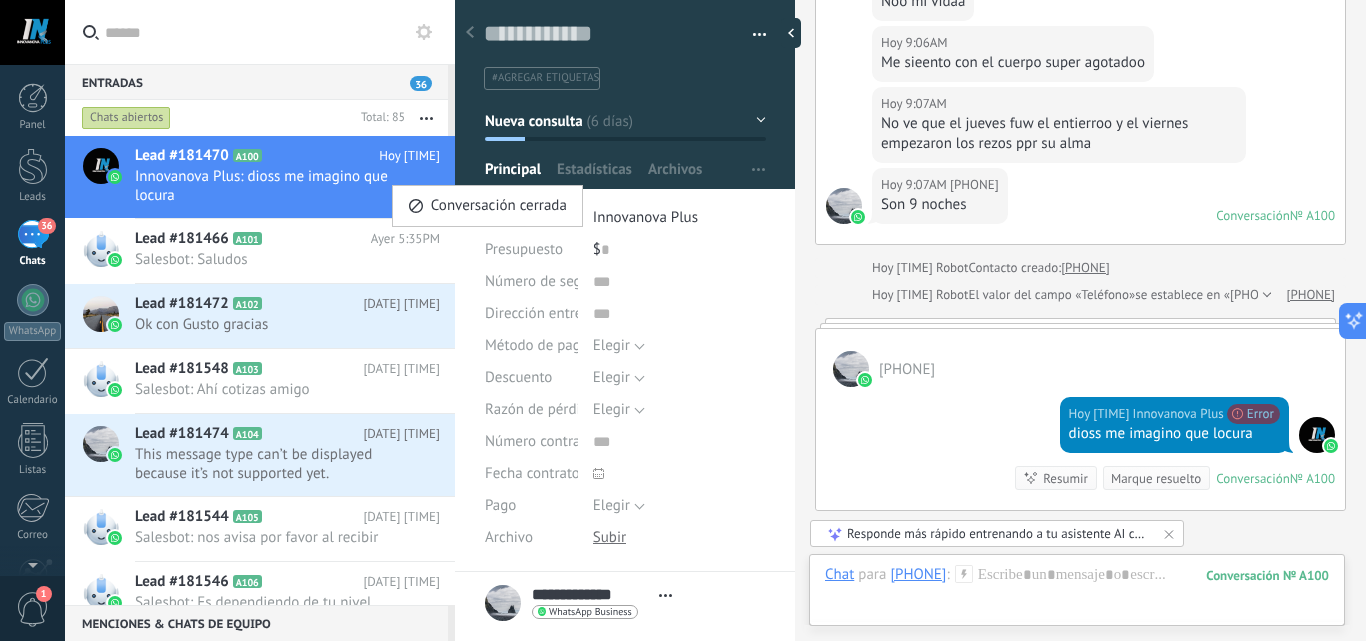 click at bounding box center (683, 320) 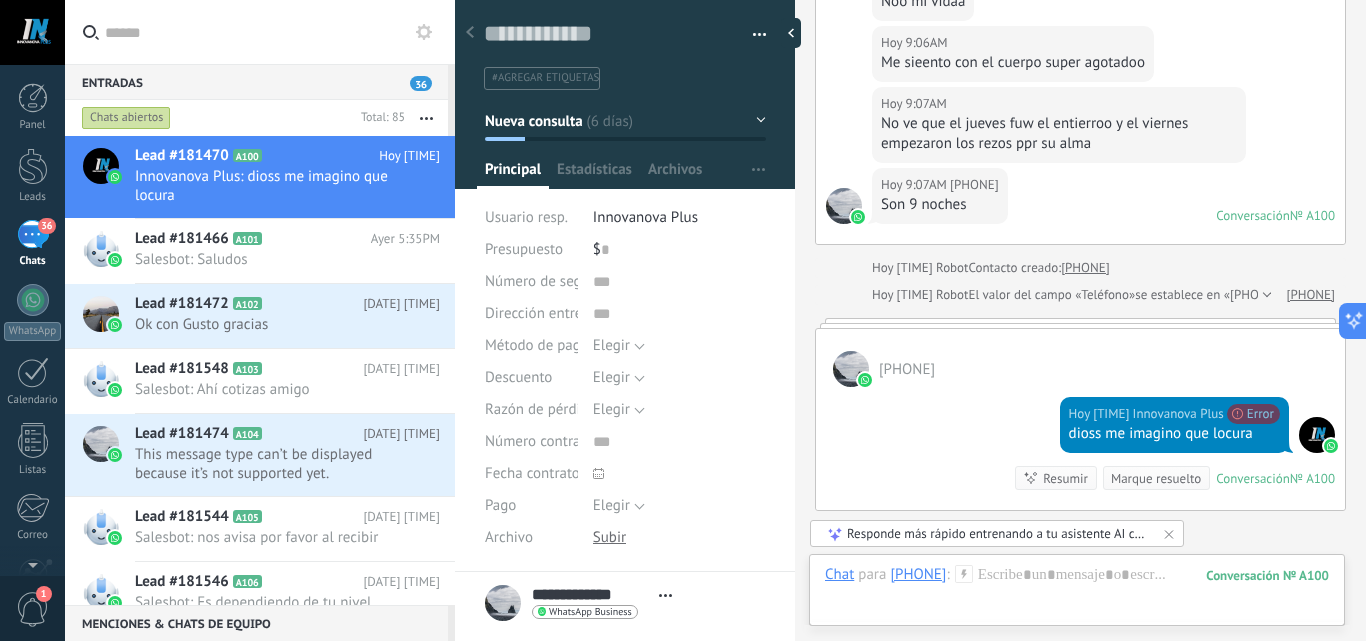 click on "[PHONE]" at bounding box center (918, 574) 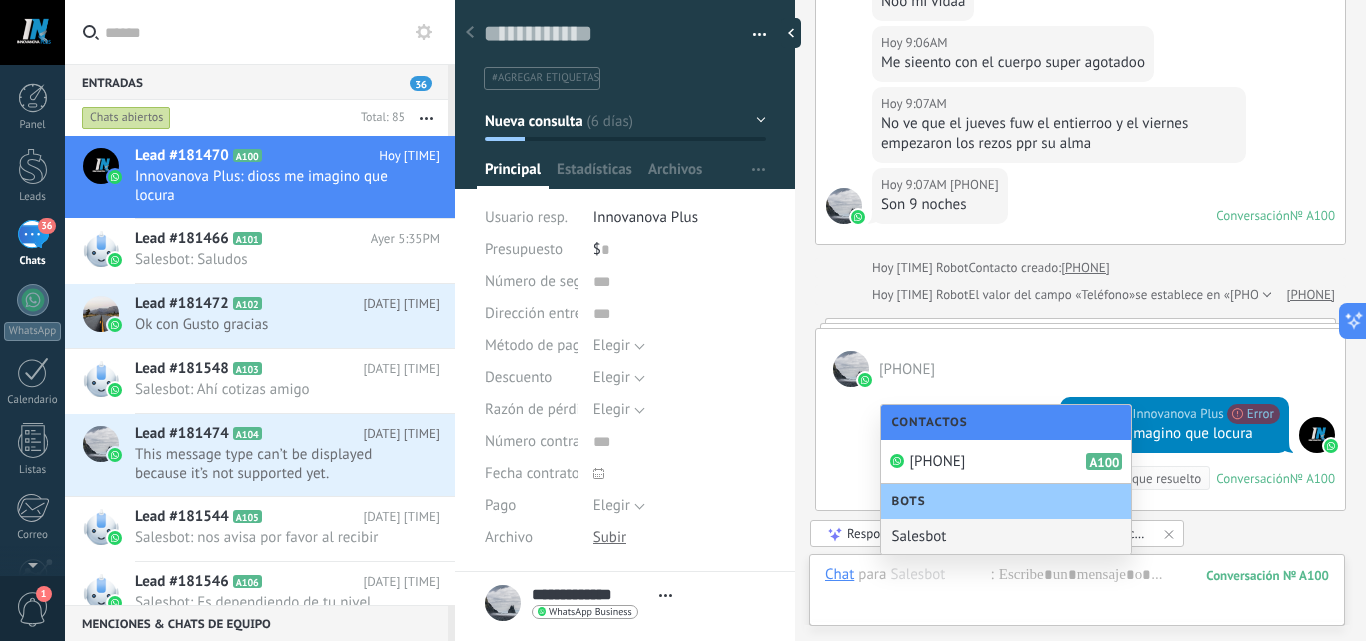 click on "Salesbot" at bounding box center [1006, 536] 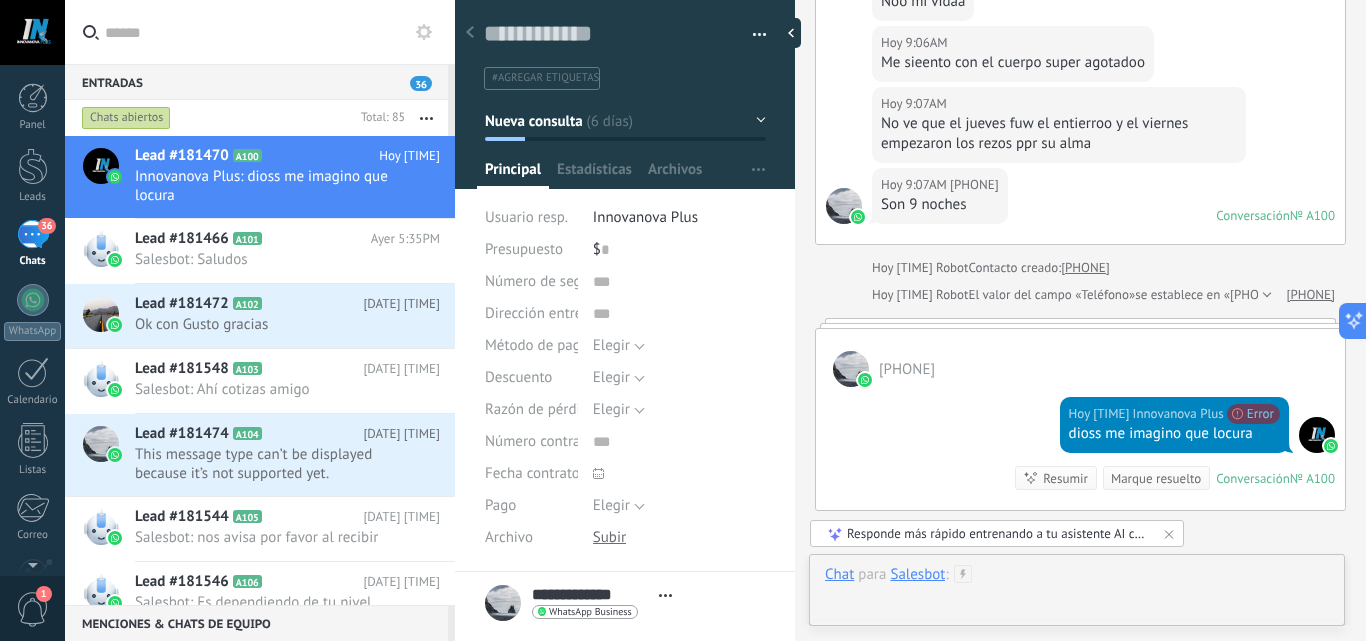 click at bounding box center [1077, 595] 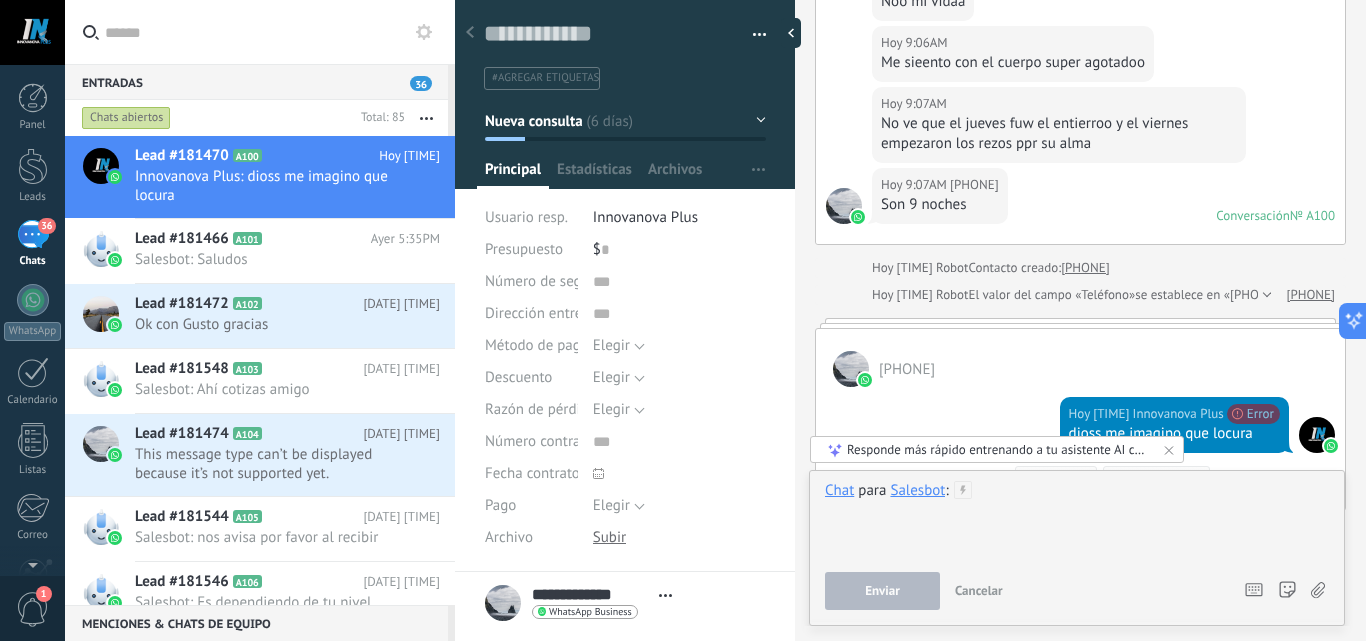 click at bounding box center (1077, 519) 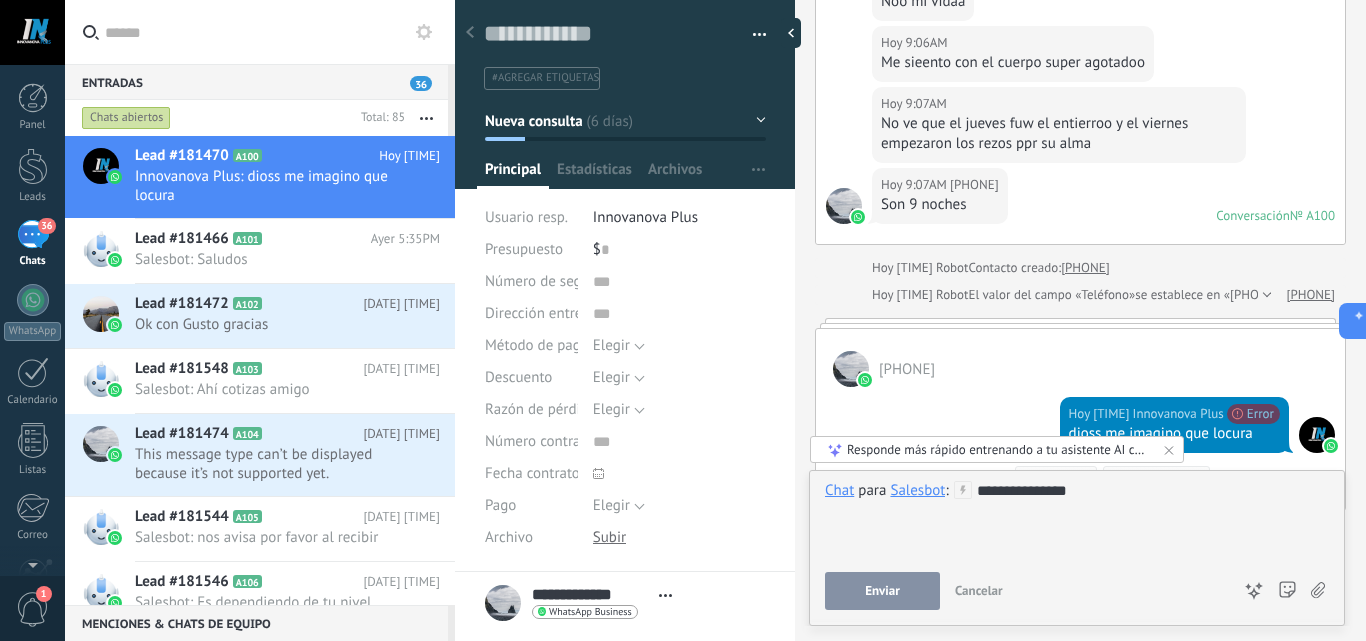 click on "Enviar" at bounding box center (882, 591) 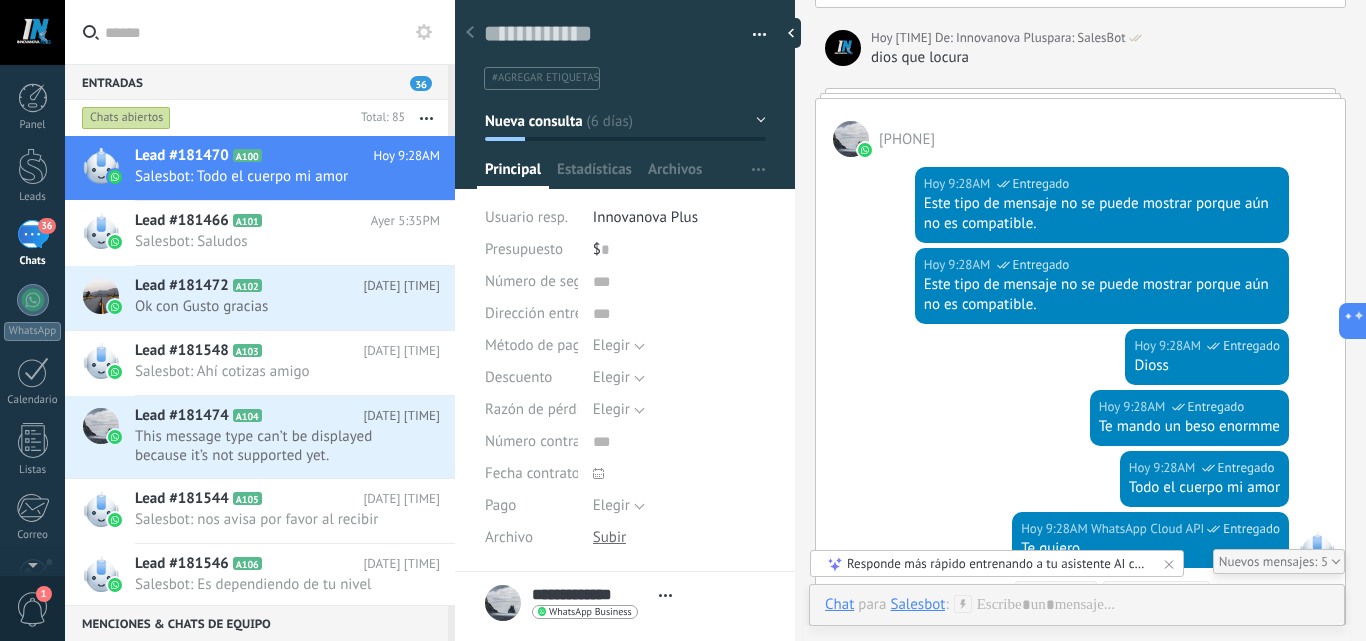 scroll, scrollTop: 3761, scrollLeft: 0, axis: vertical 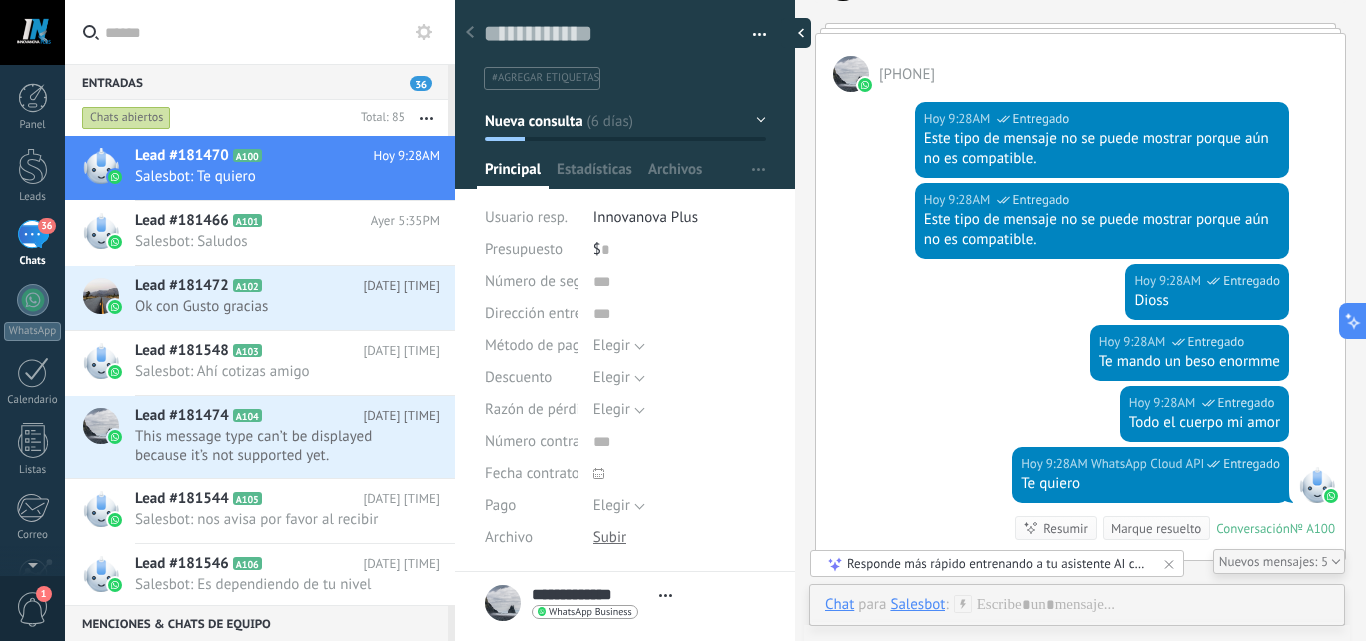 click at bounding box center [796, 33] 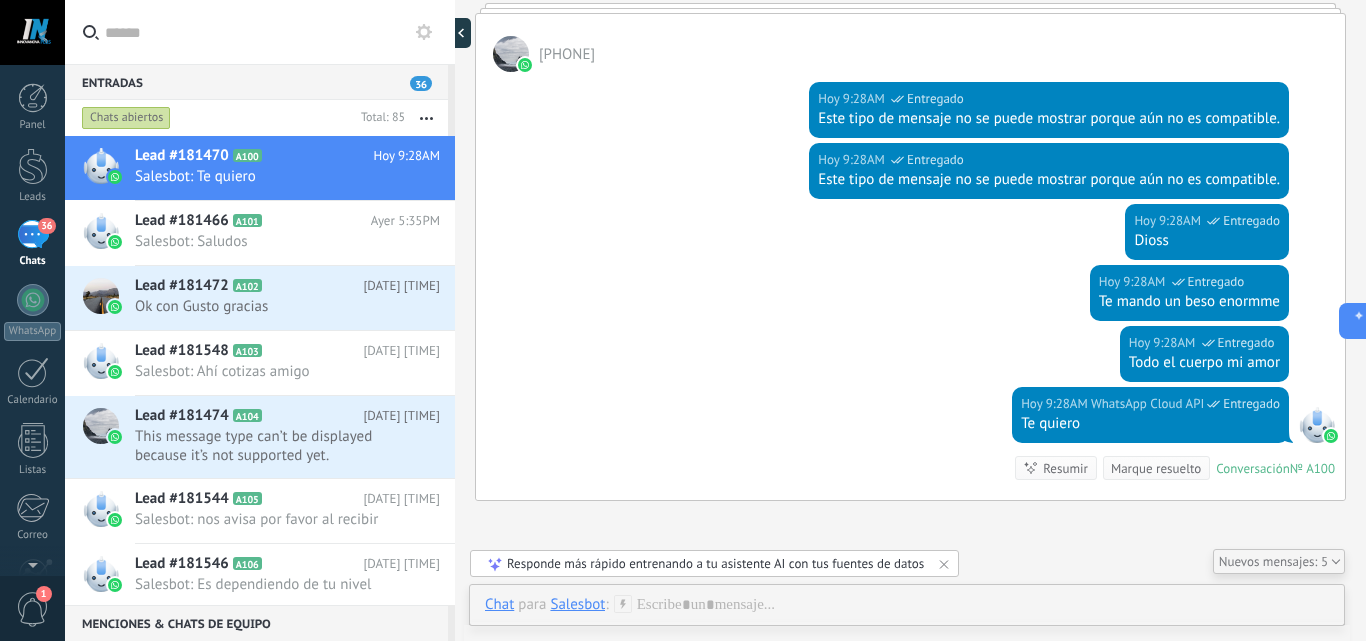 scroll, scrollTop: 19, scrollLeft: 0, axis: vertical 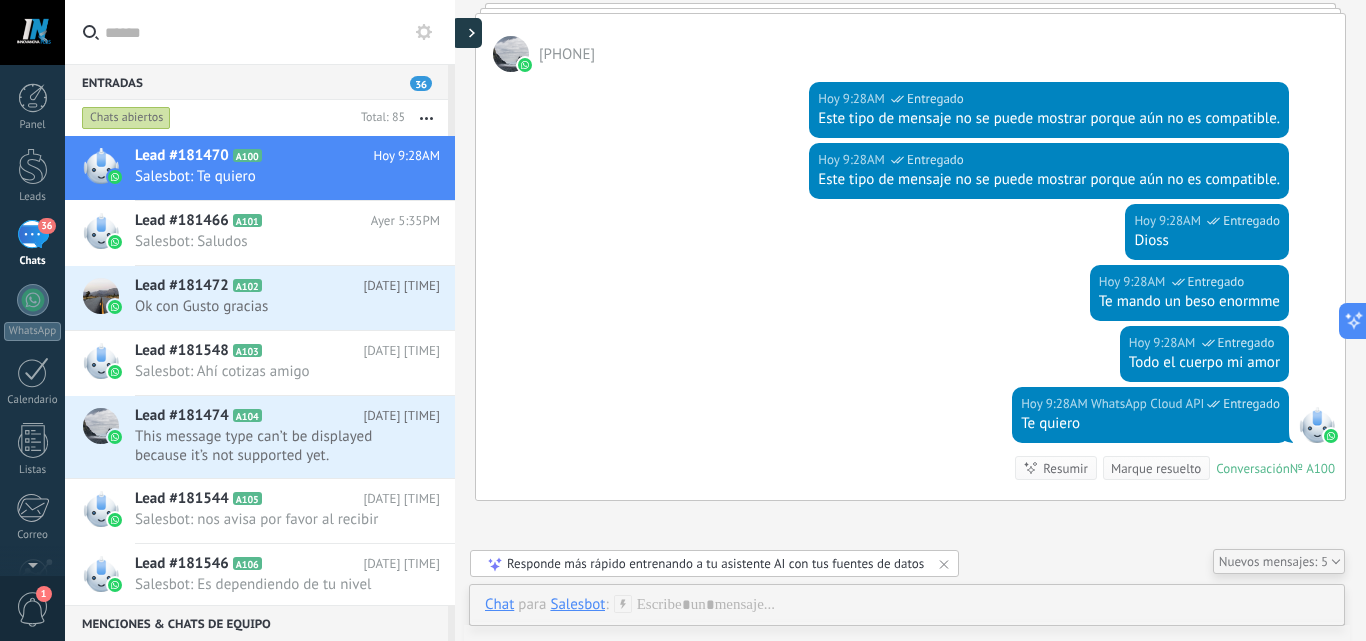 click at bounding box center [467, 33] 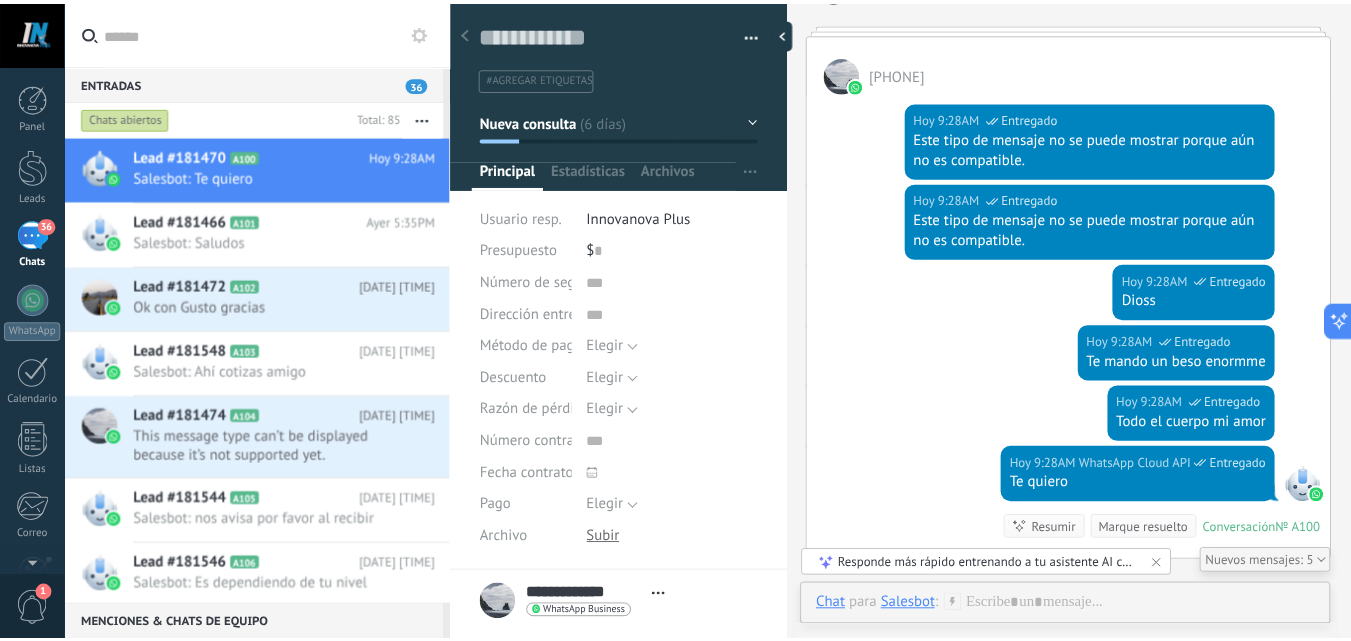 scroll, scrollTop: 30, scrollLeft: 0, axis: vertical 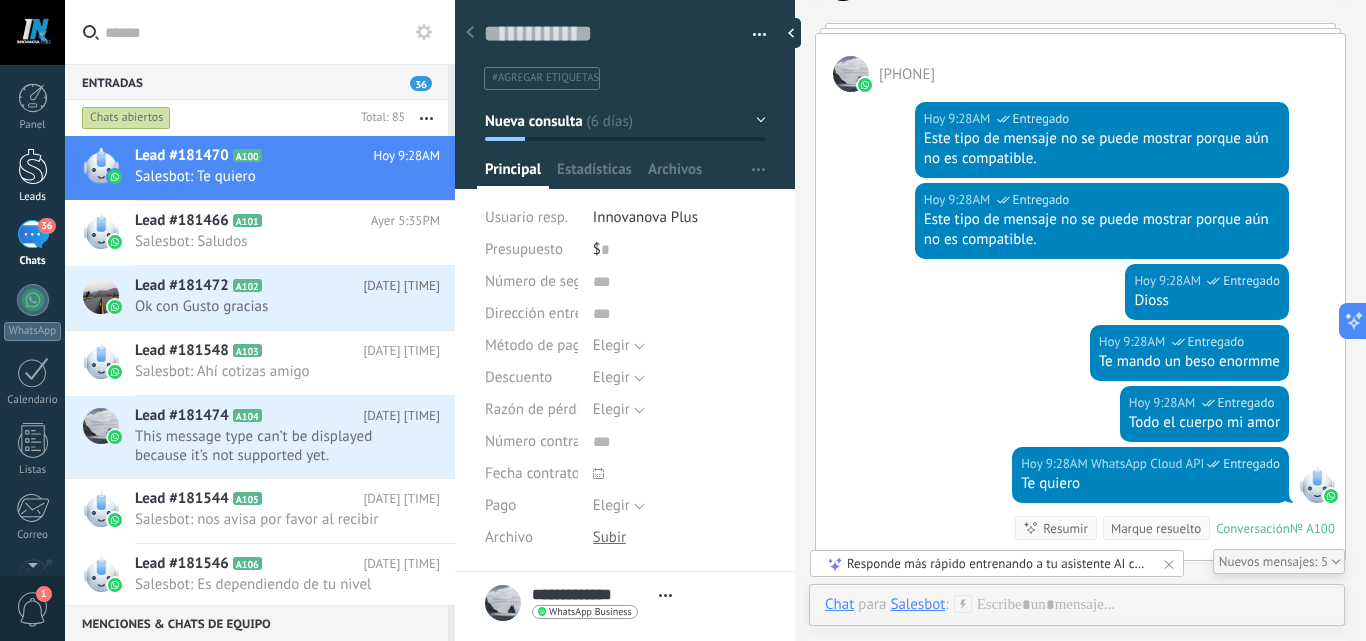 click at bounding box center [33, 166] 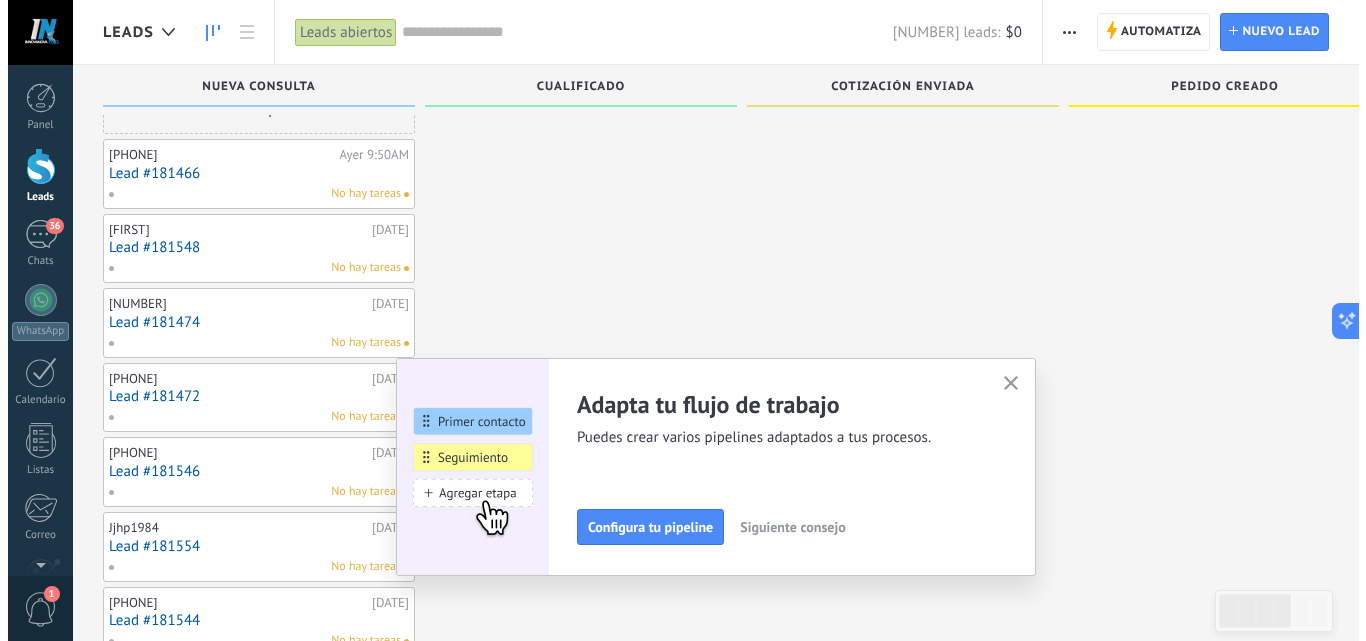 scroll, scrollTop: 0, scrollLeft: 0, axis: both 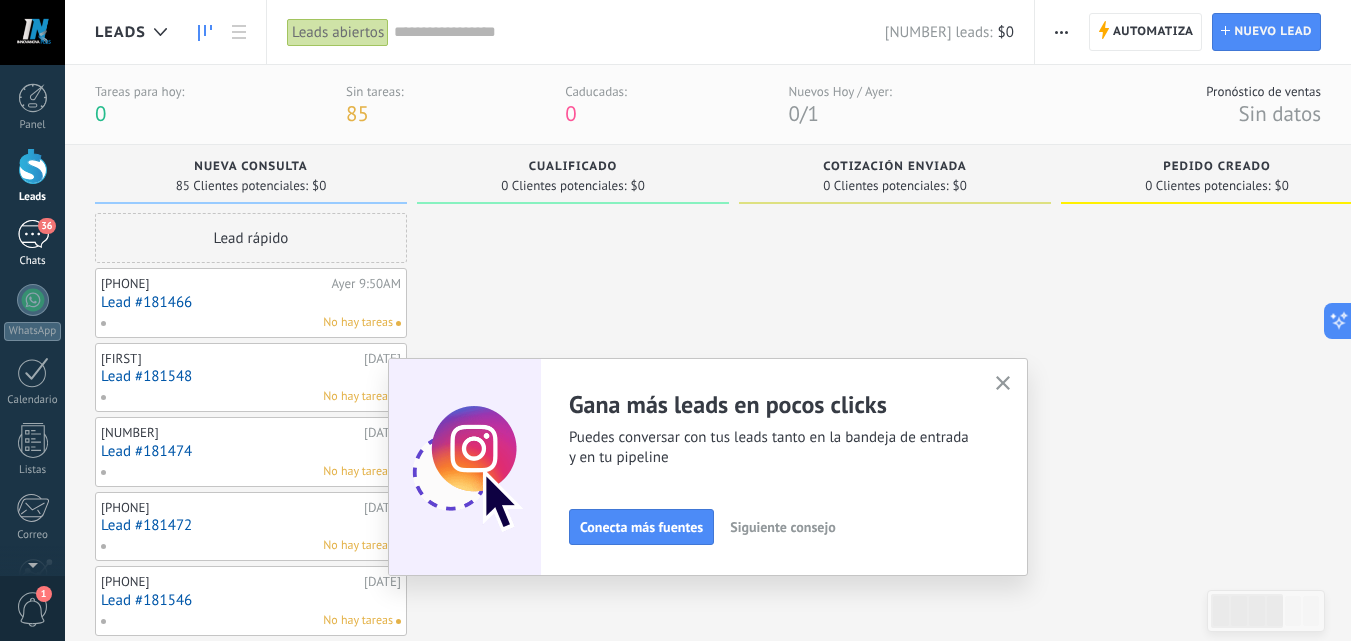 click on "36" at bounding box center (33, 234) 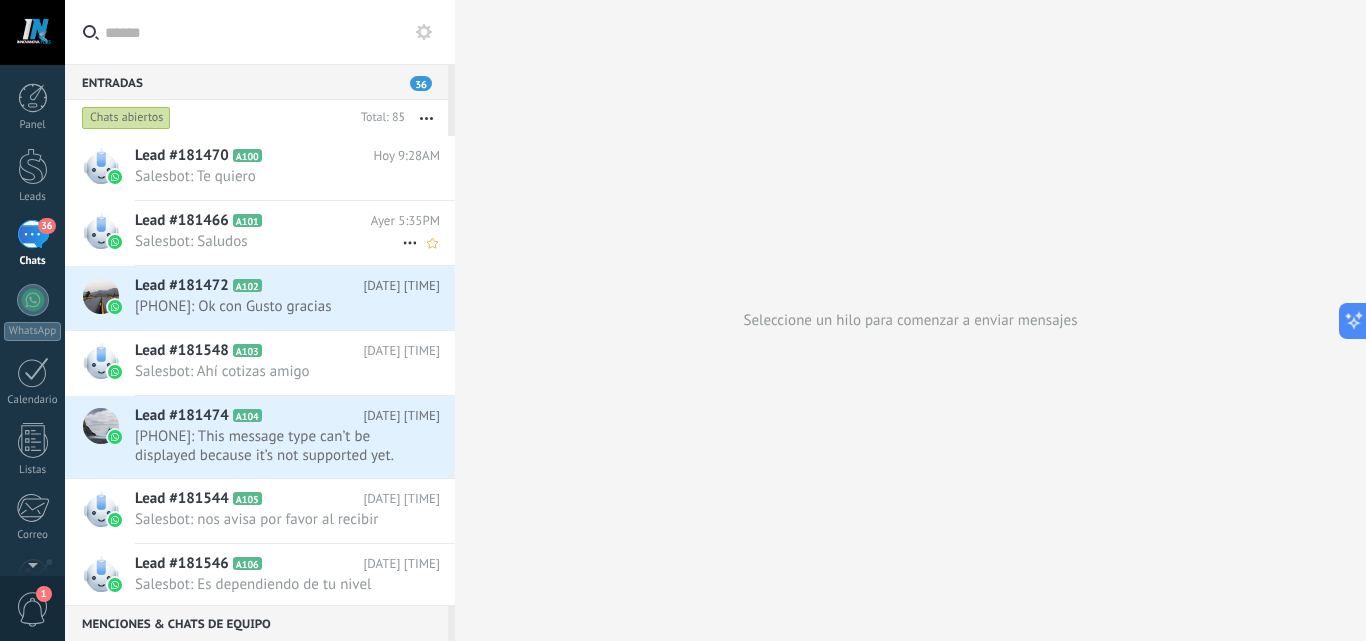 click on "Lead #181466
A101
Ayer [TIME]
Salesbot: Saludos" at bounding box center (295, 232) 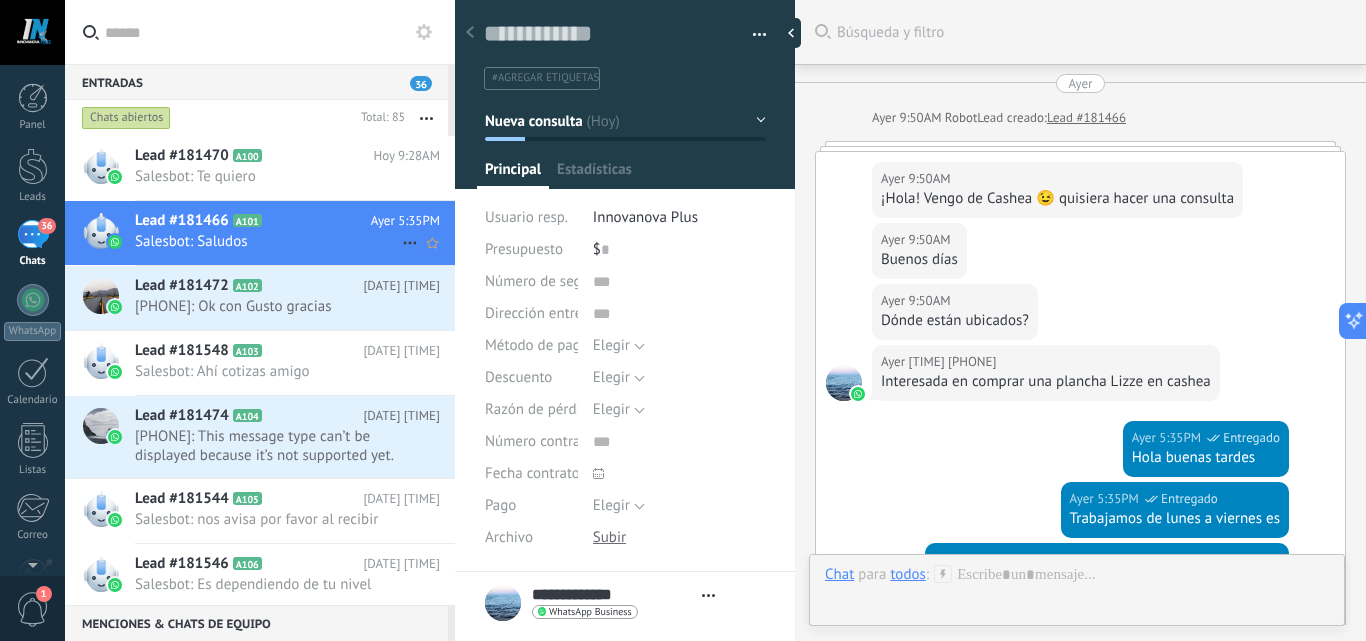 scroll, scrollTop: 421, scrollLeft: 0, axis: vertical 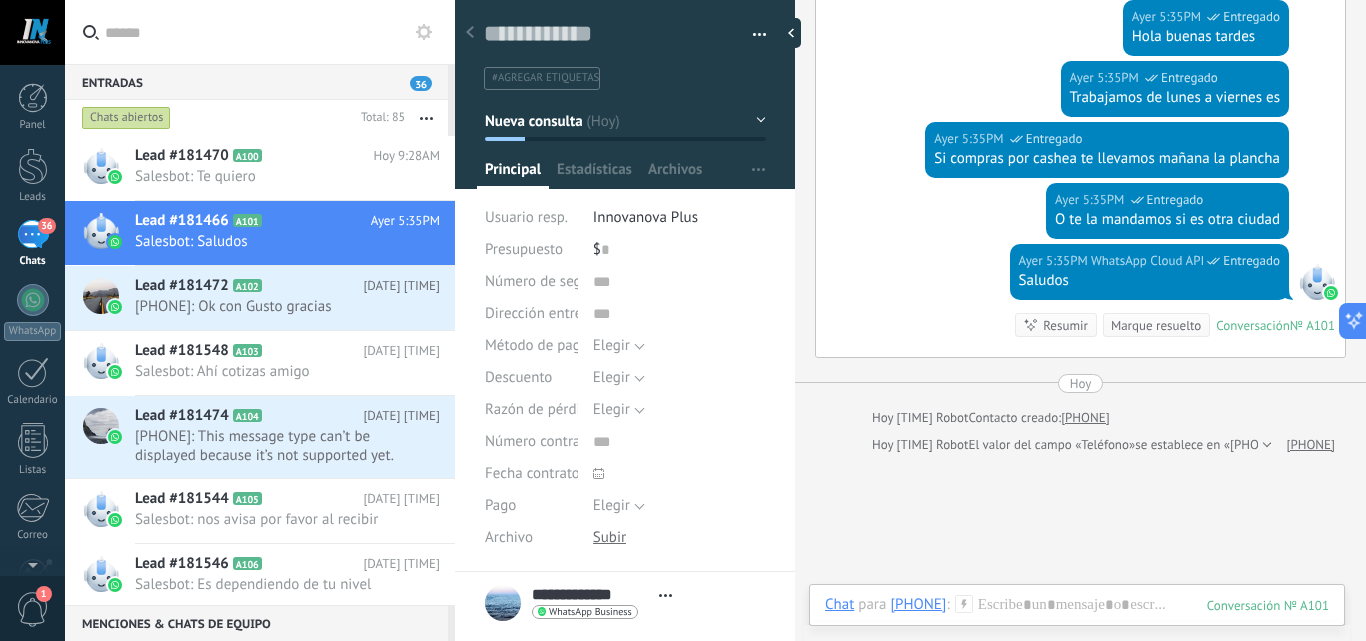 click 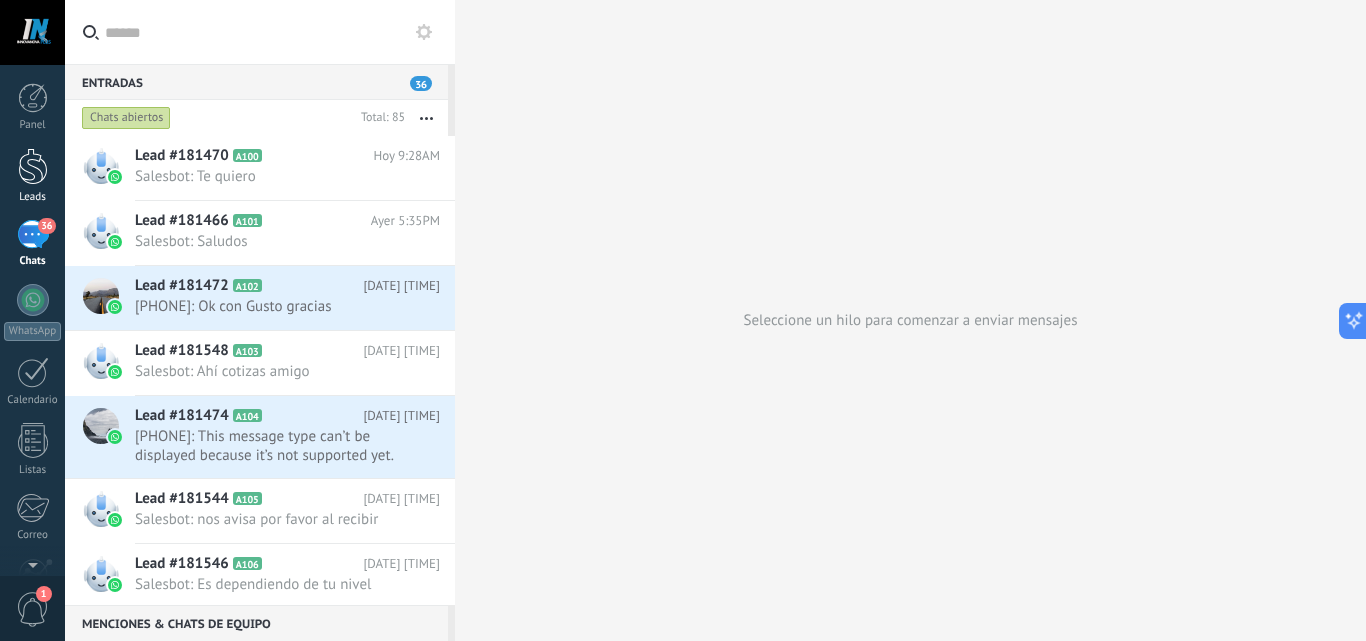 click at bounding box center (33, 166) 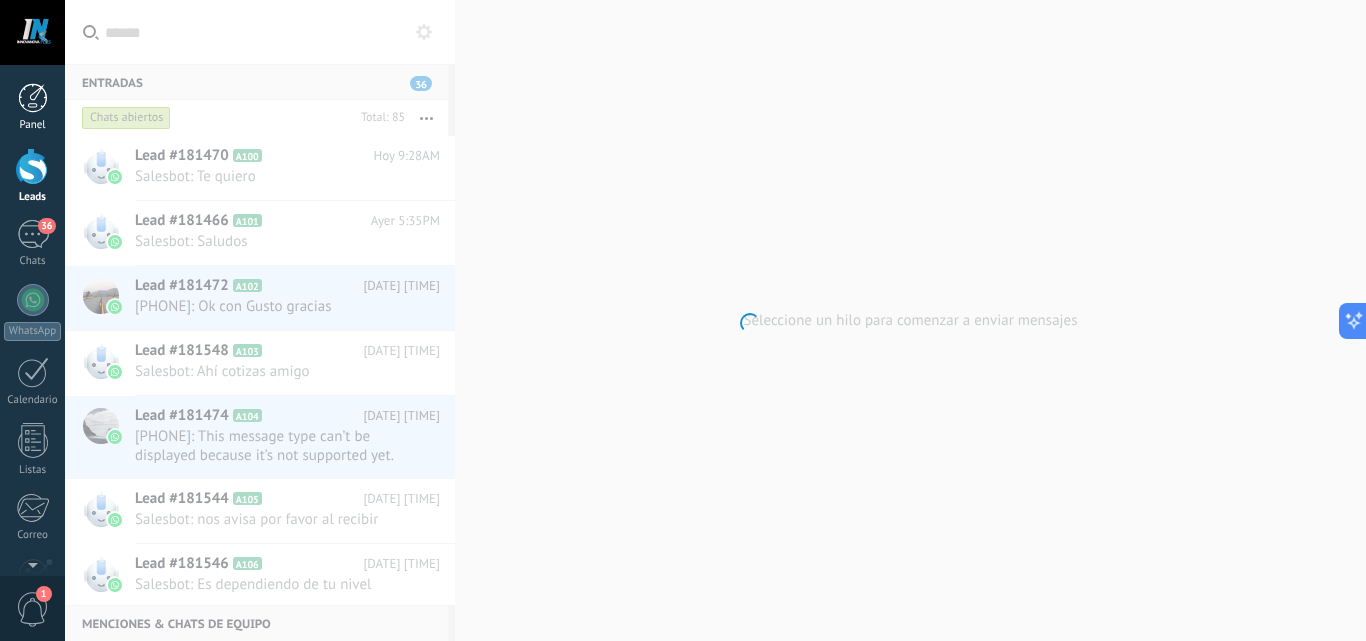 click at bounding box center (33, 98) 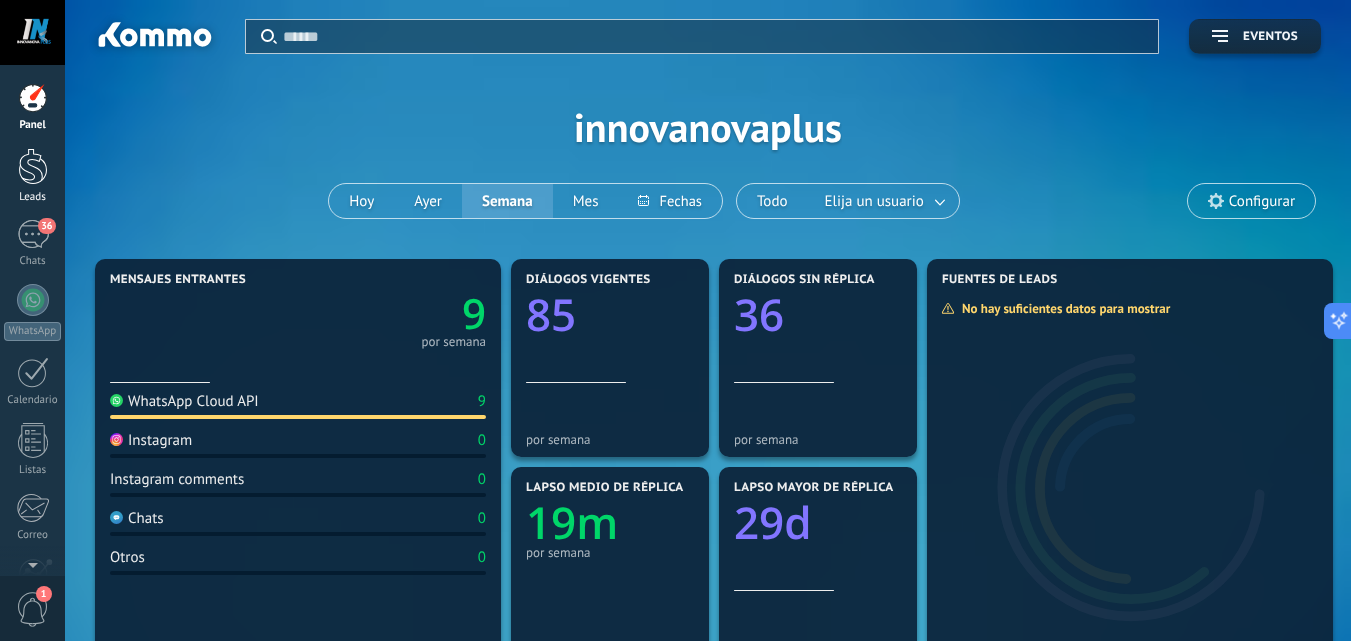 click at bounding box center [33, 166] 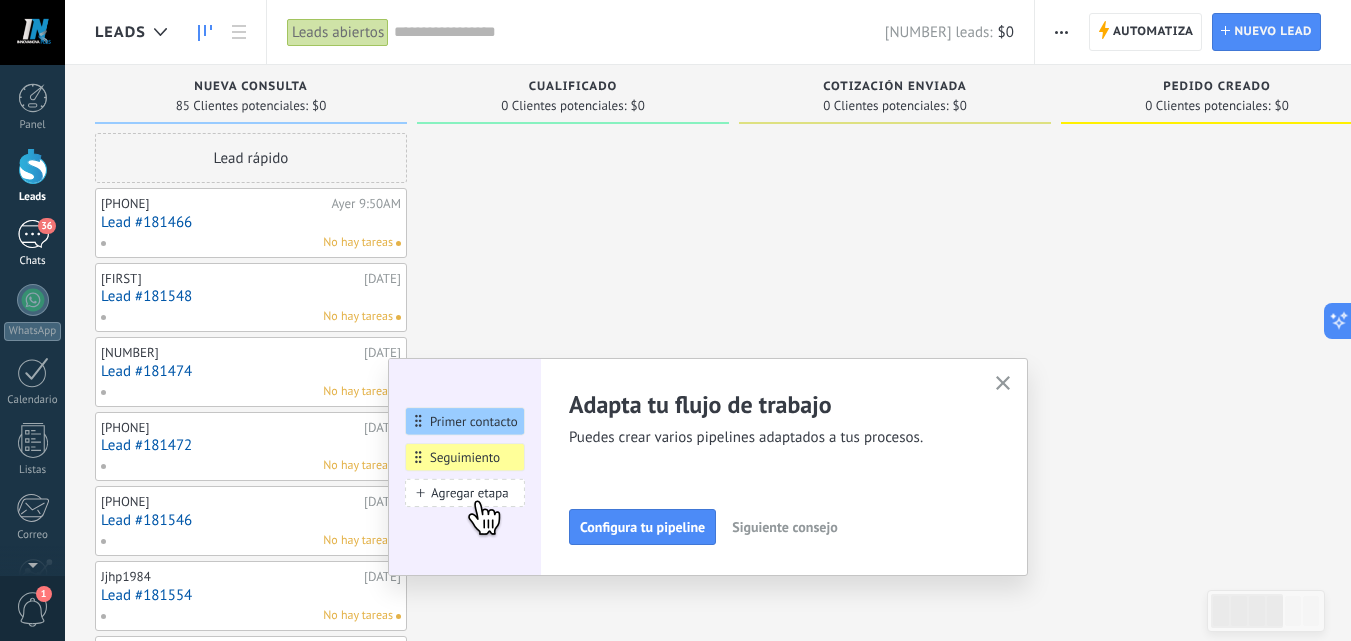 click on "36" at bounding box center [33, 234] 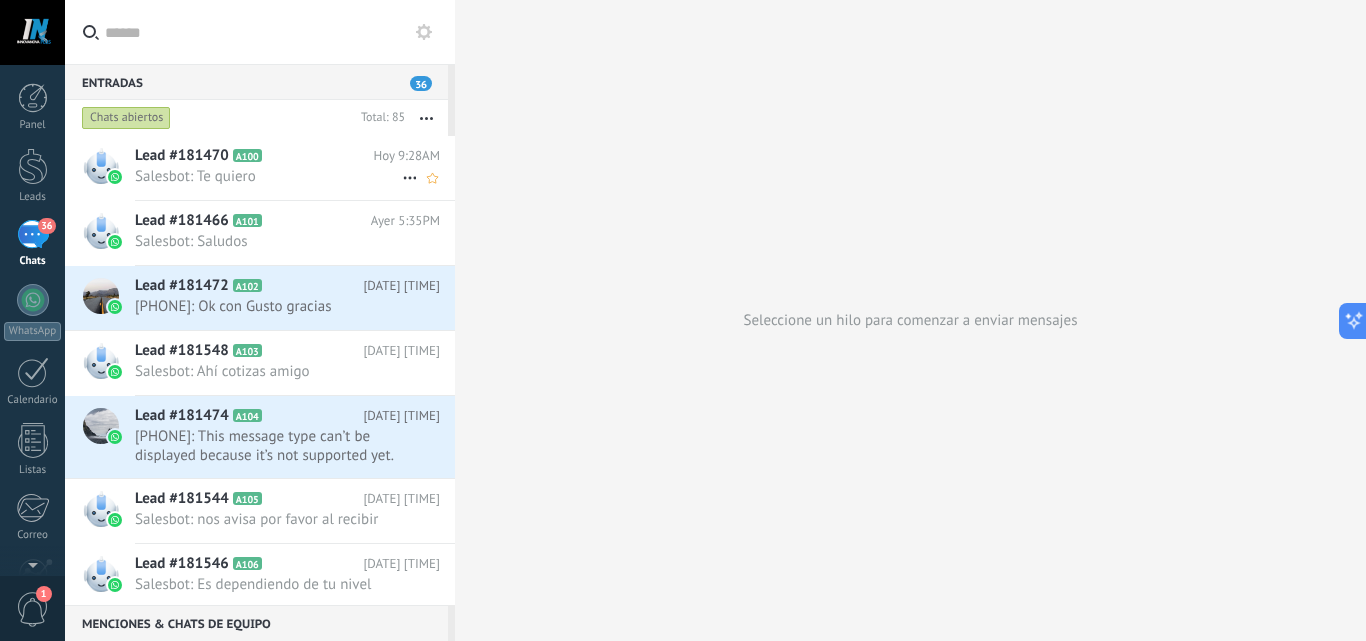 click on "Salesbot: Te quiero" at bounding box center [268, 176] 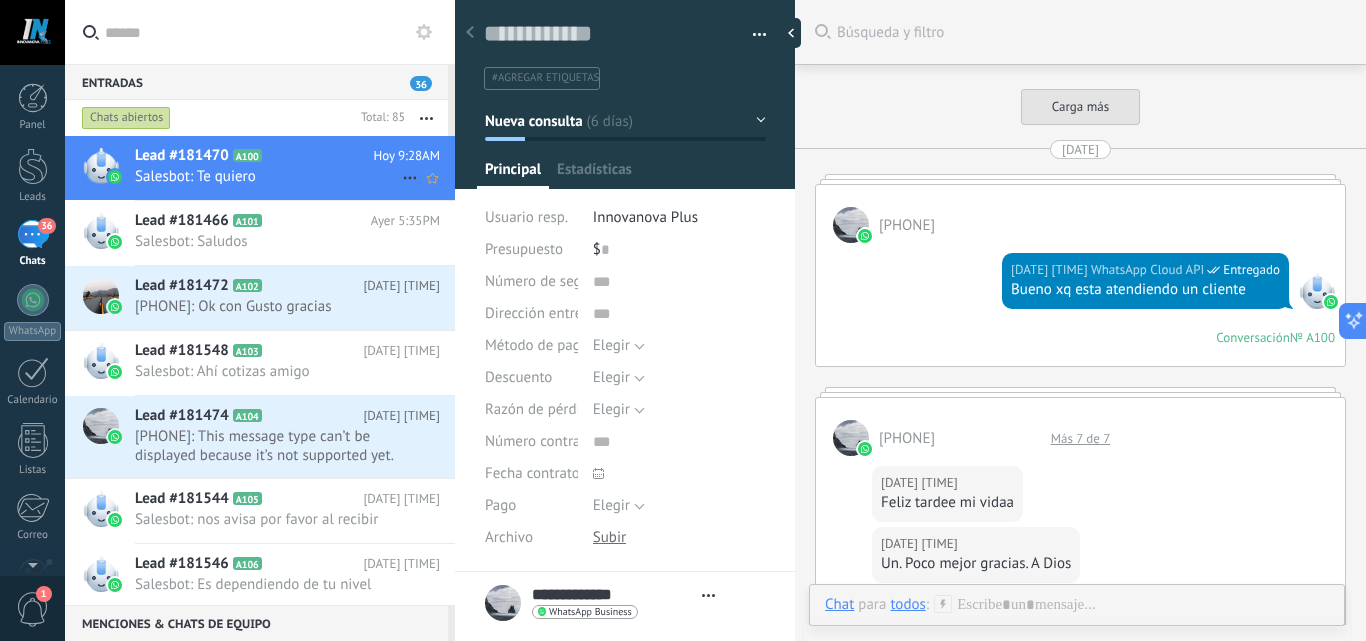 type on "**********" 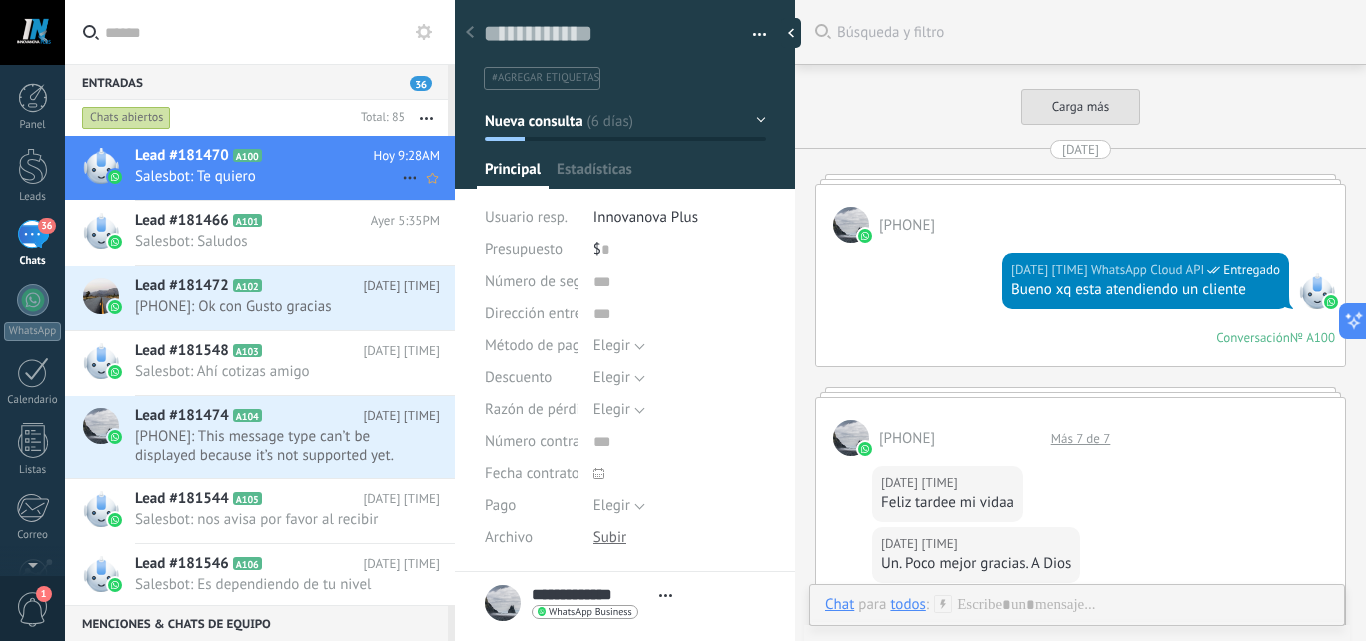scroll, scrollTop: 3230, scrollLeft: 0, axis: vertical 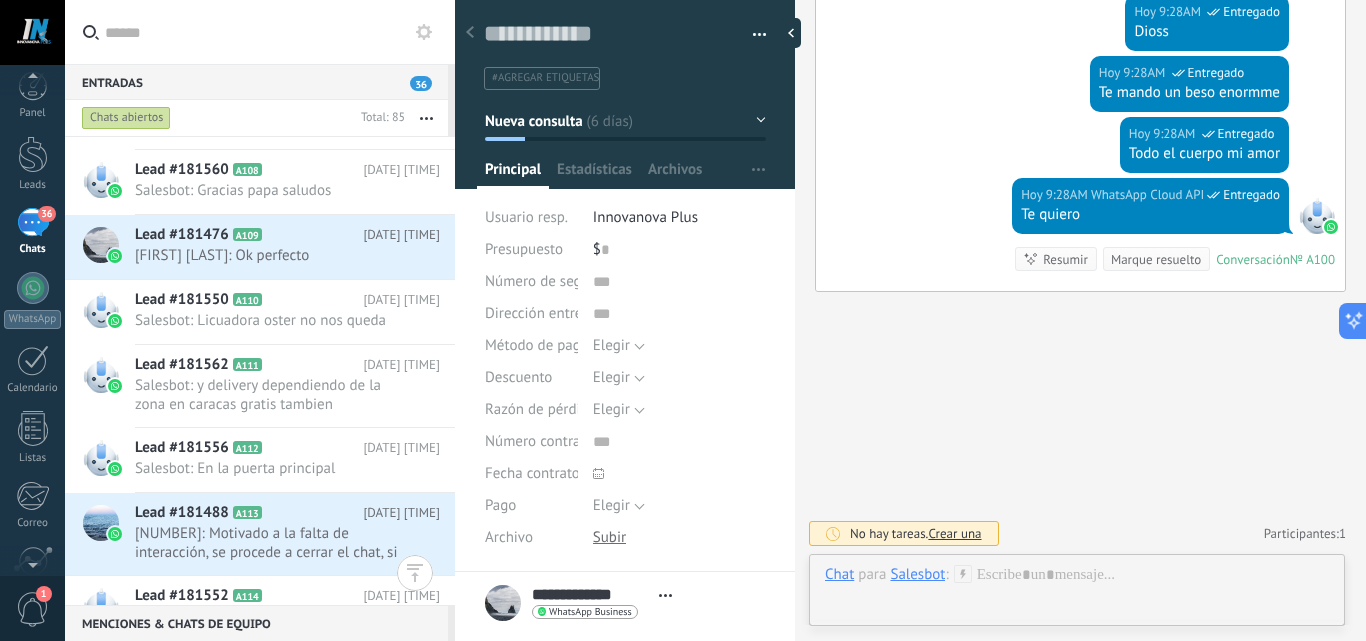 click on "1" at bounding box center (33, 609) 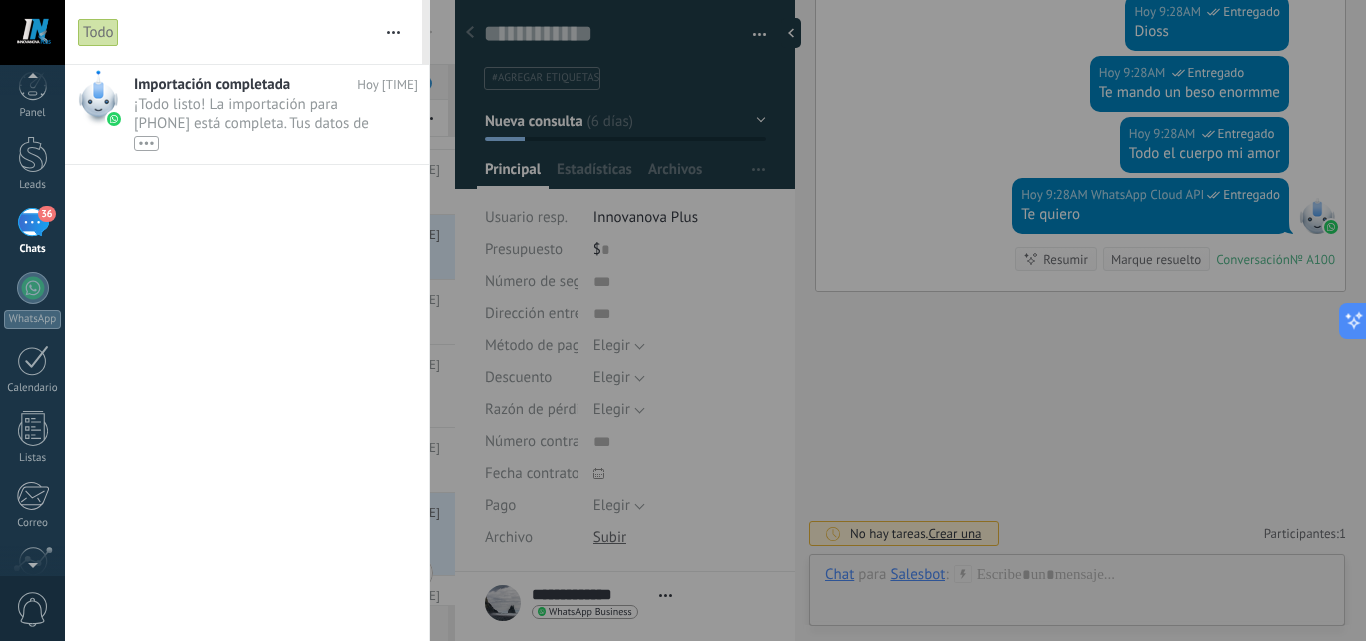 click on "0" at bounding box center (33, 609) 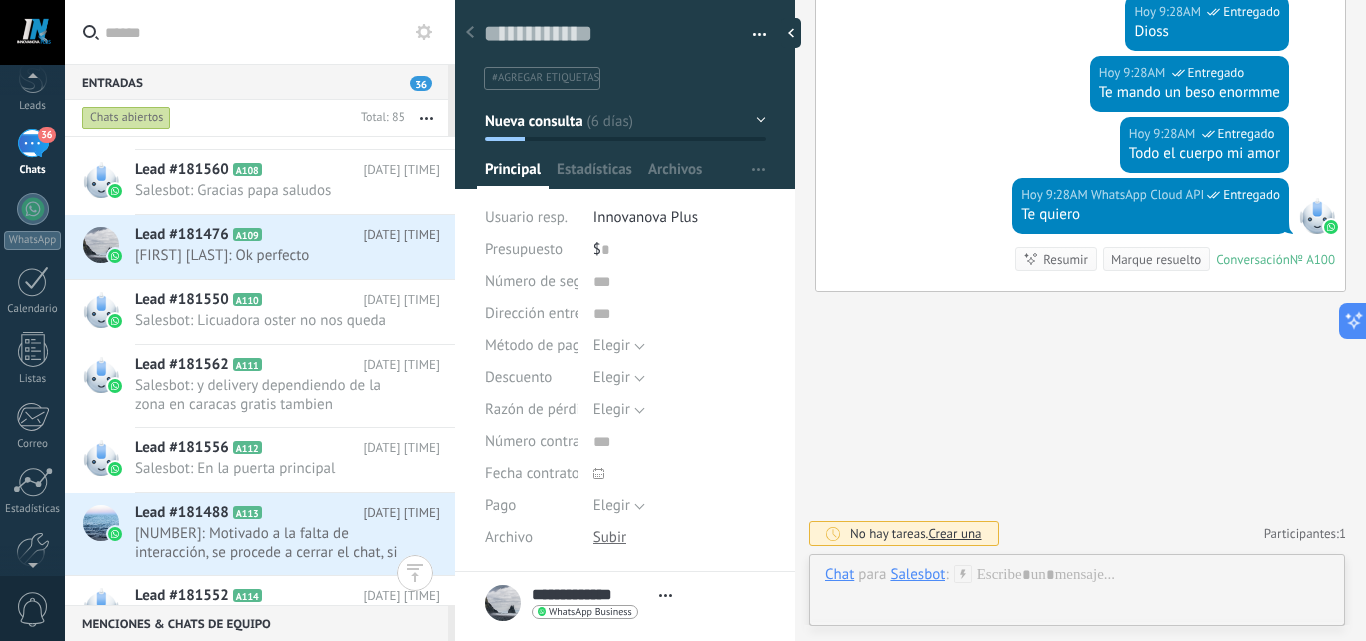 scroll, scrollTop: 0, scrollLeft: 0, axis: both 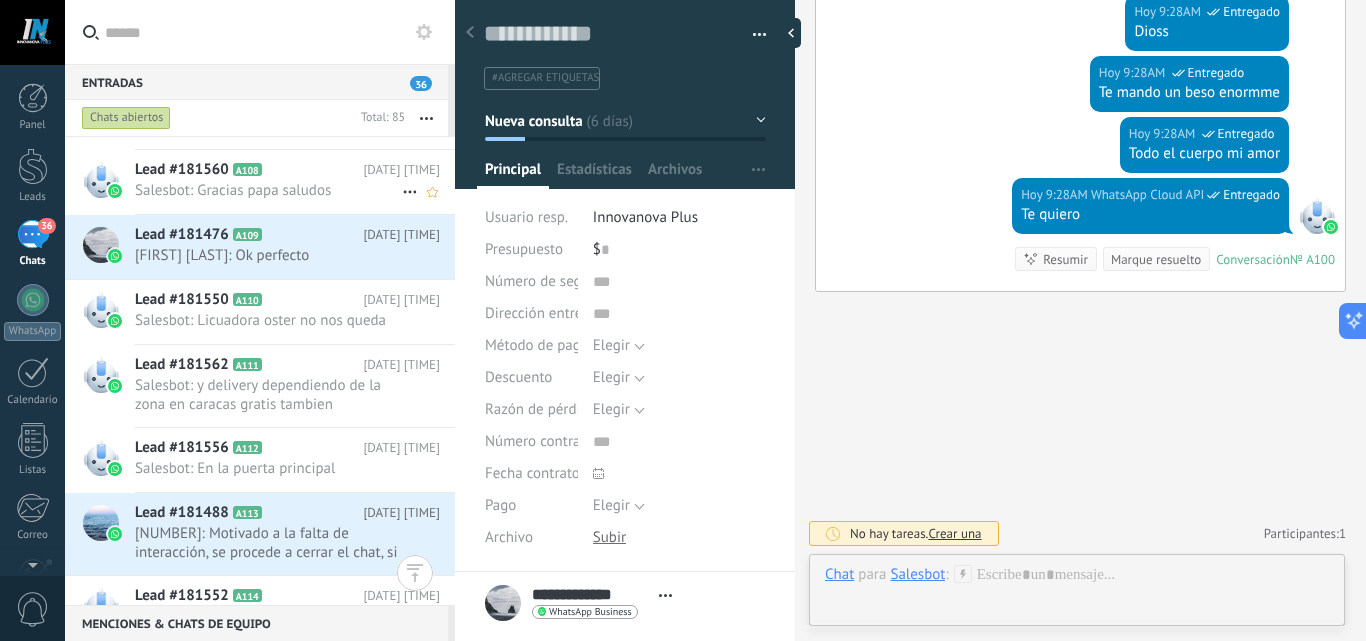 click 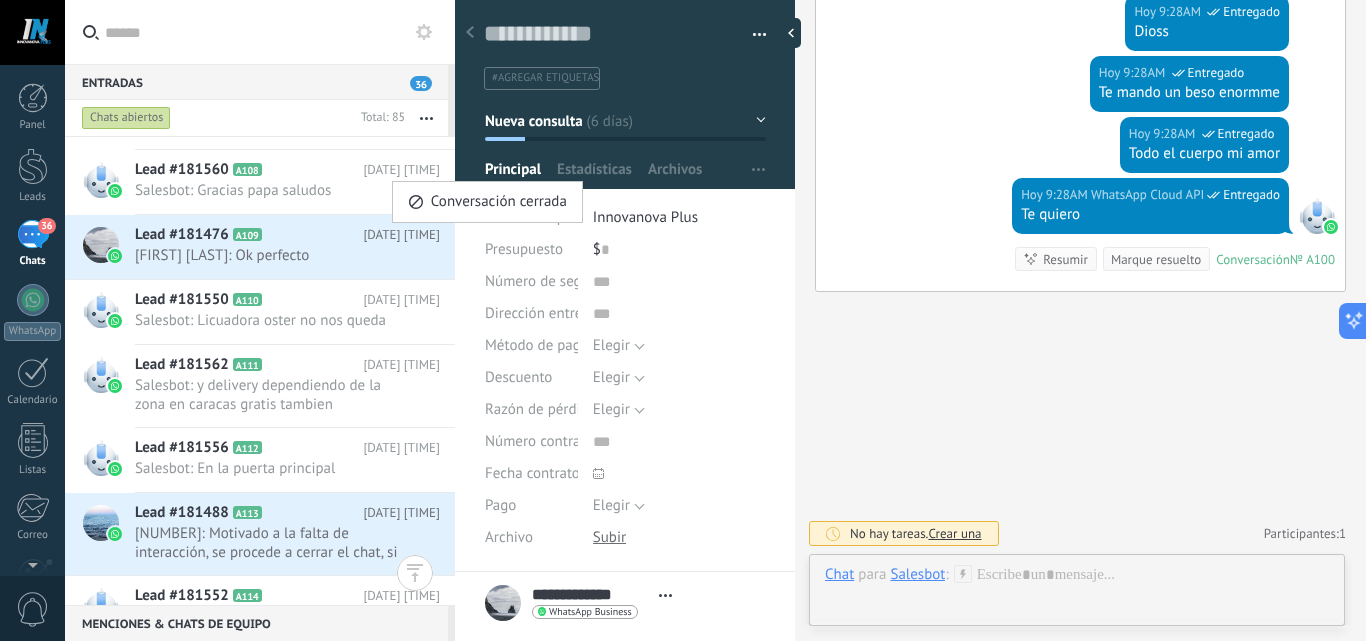 click at bounding box center [683, 320] 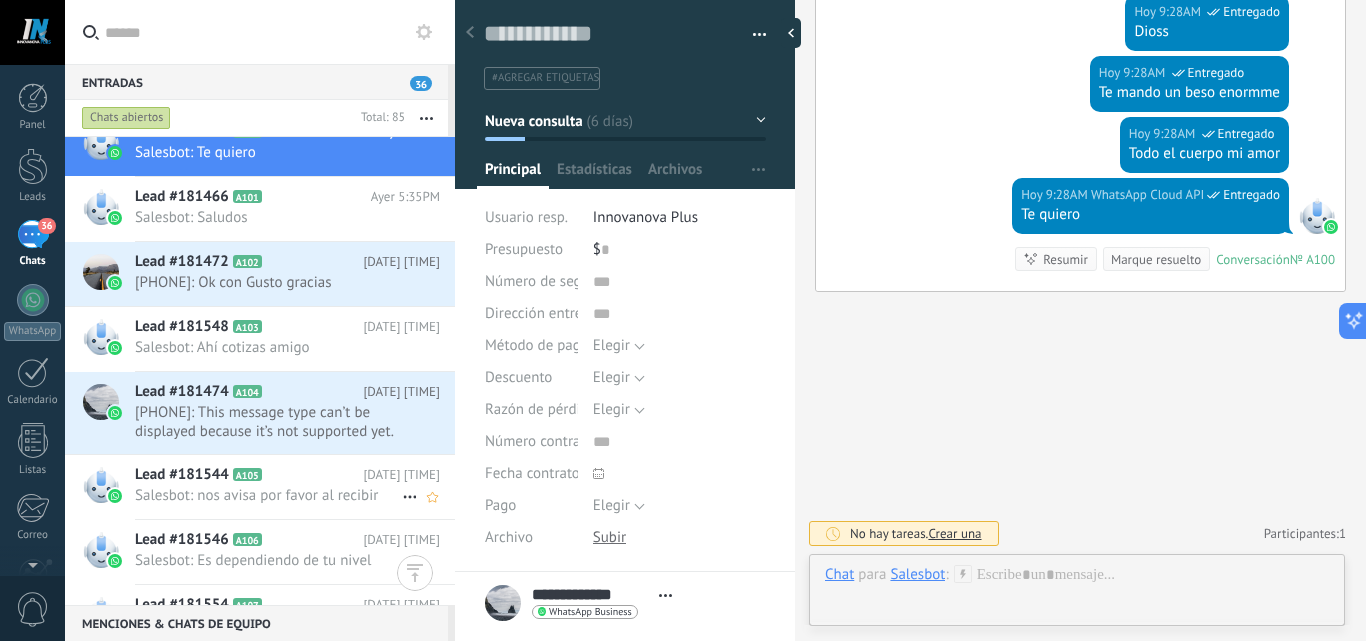 scroll, scrollTop: 0, scrollLeft: 0, axis: both 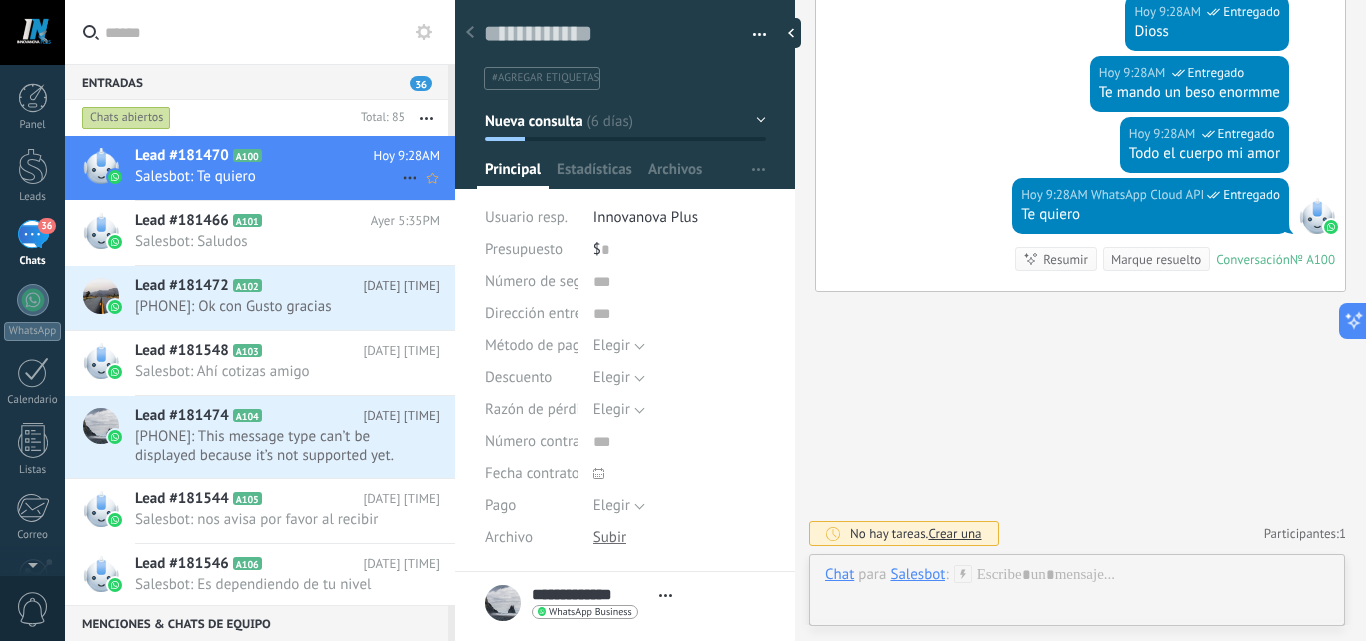 drag, startPoint x: 291, startPoint y: 167, endPoint x: 244, endPoint y: 169, distance: 47.042534 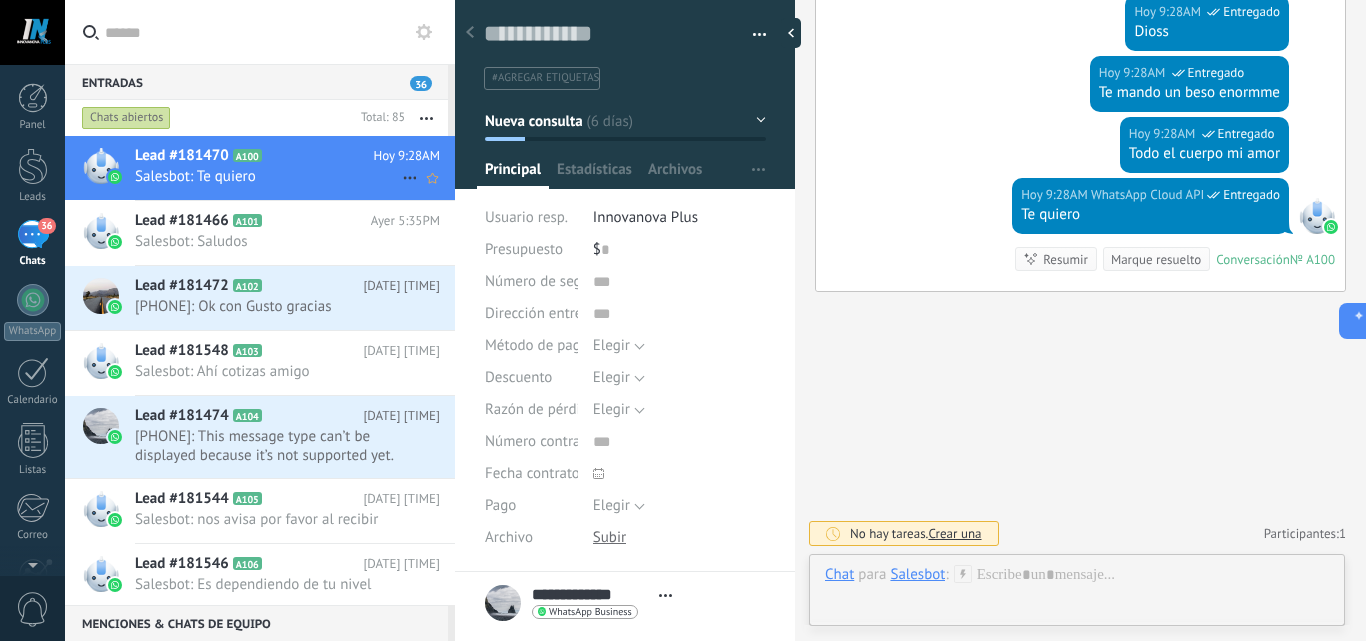 click 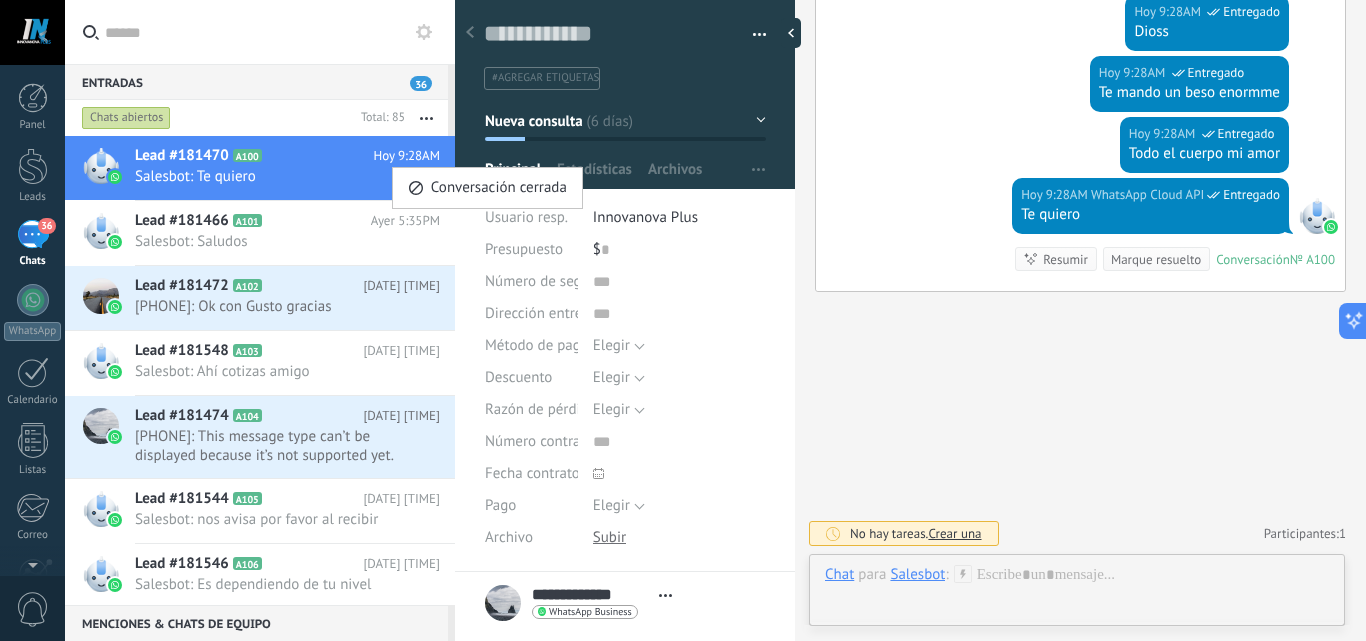 click at bounding box center [683, 320] 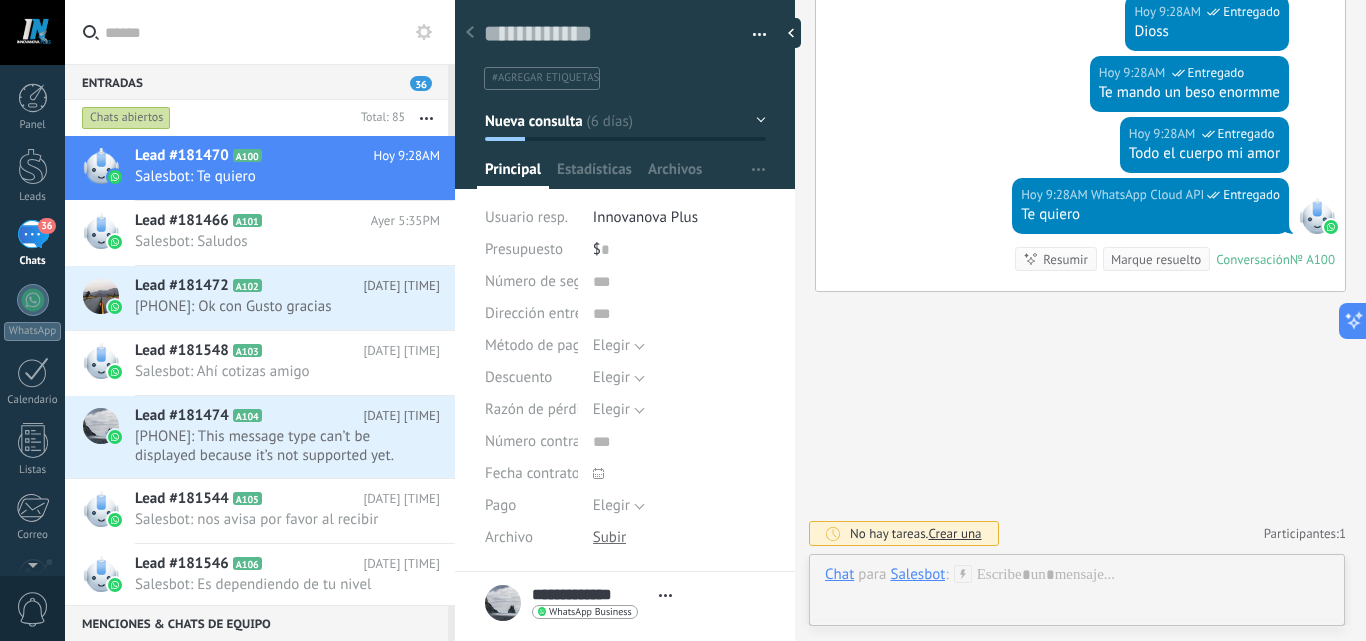 click at bounding box center [426, 118] 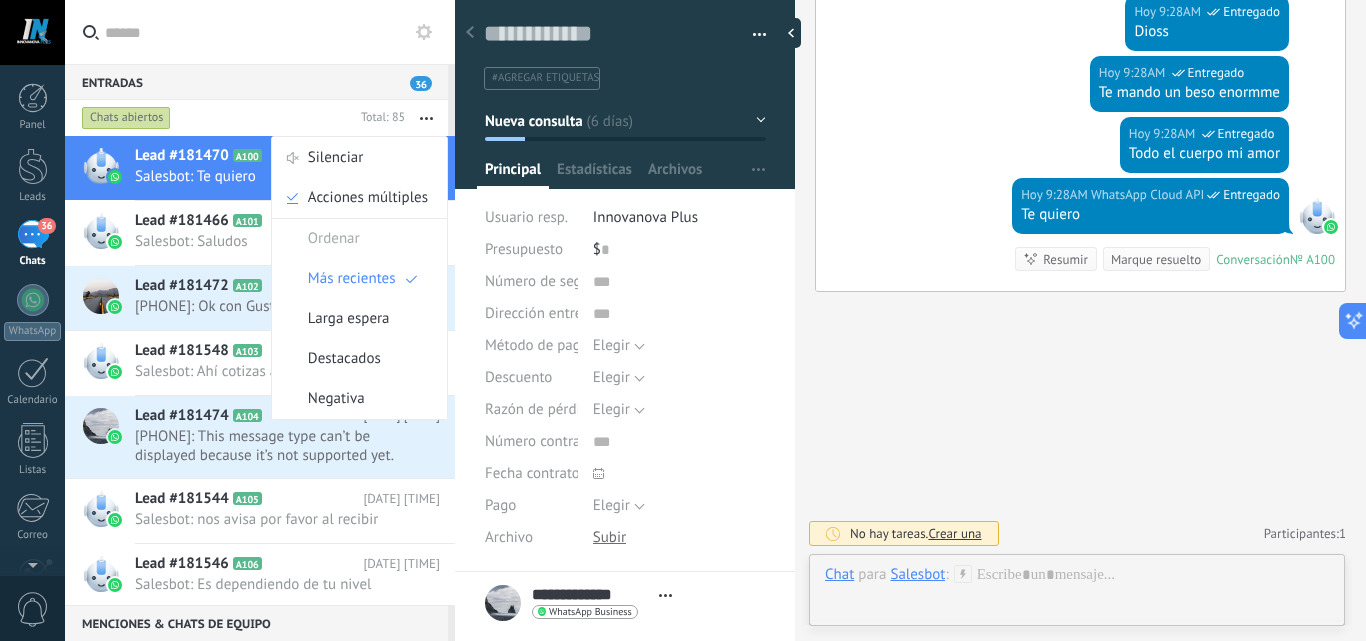 click on "Salesbot: Te quiero" at bounding box center (268, 176) 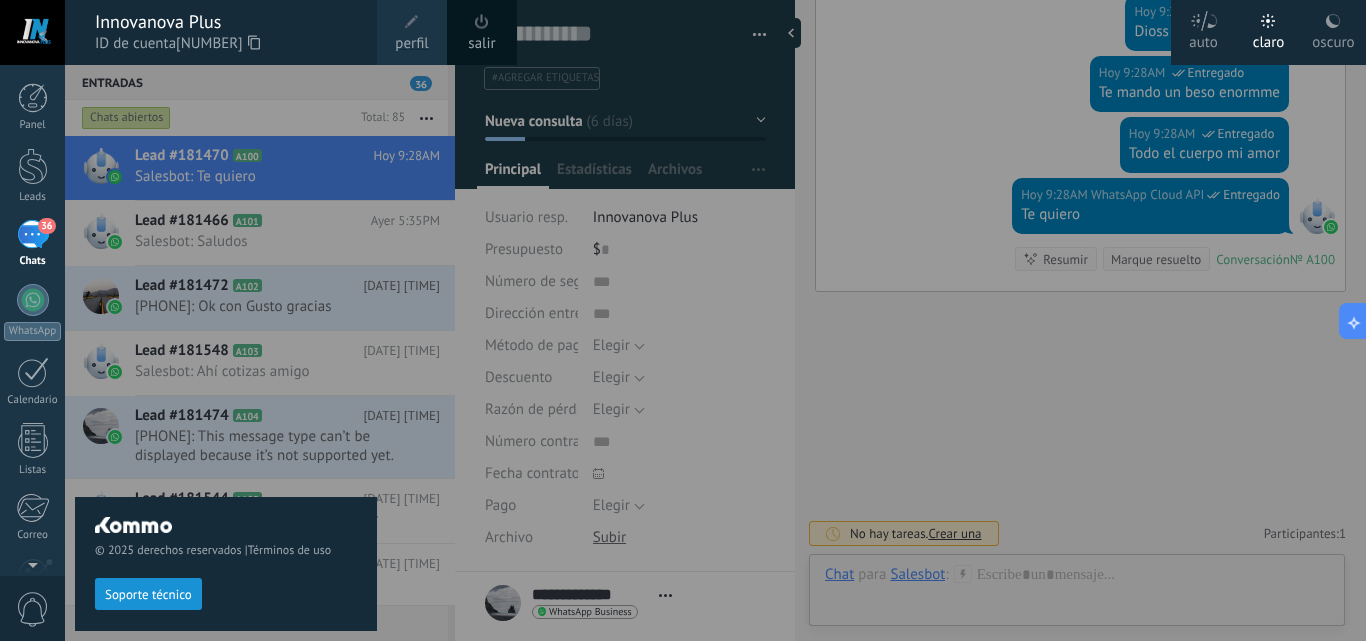 click at bounding box center [32, 32] 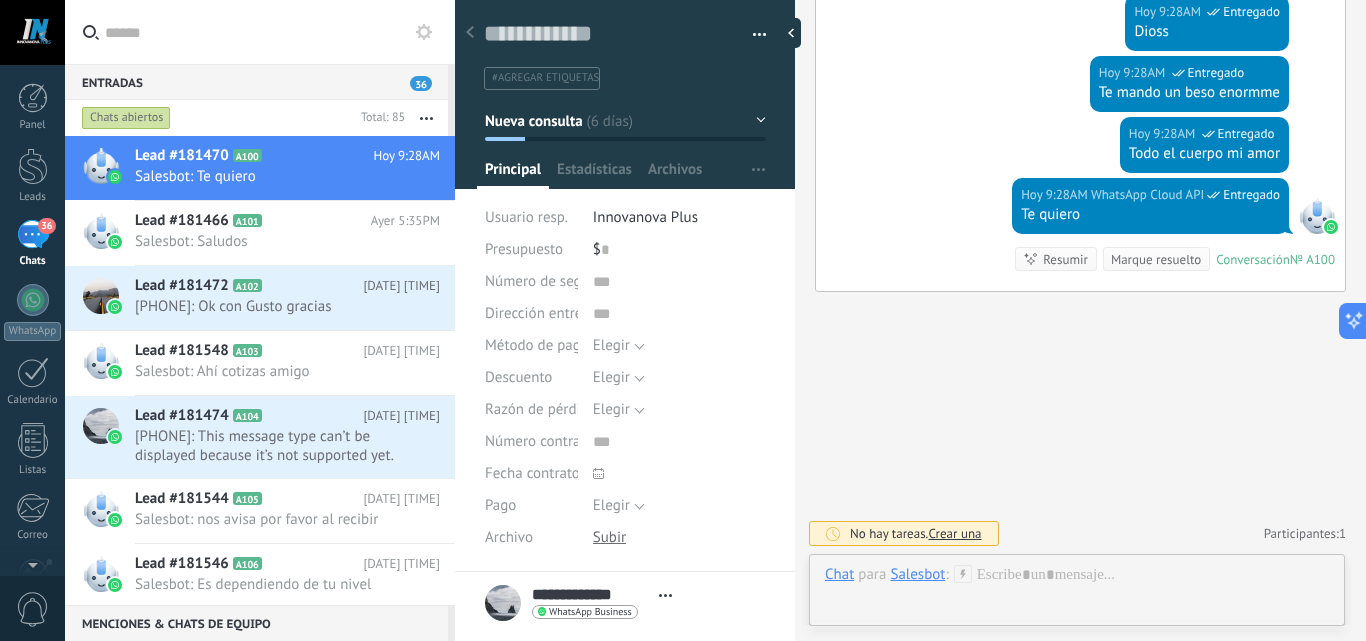 click at bounding box center (32, 32) 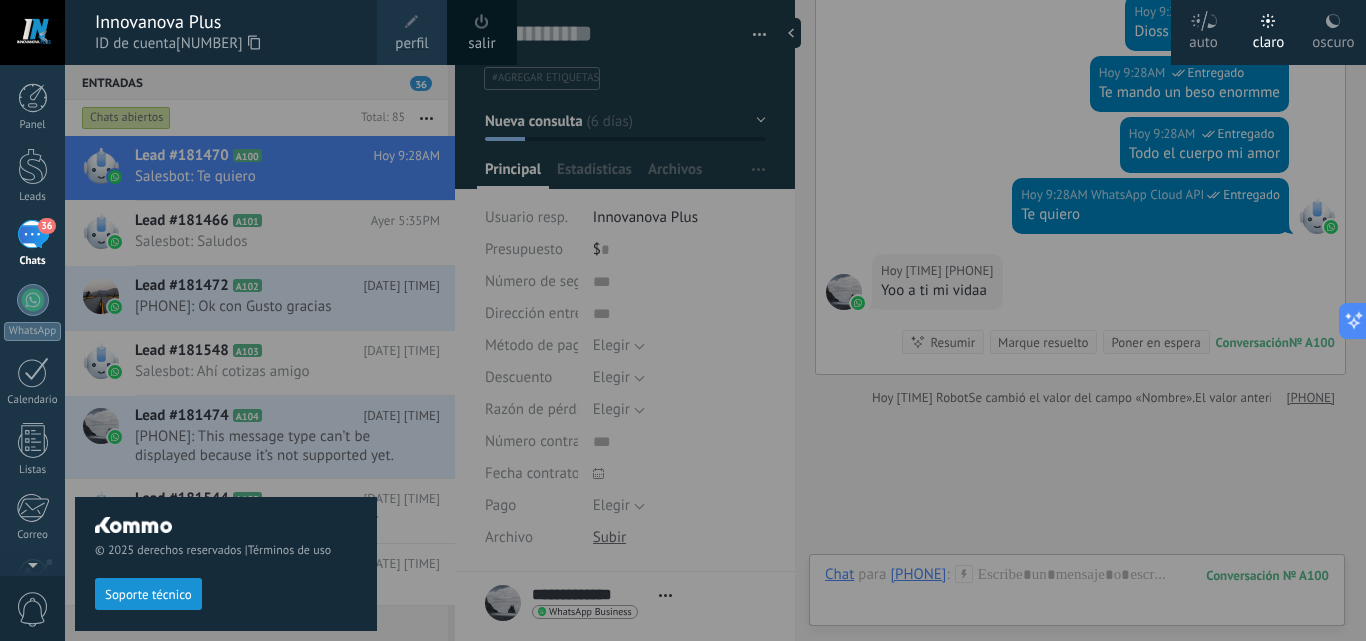scroll, scrollTop: 3432, scrollLeft: 0, axis: vertical 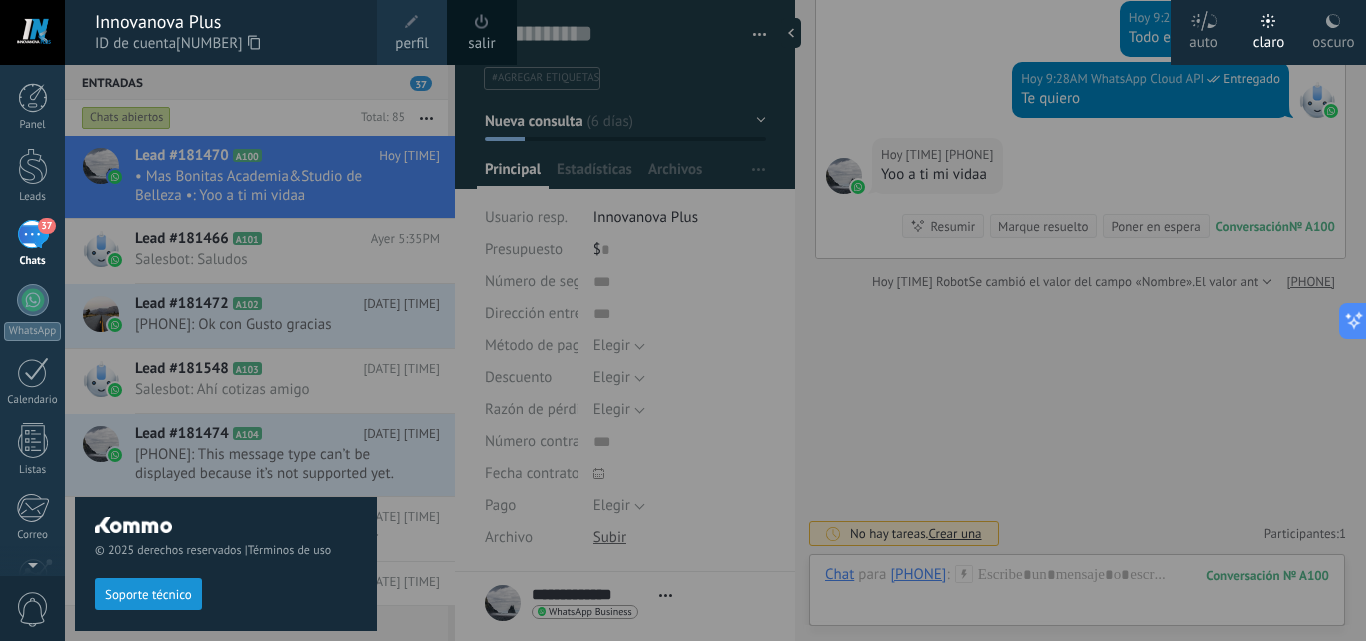 click on "oscuro" at bounding box center (1333, 39) 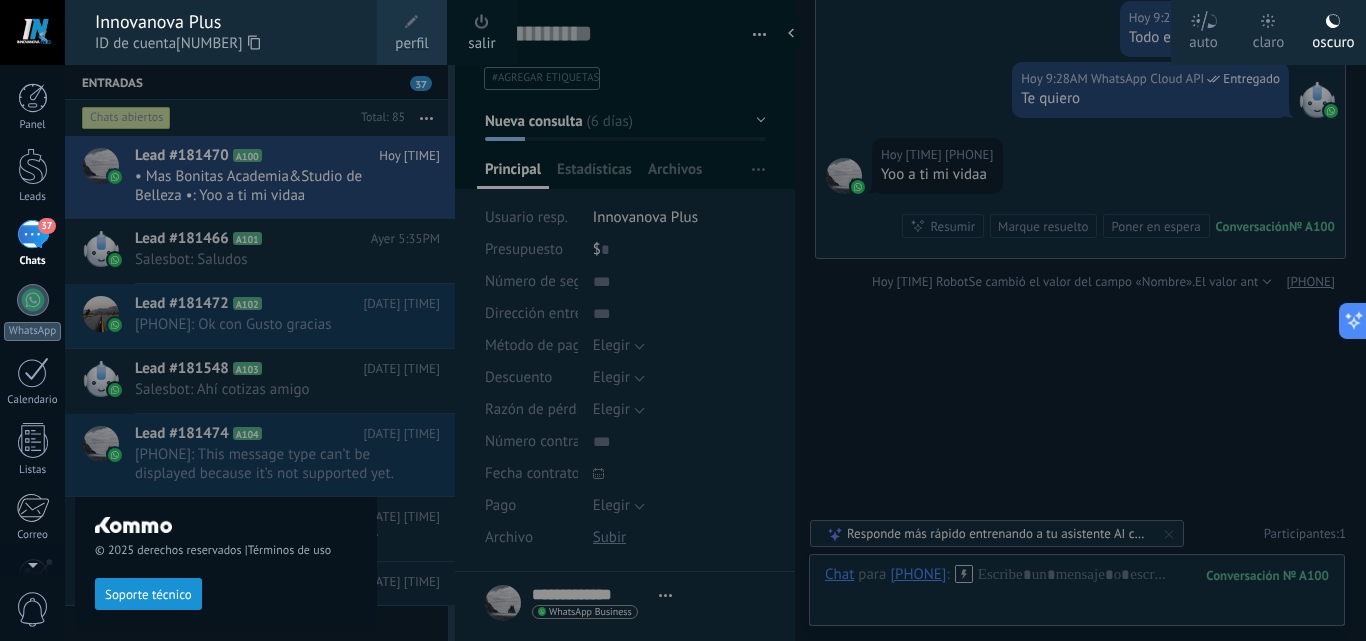 click at bounding box center [748, 320] 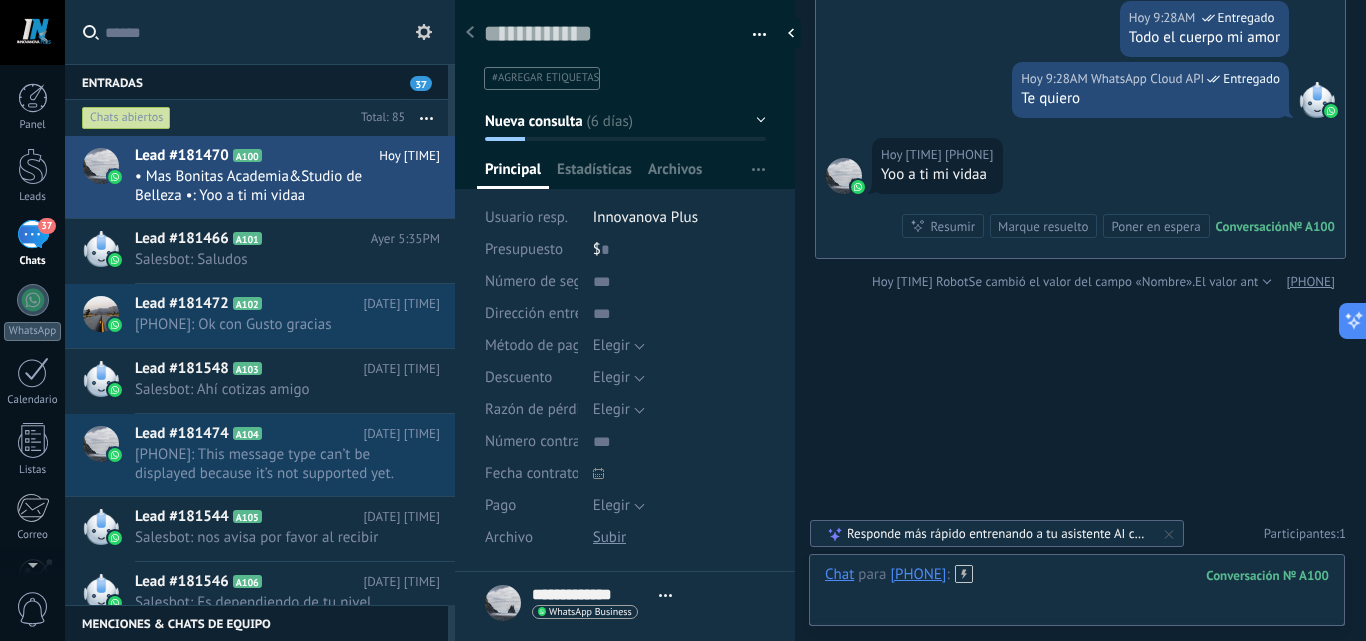click at bounding box center [1077, 595] 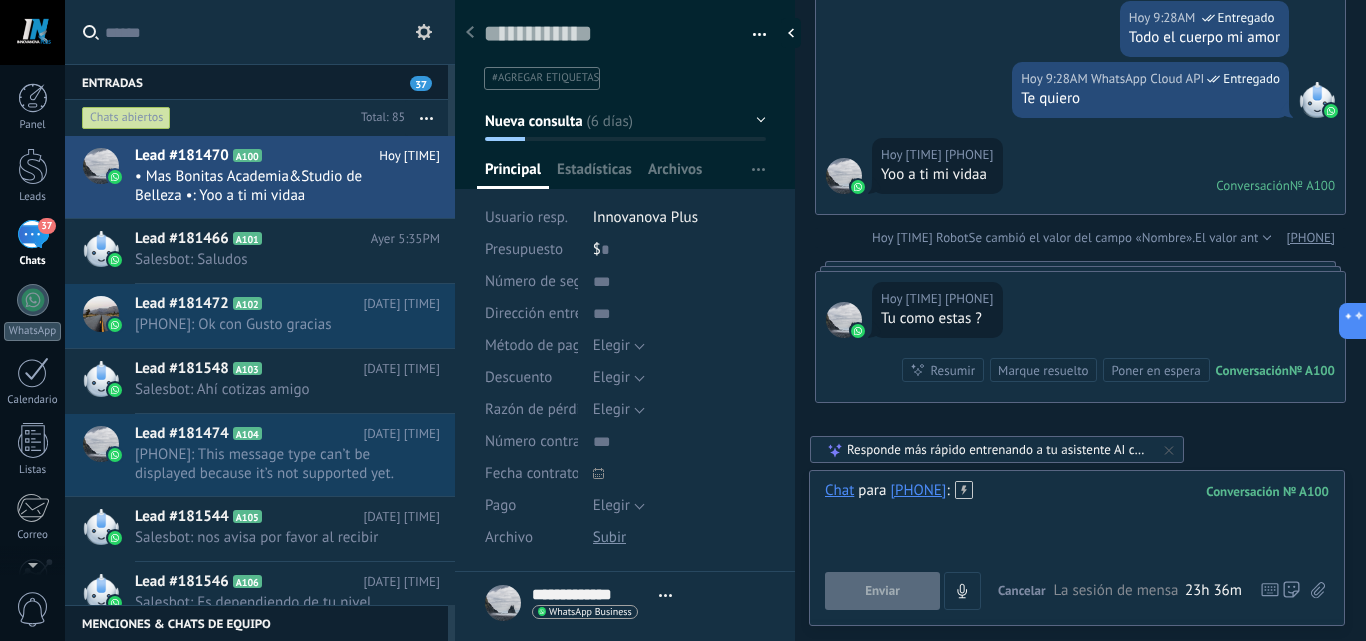 scroll, scrollTop: 3375, scrollLeft: 0, axis: vertical 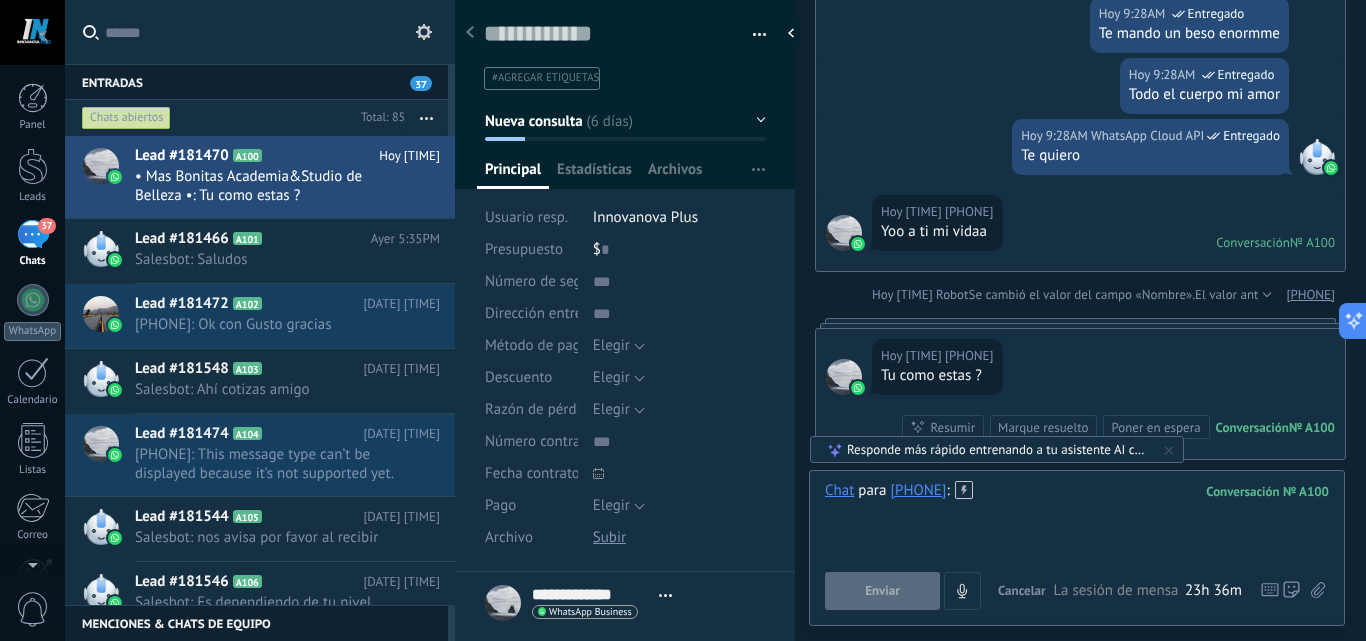 click at bounding box center [1077, 519] 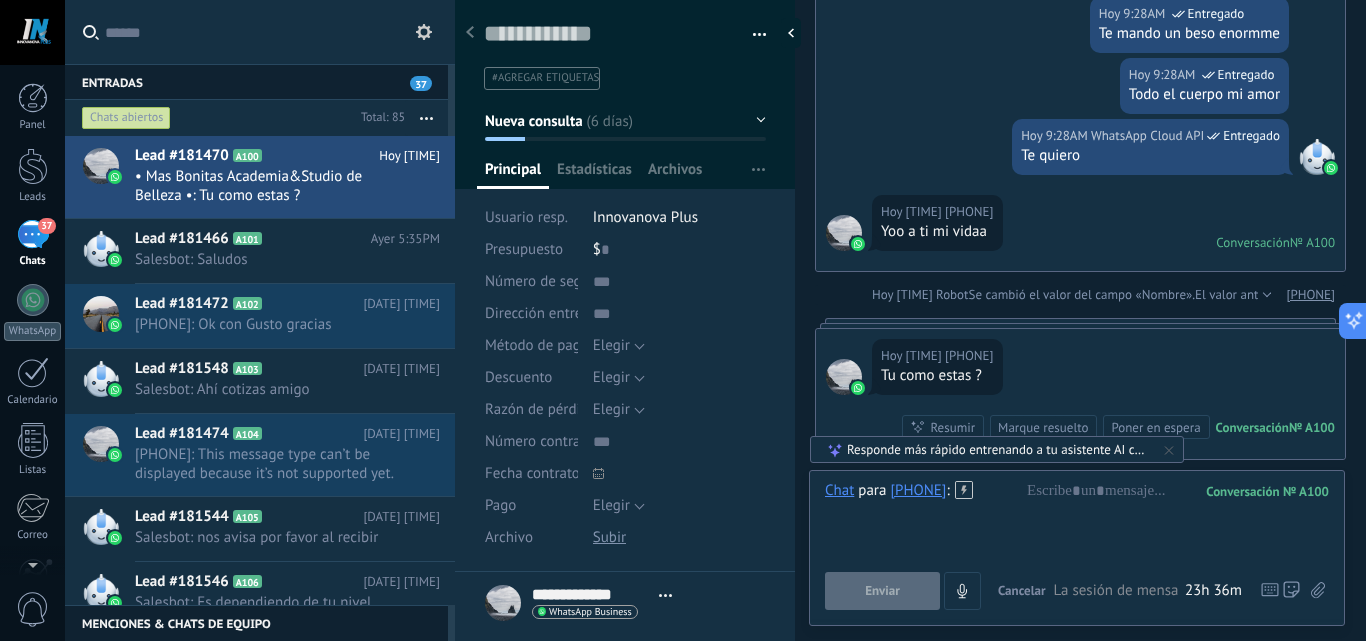 click on "Hoy [TIME] [PHONE] Tu como estas ? Conversación № A100 Conversación № A100 Marque resuelto Poner en espera" at bounding box center [1080, 394] 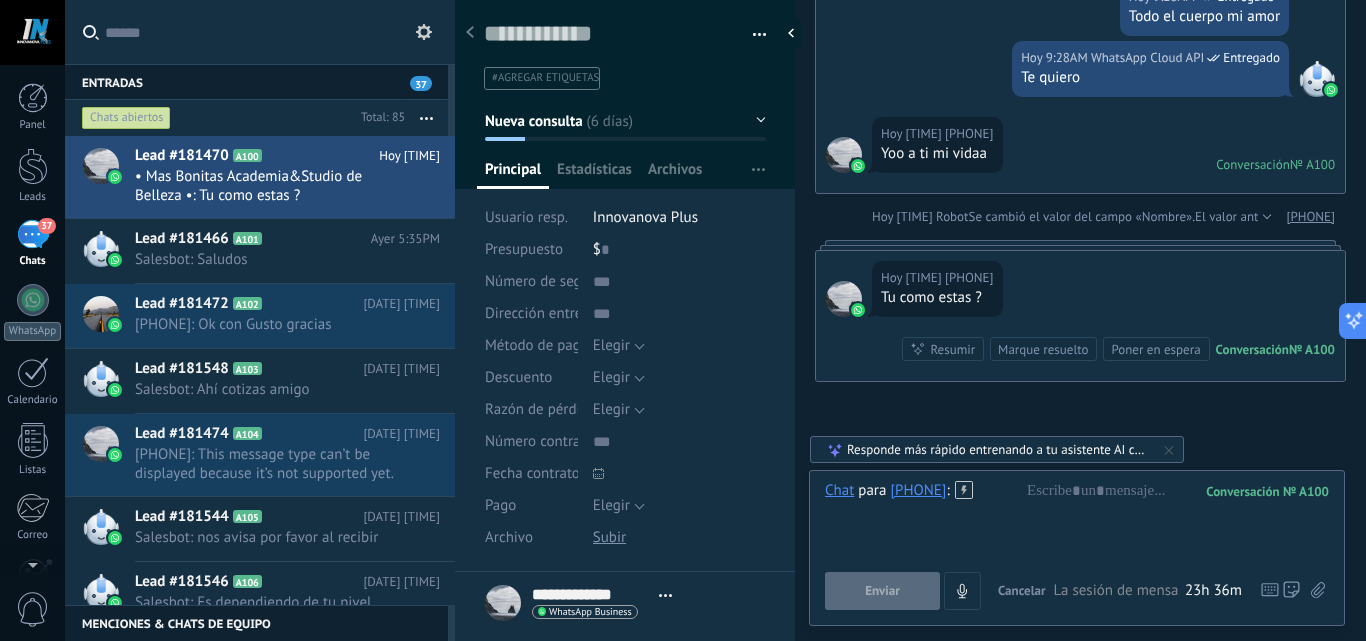 scroll, scrollTop: 3475, scrollLeft: 0, axis: vertical 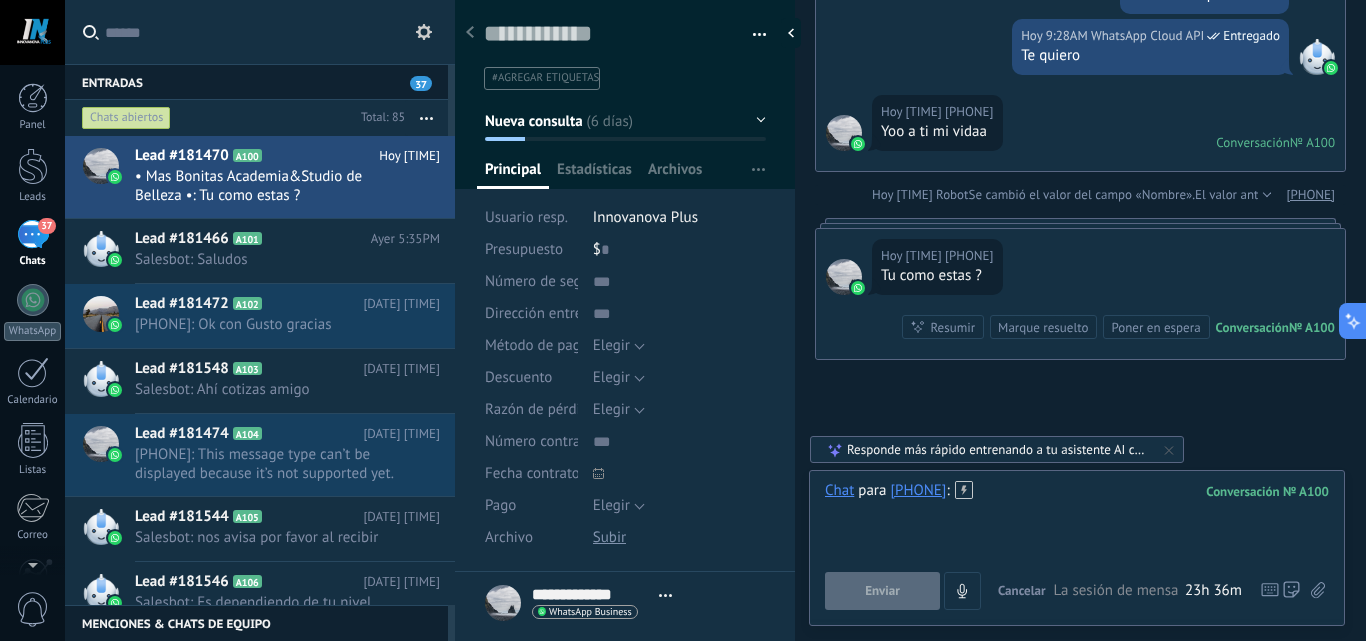 click at bounding box center [1077, 519] 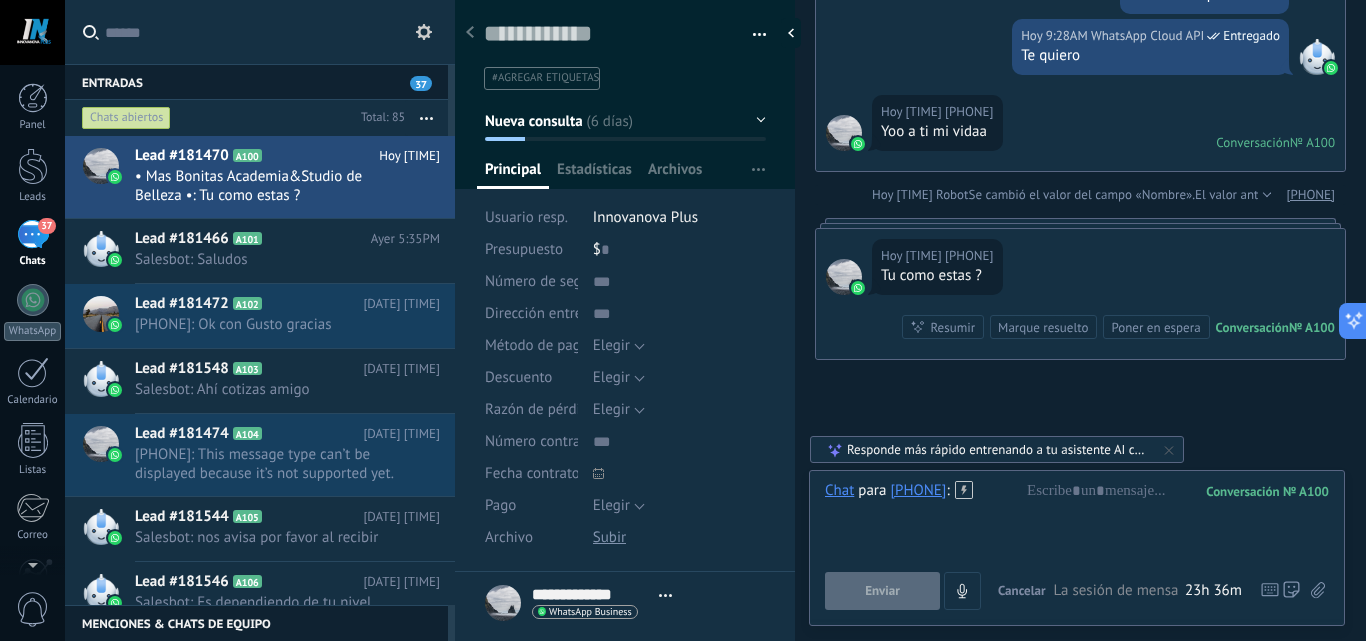 click 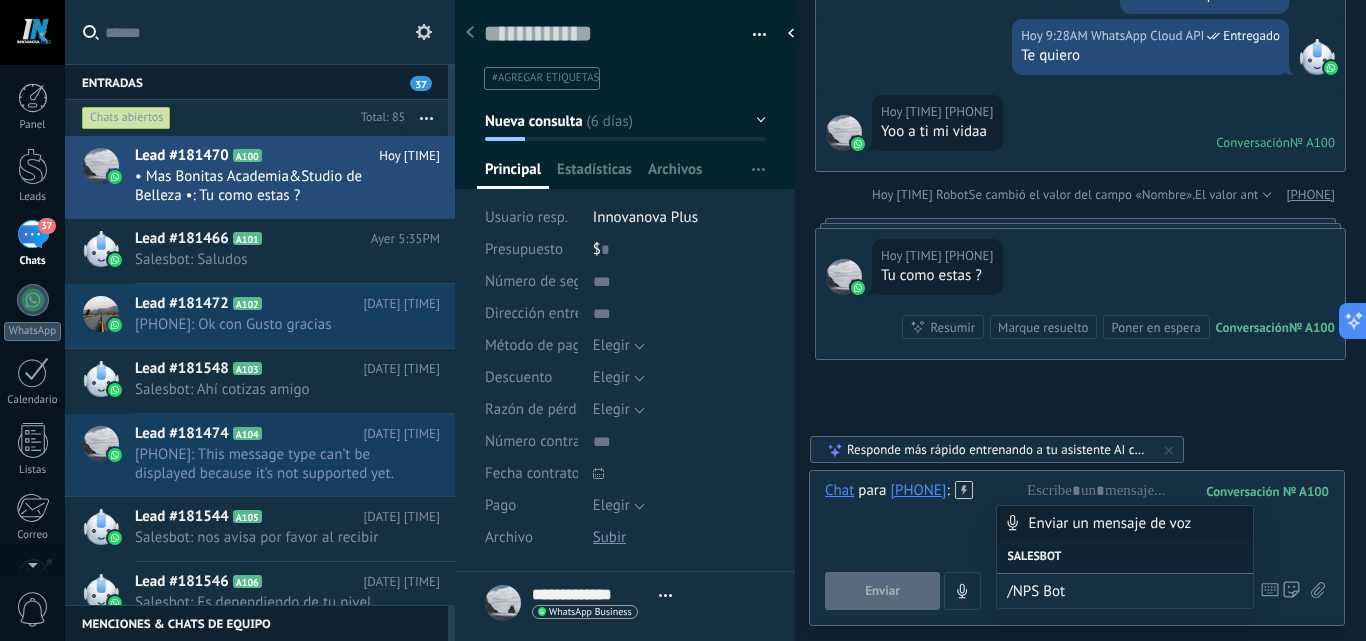 click on "Chat Correo Nota Tarea Chat para [PHONE] : 100 Enviar Cancelar Rastrear clics en links ? Reducir links largos y rastrear clics: cuando se habilita, los URLs que envías serán reemplazados con links de rastreo. Una vez clickeados, un evento se registrará en el feed del lead. Abajo seleccione las fuentes que utilizan esta en Ajustes Las plantillas no pueden ser editadas 23h 36m La sesión de mensajería finaliza en: Atajos – ejecutar bots y plantillas – seleccionar acción – mencionar a un colega – seleccionar el destinatario – insertar valor del campo Kommo AI Beta Corregir gramática y ortografía Hacerlo profesional Hacerlo amistoso Hacerlo ingenioso Hacerlo más largo Hacerlo más corto Simplificarlo Responde más rápido entrenando a tu asistente AI con tus fuentes de datos" at bounding box center [1077, 548] 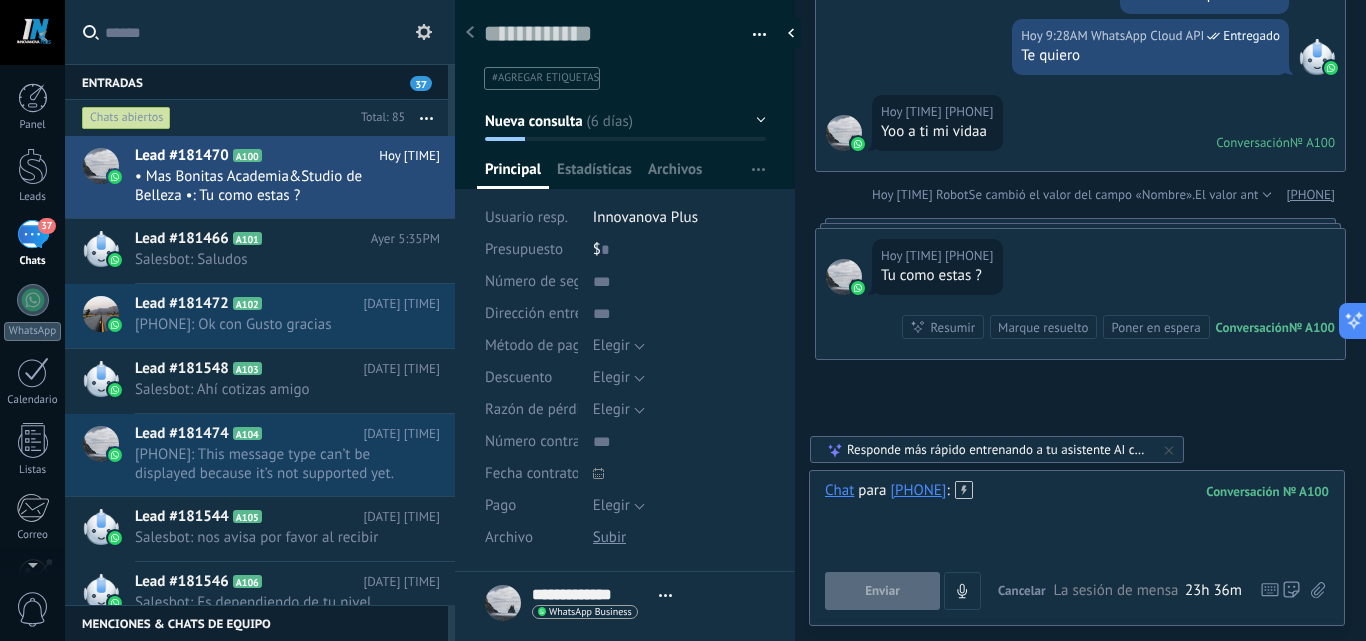 click at bounding box center (1077, 519) 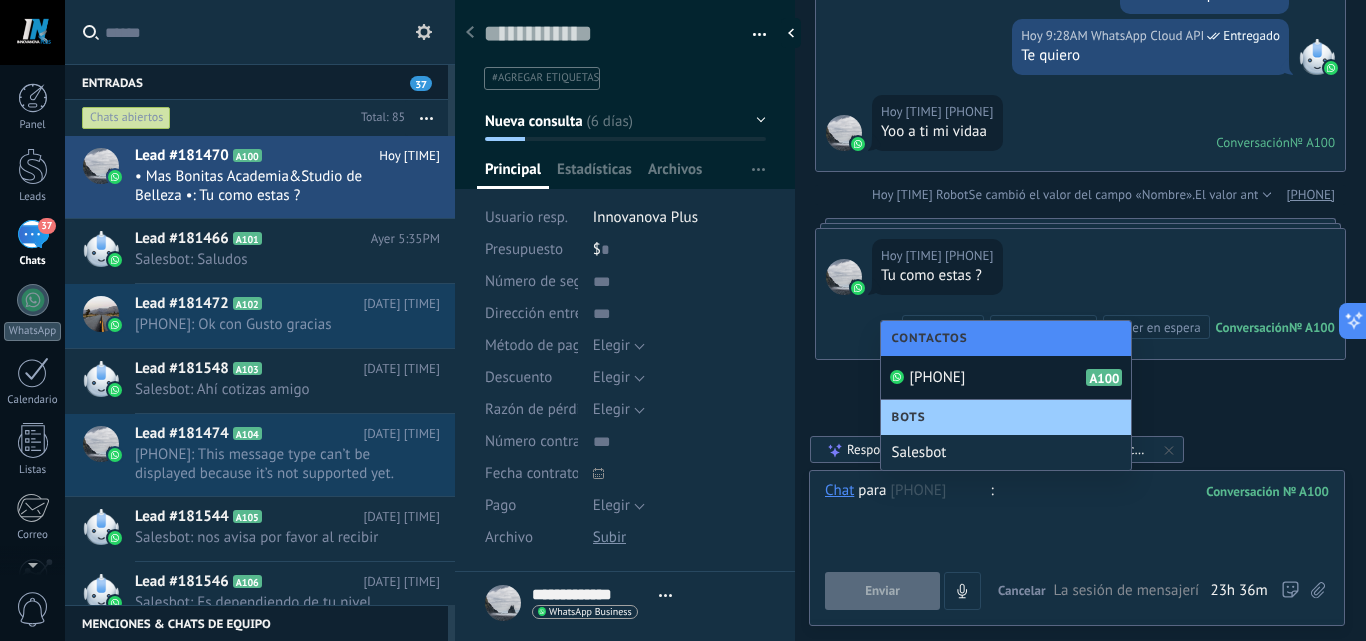 click at bounding box center (1077, 519) 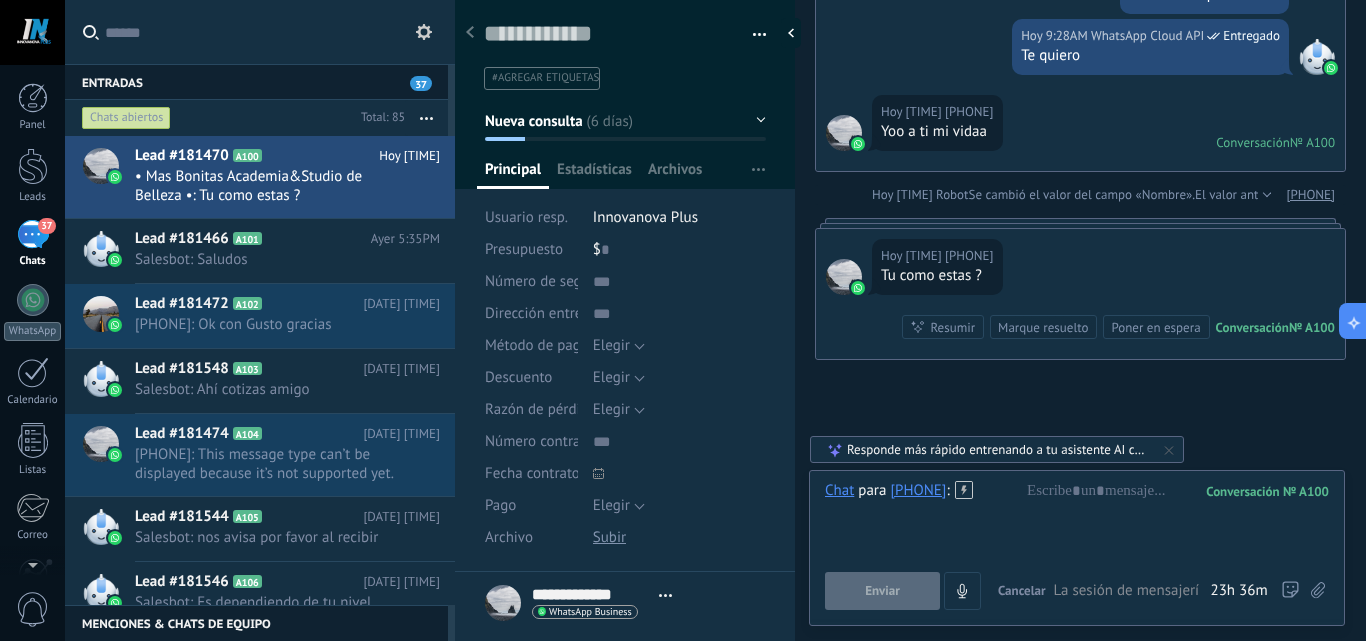 click on "Buscar Búsqueda y filtro Carga más [DATE] [PHONE]  [DATE] [TIME] WhatsApp Cloud API  Entregado Bueno xq esta atendiendo un cliente Conversación  № A100 Conversación № A100 [PHONE]  Más 7 de 7 [DATE] [TIME] [PHONE]  Feliz tardee mi vidaa [DATE] [TIME] [PHONE]  Un. Poco mejor gracias. A Dios [DATE] [TIME] [PHONE]  Tu como estas ? [DATE] [TIME] WhatsApp Cloud API  Entregado Que bueno mi amor [DATE] [TIME] WhatsApp Cloud API  Entregado Bueno aquí terminando de almorzar [DATE] [TIME] WhatsApp Cloud API  Entregado Y tu?? Almorzaste? [DATE] [TIME] [PHONE]  Me habia quedado dormidaa mi amor [DATE] [TIME] [PHONE]  [DATE] [TIME] [PHONE]  Asi andooo [DATE] [TIME] [PHONE]  Que haces ? Conversación  № A100 Conversación № A100 [DATE] [PHONE]  [DATE] [TIME] WhatsApp Cloud API  Entregado No he pegado una co tigo [DATE] [TIME] WhatsApp Cloud API  Entregado Jaja Entregado Hoy" at bounding box center (1080, -1383) 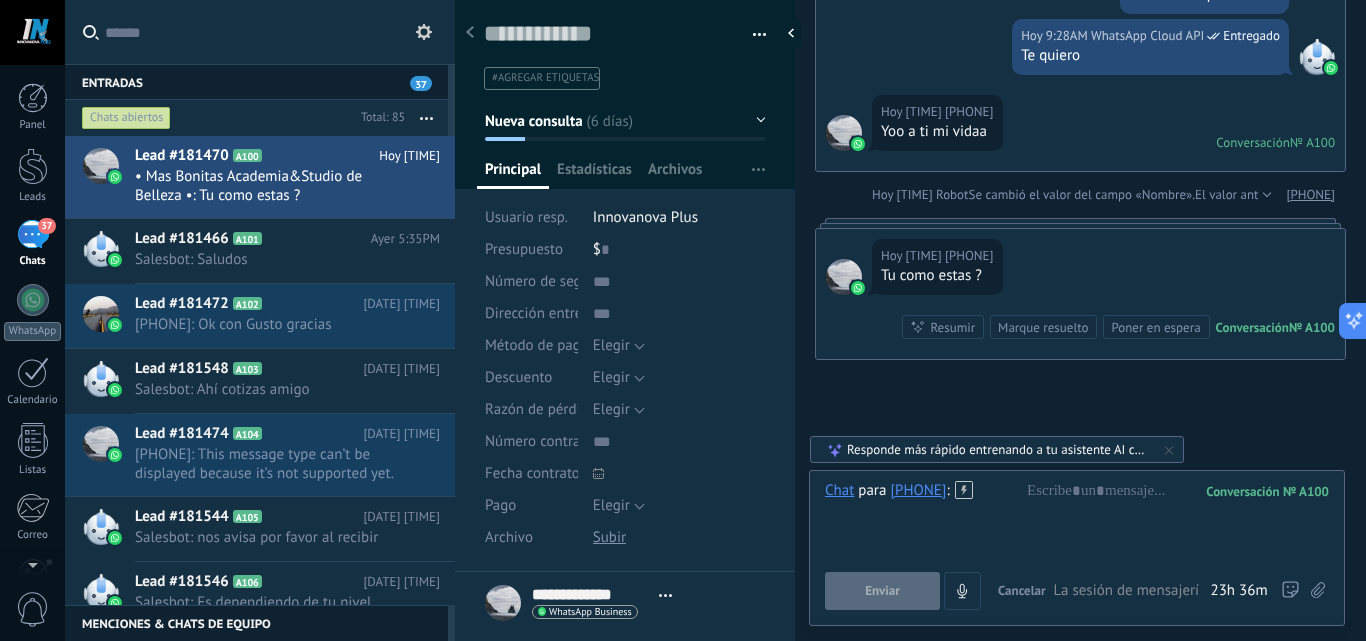 click on "Hoy [TIME] [PHONE] Tu como estas ? Conversación № A100 Conversación № A100 Marque resuelto Poner en espera" at bounding box center (1080, 294) 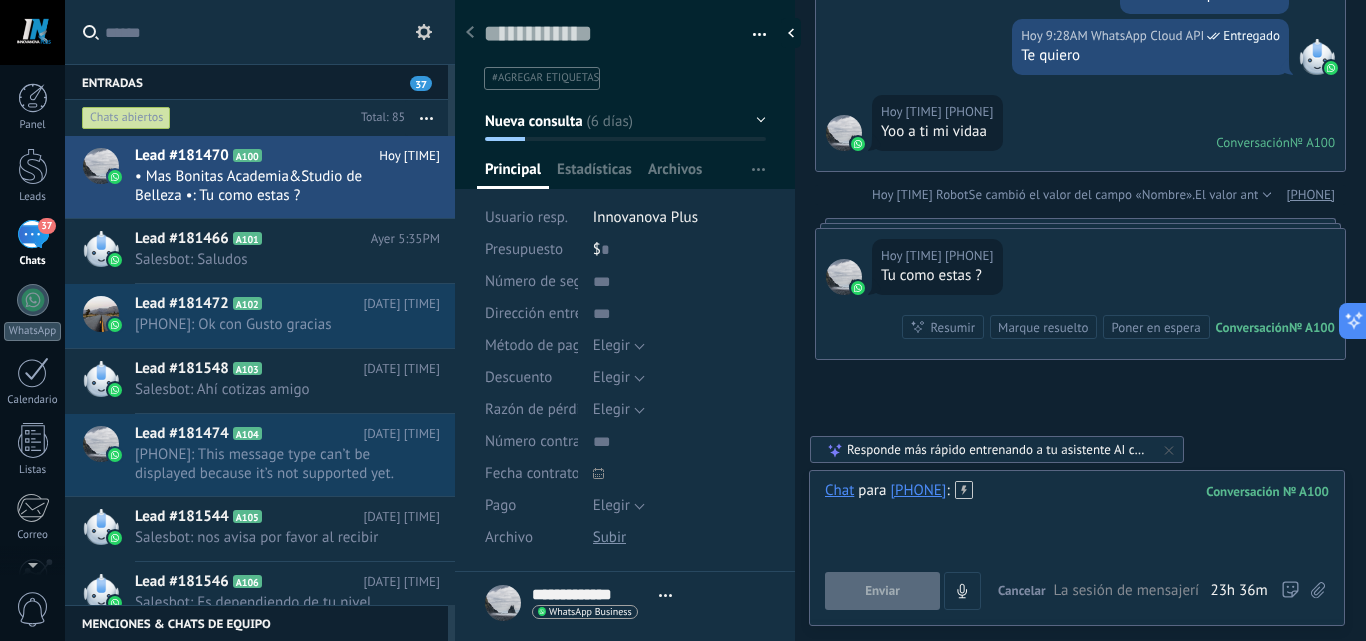 click at bounding box center [1077, 519] 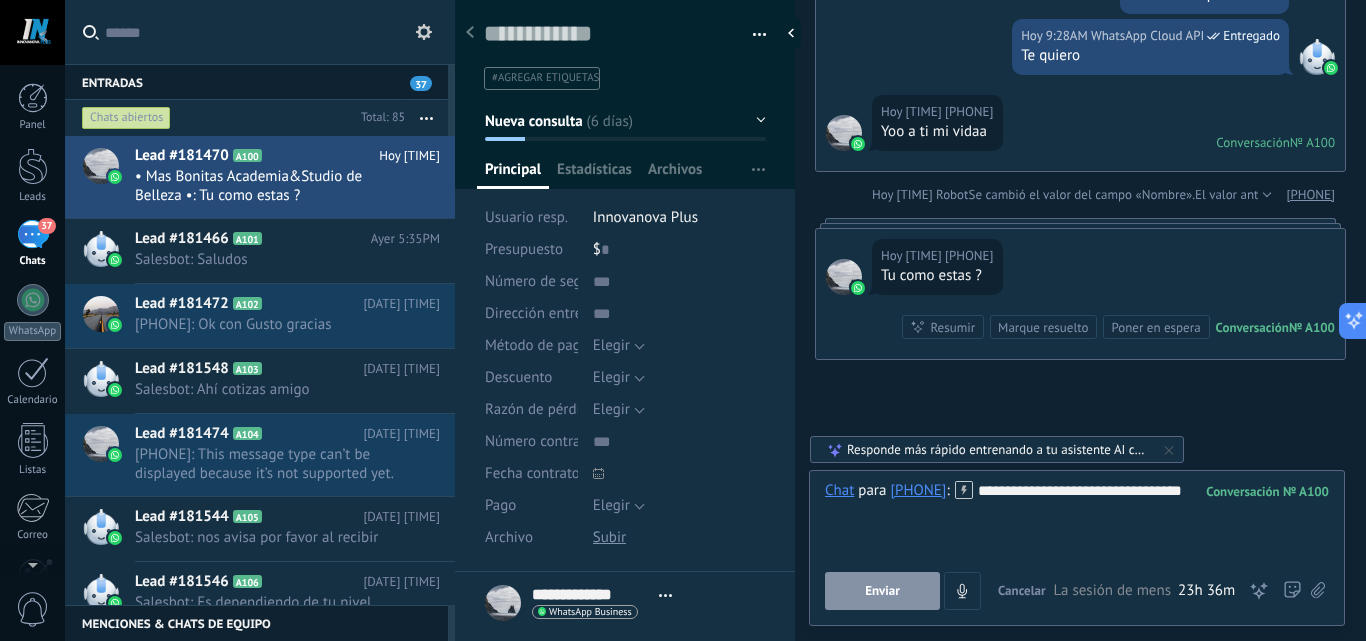click on "Enviar" at bounding box center (882, 591) 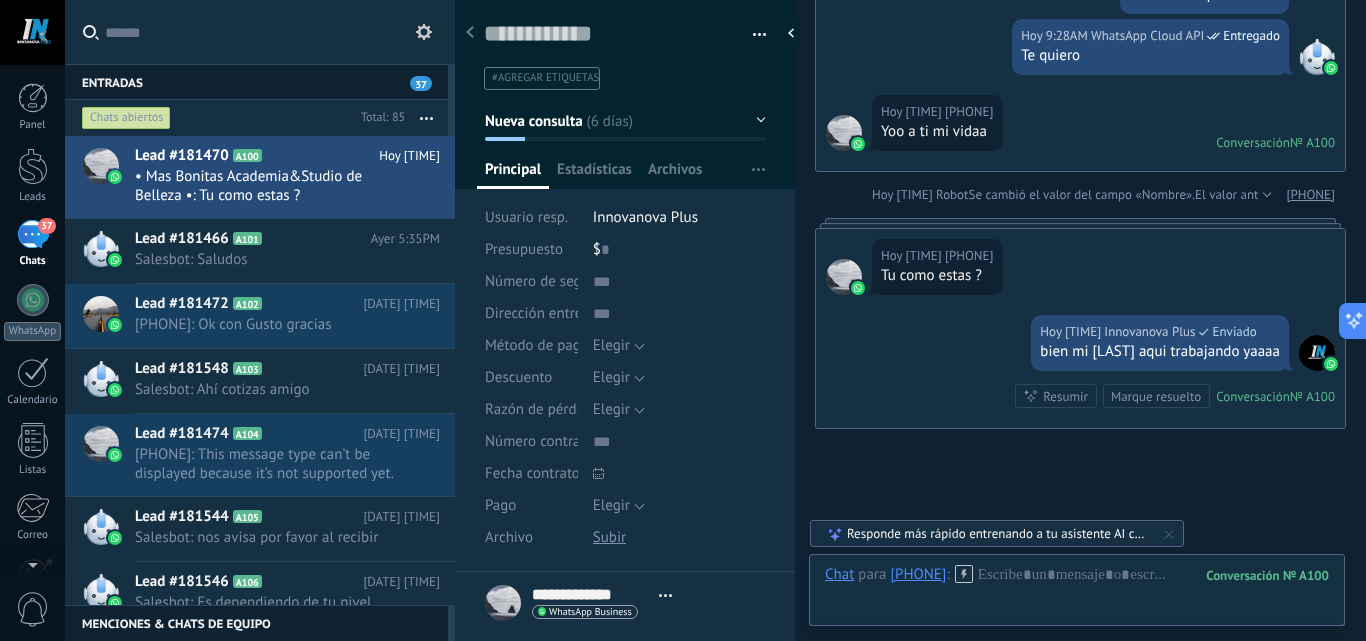 scroll, scrollTop: 3612, scrollLeft: 0, axis: vertical 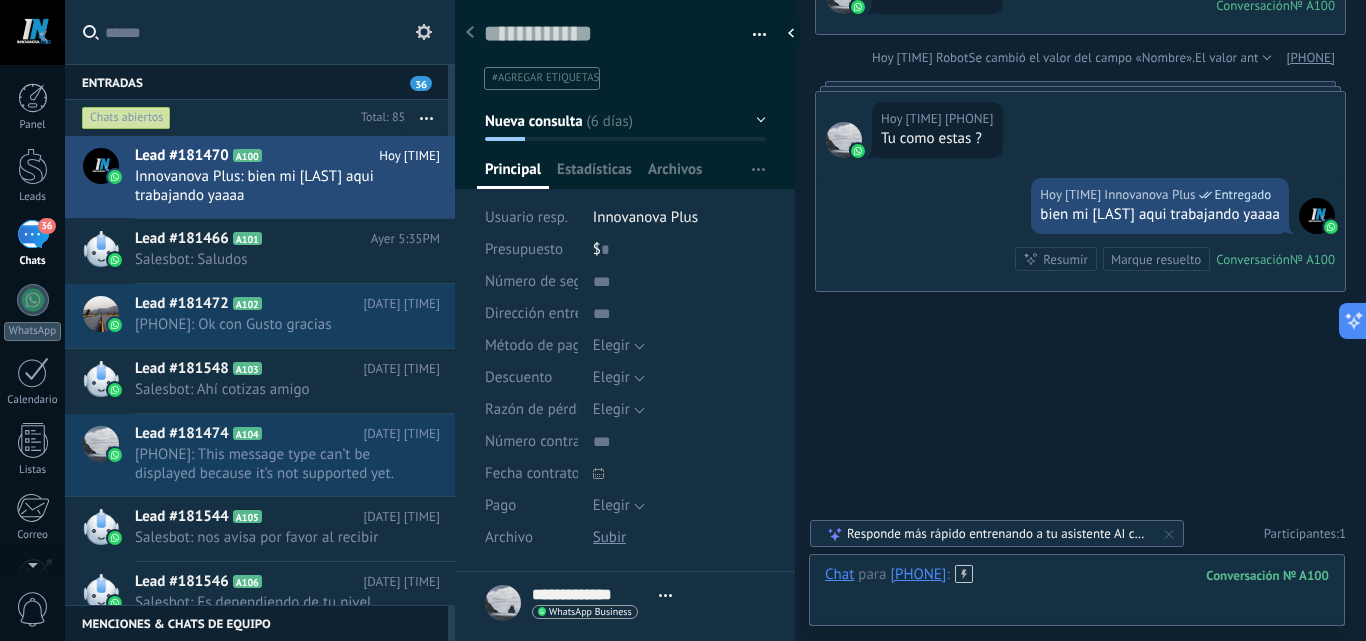 click at bounding box center (1077, 595) 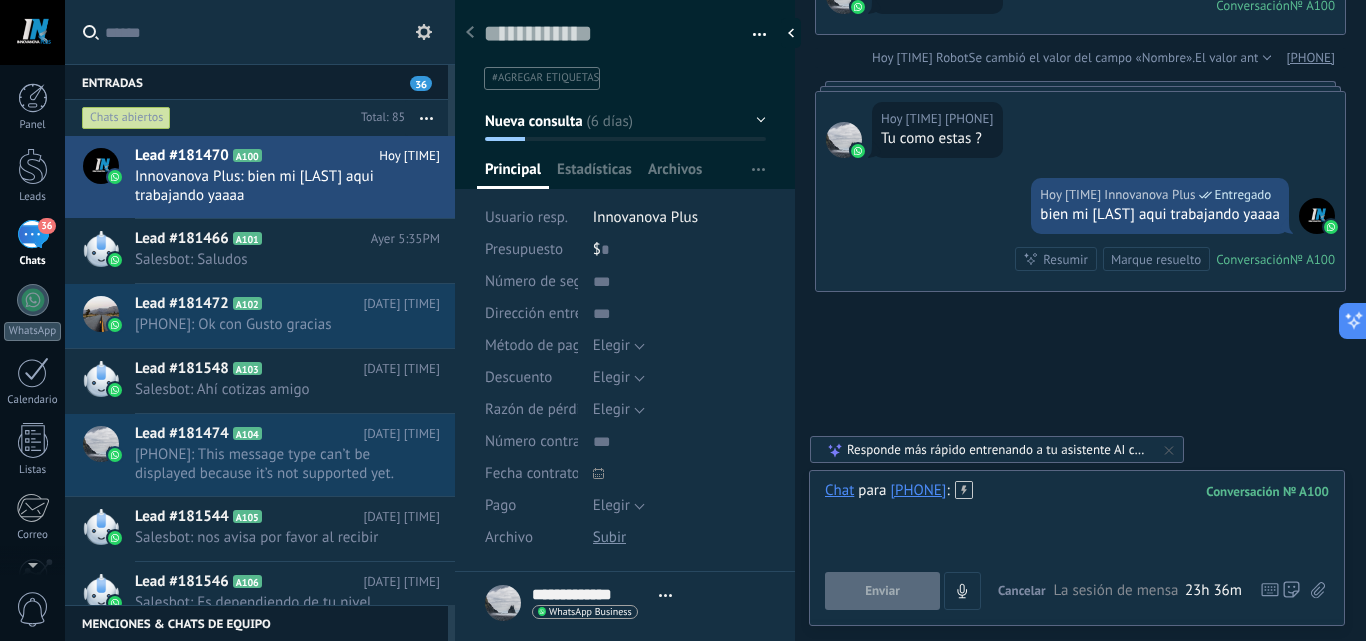 click at bounding box center (1077, 519) 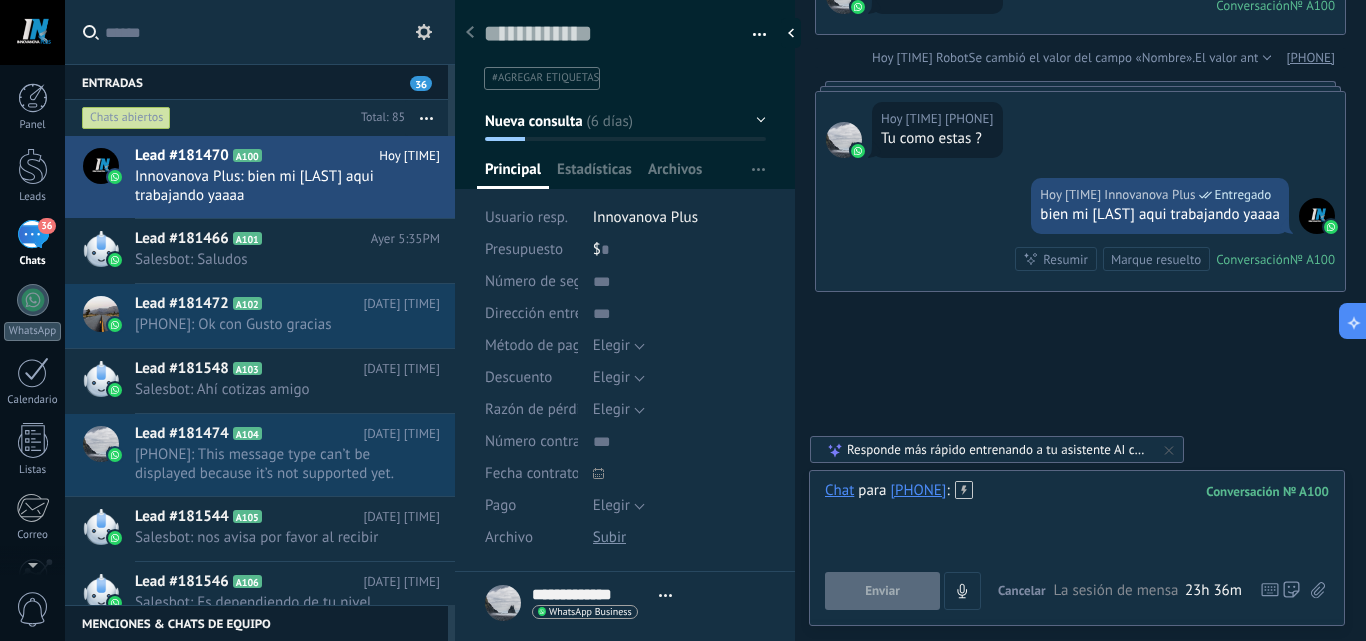click at bounding box center [1077, 519] 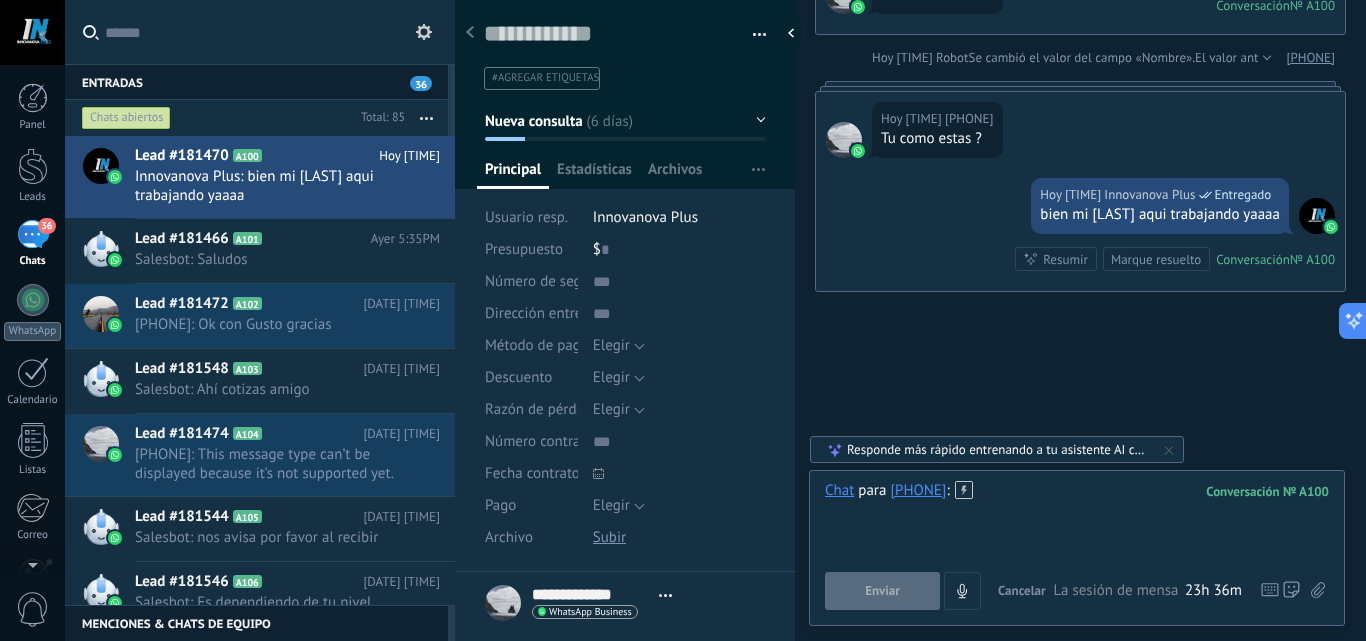 type 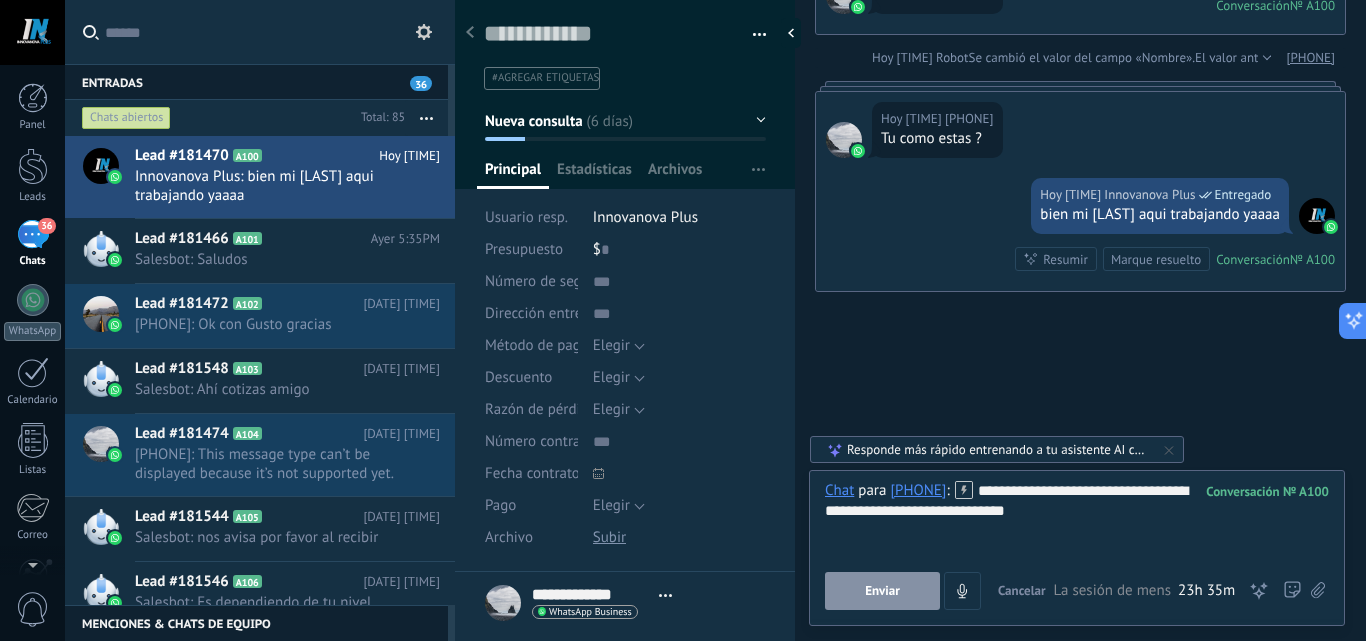 click on "Enviar" at bounding box center (882, 591) 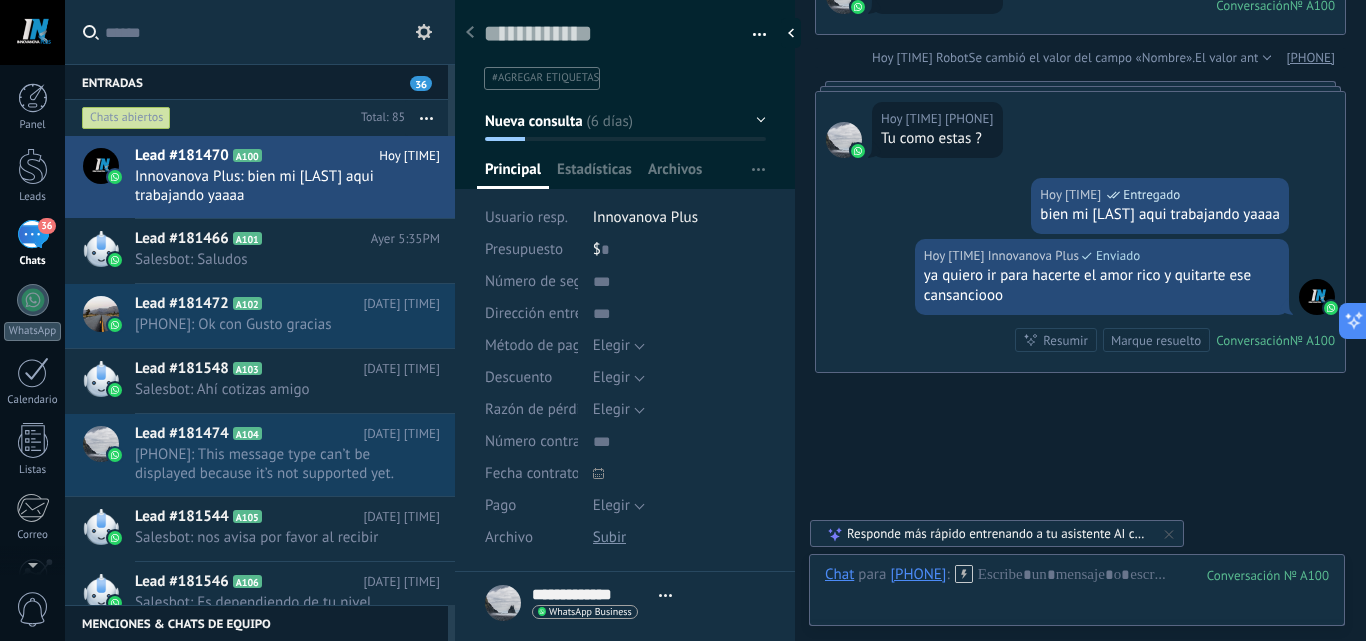 scroll, scrollTop: 3693, scrollLeft: 0, axis: vertical 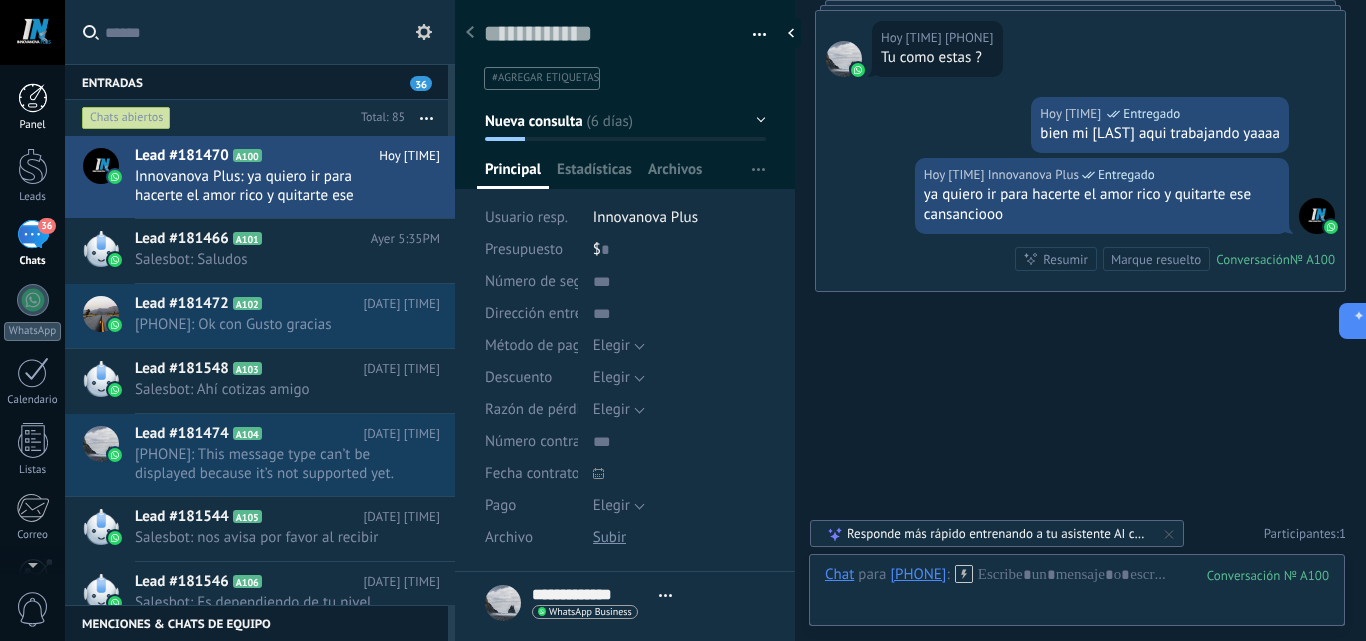 click at bounding box center (33, 98) 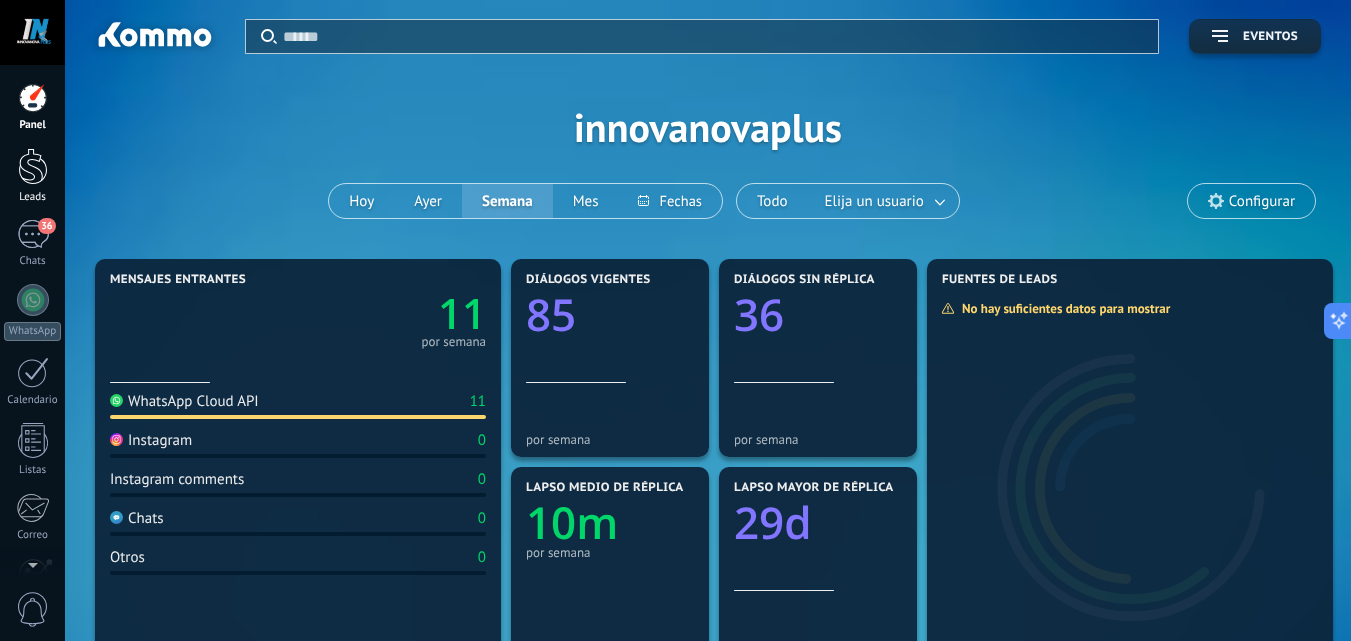 click at bounding box center (33, 166) 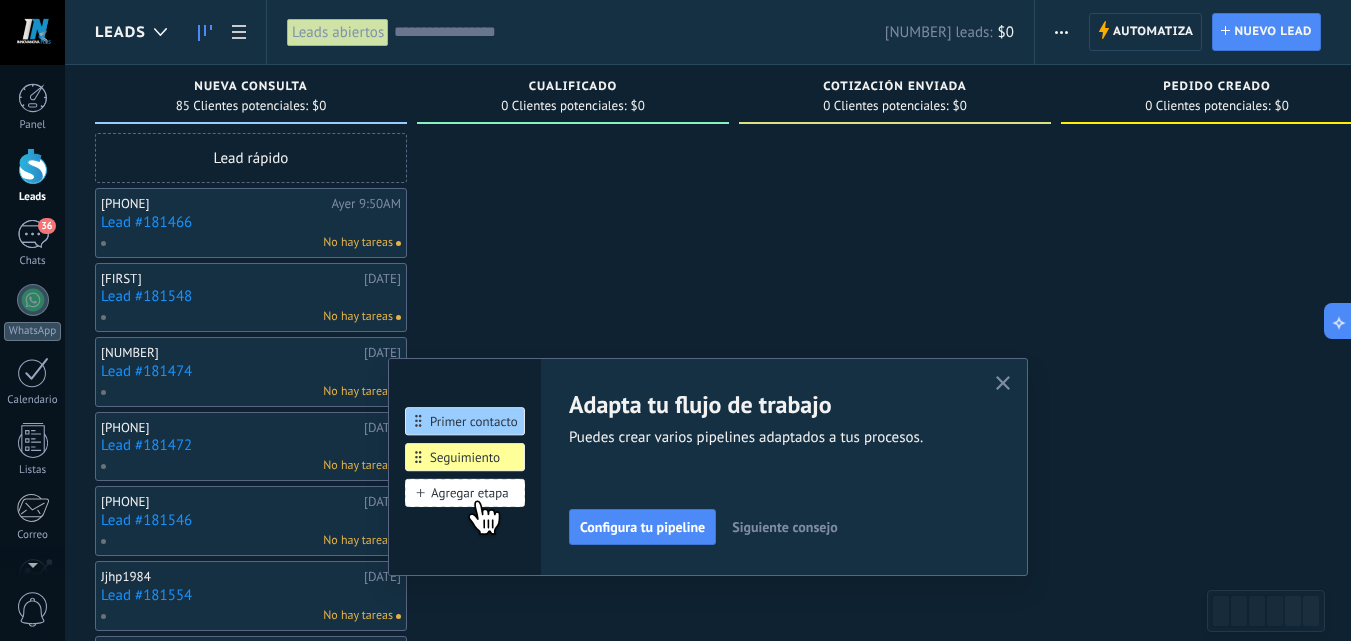 click 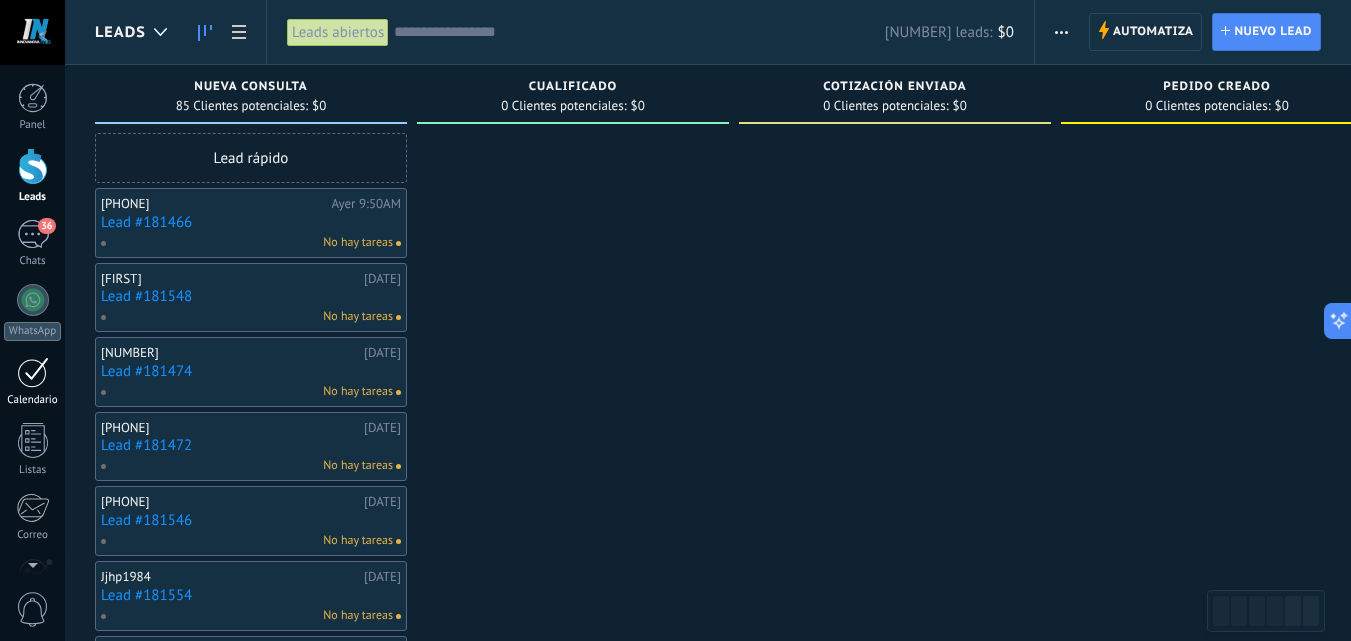 click at bounding box center (33, 372) 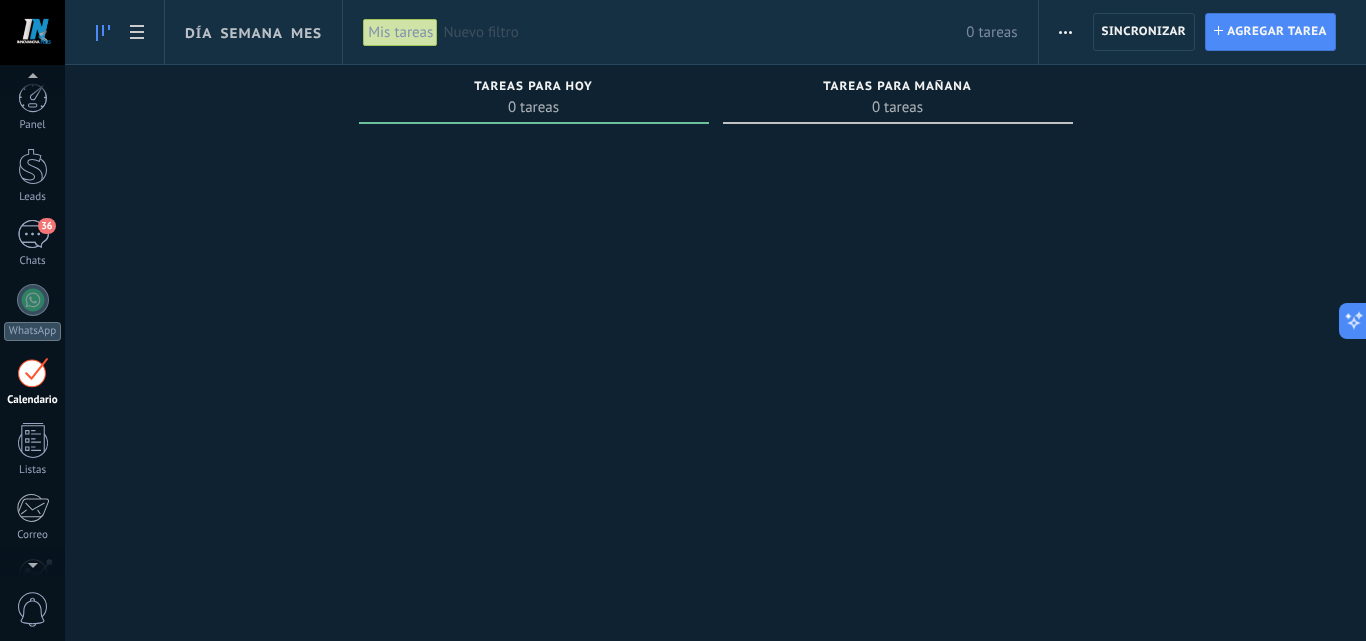 scroll, scrollTop: 58, scrollLeft: 0, axis: vertical 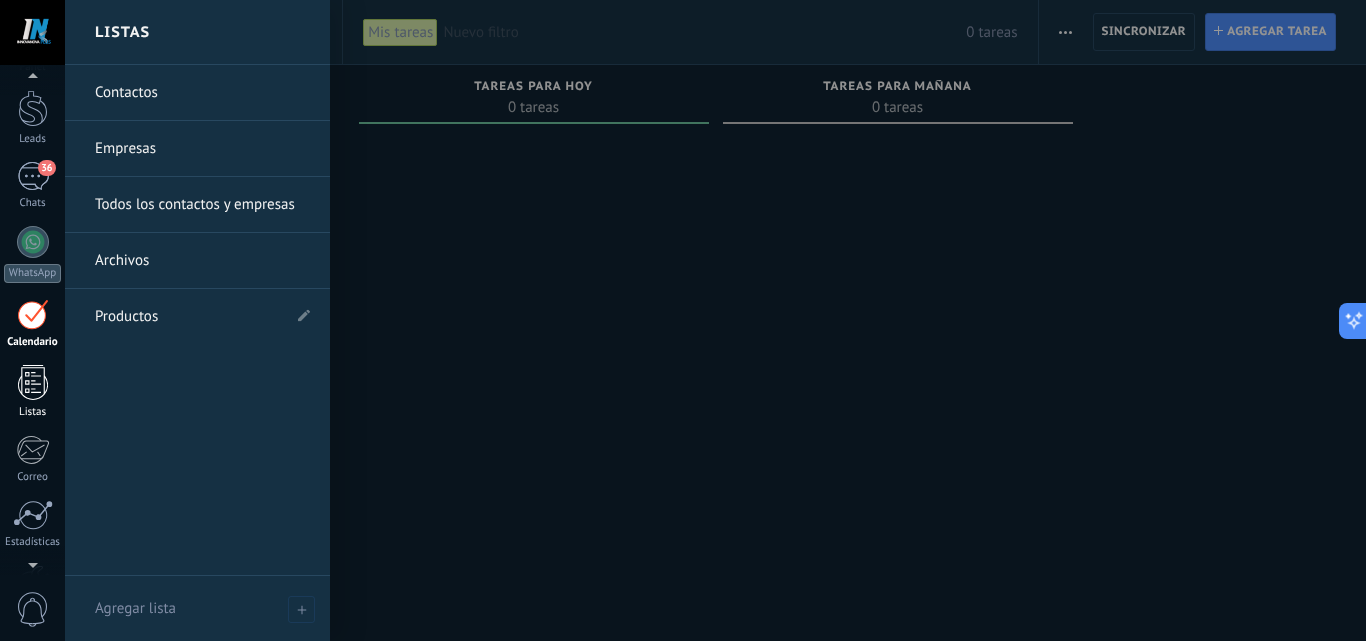 click at bounding box center (33, 382) 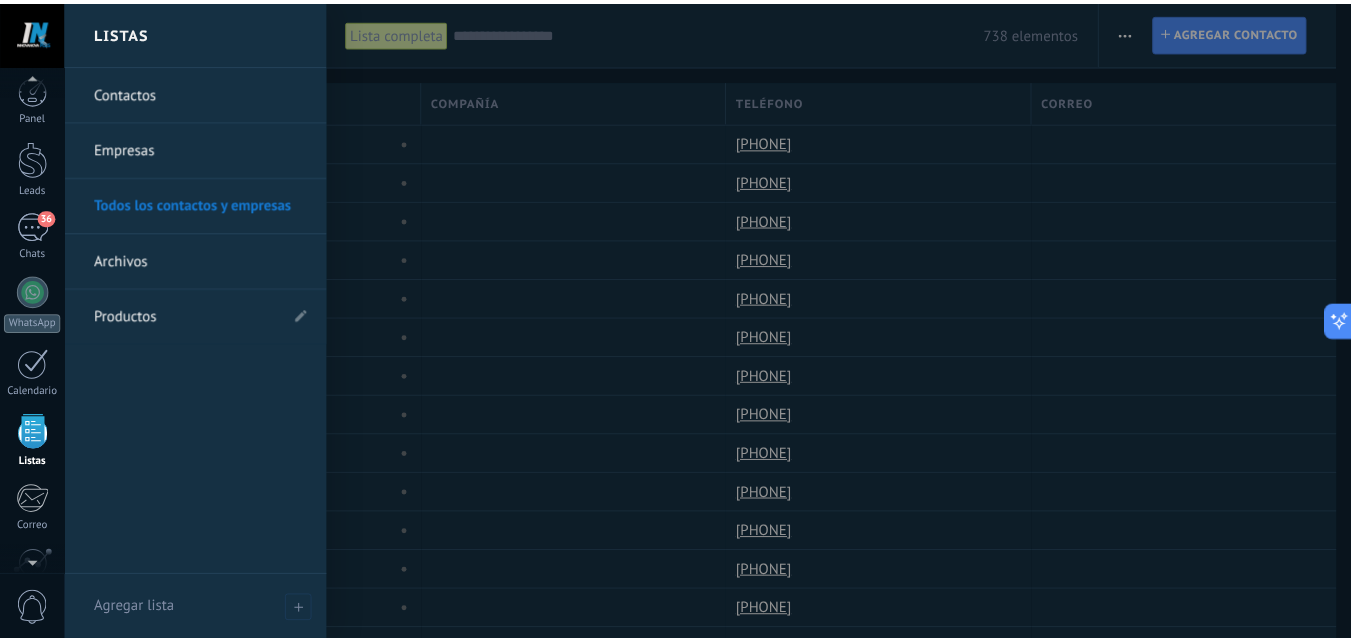 scroll, scrollTop: 0, scrollLeft: 0, axis: both 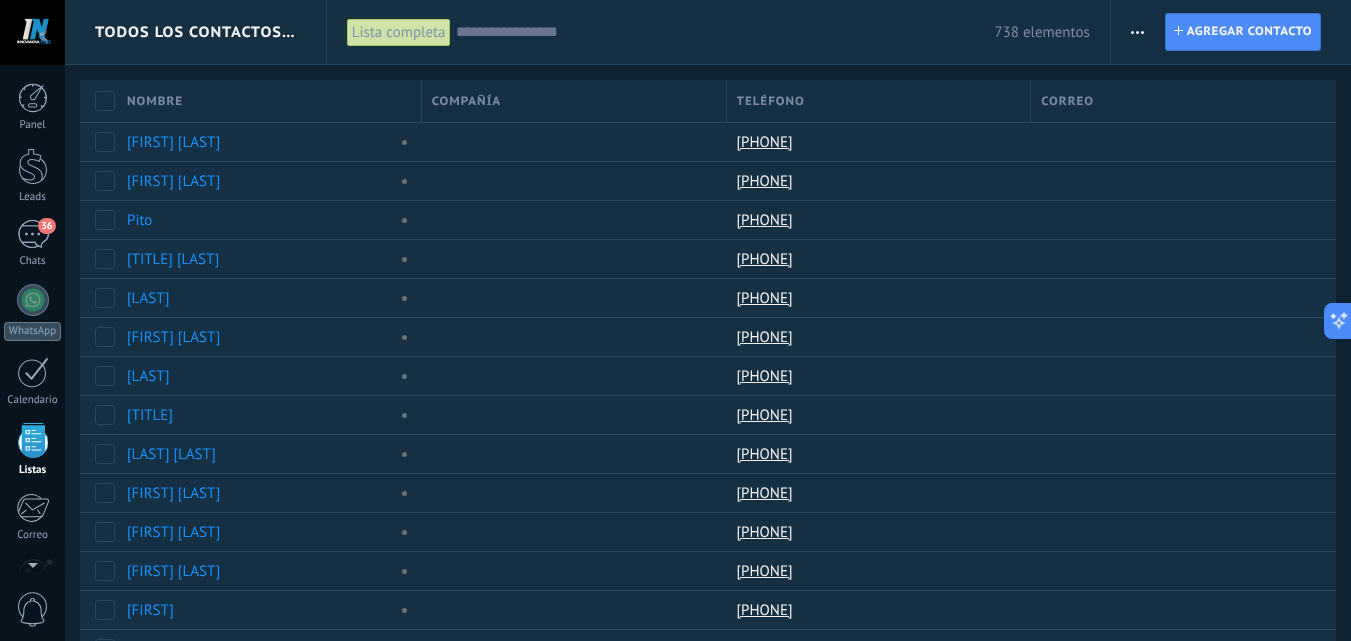 click at bounding box center (32, 32) 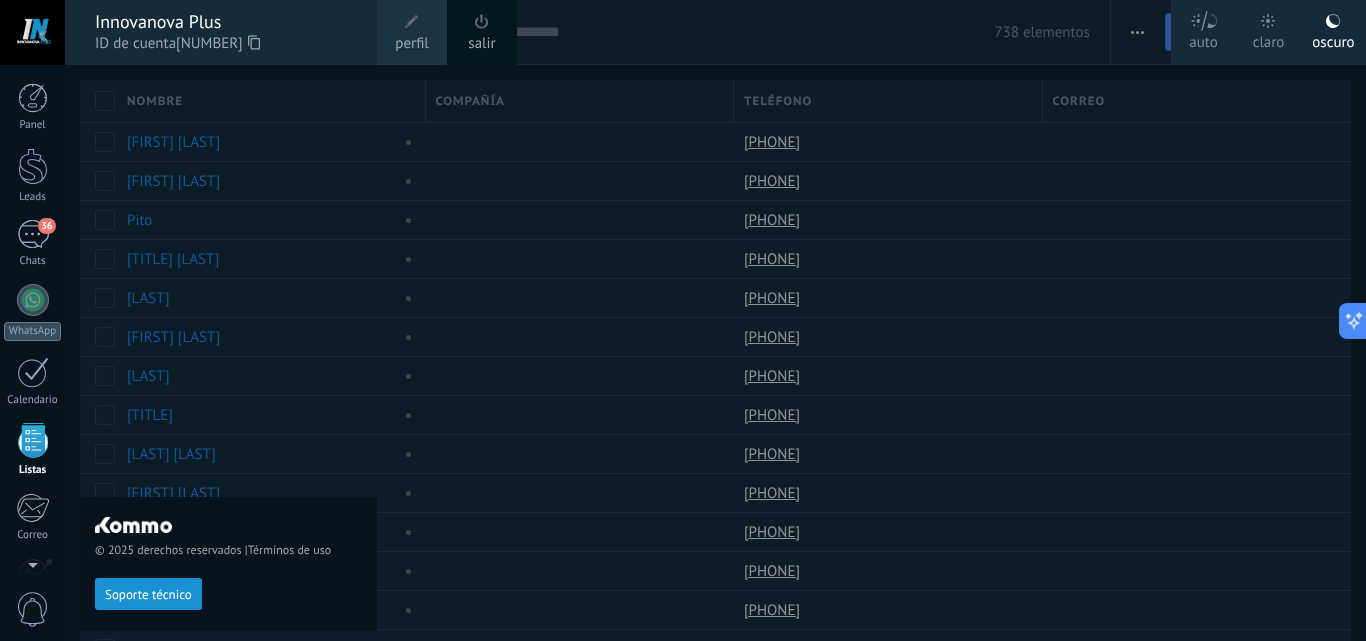 click at bounding box center [32, 32] 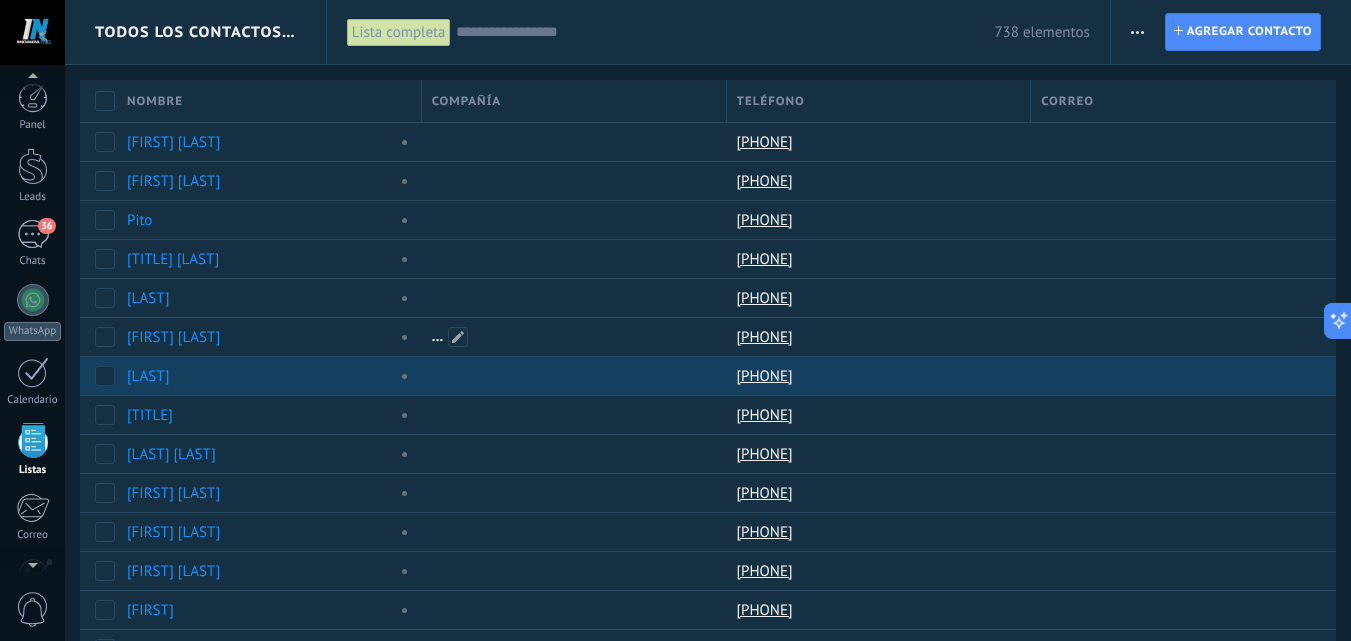 scroll, scrollTop: 124, scrollLeft: 0, axis: vertical 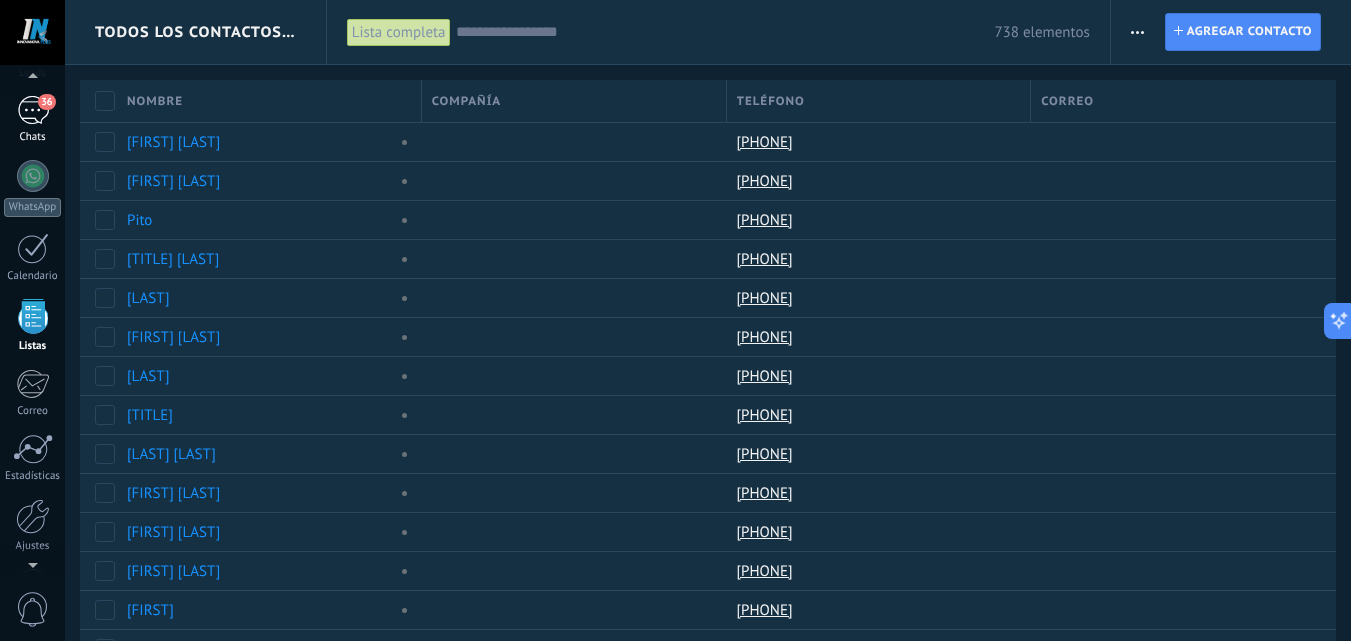 click on "36" at bounding box center [33, 110] 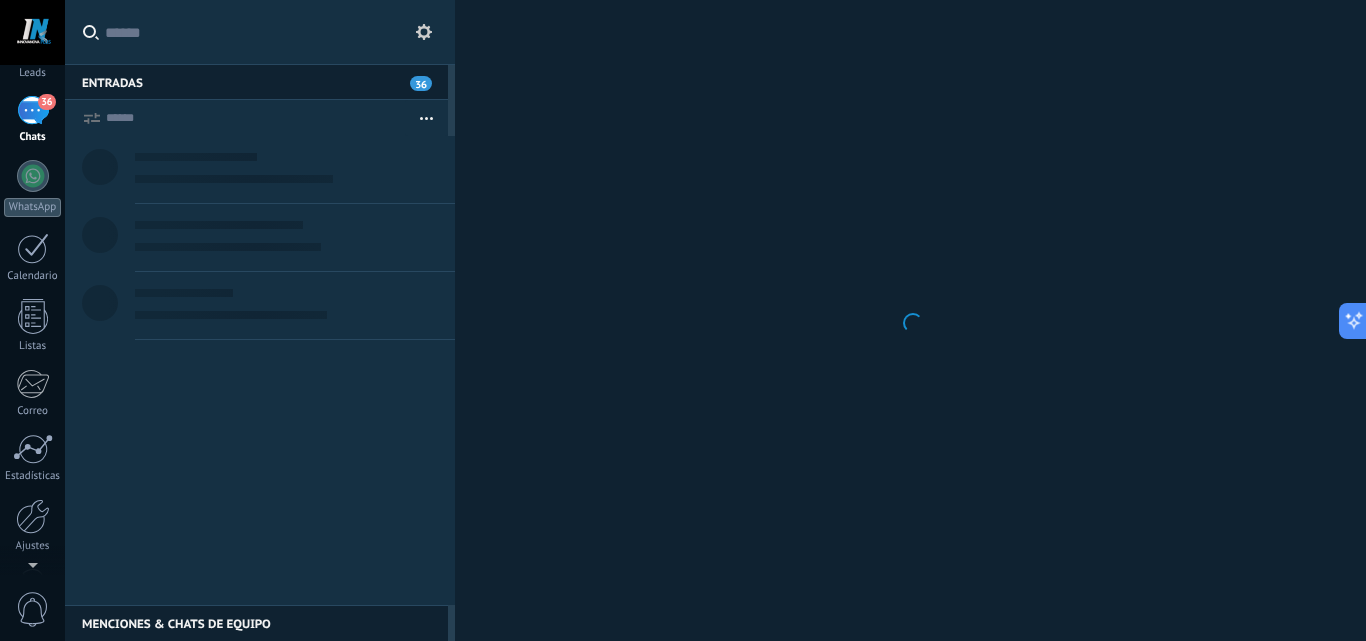 scroll, scrollTop: 0, scrollLeft: 0, axis: both 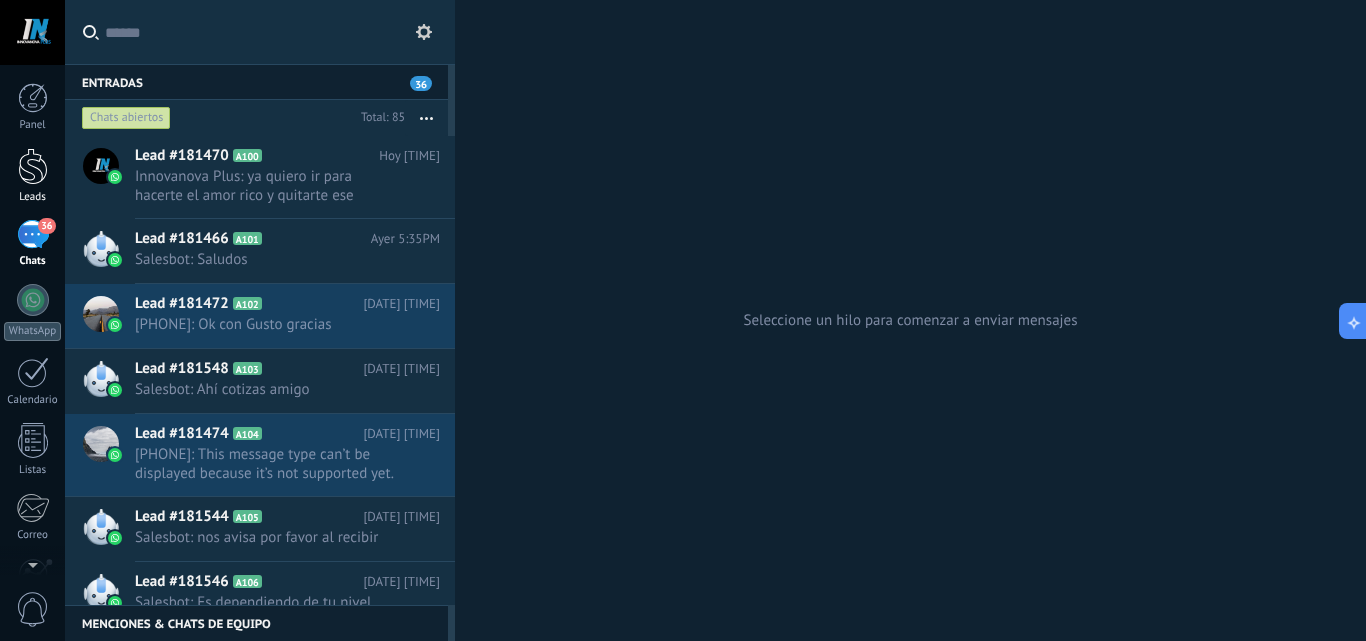click at bounding box center (33, 166) 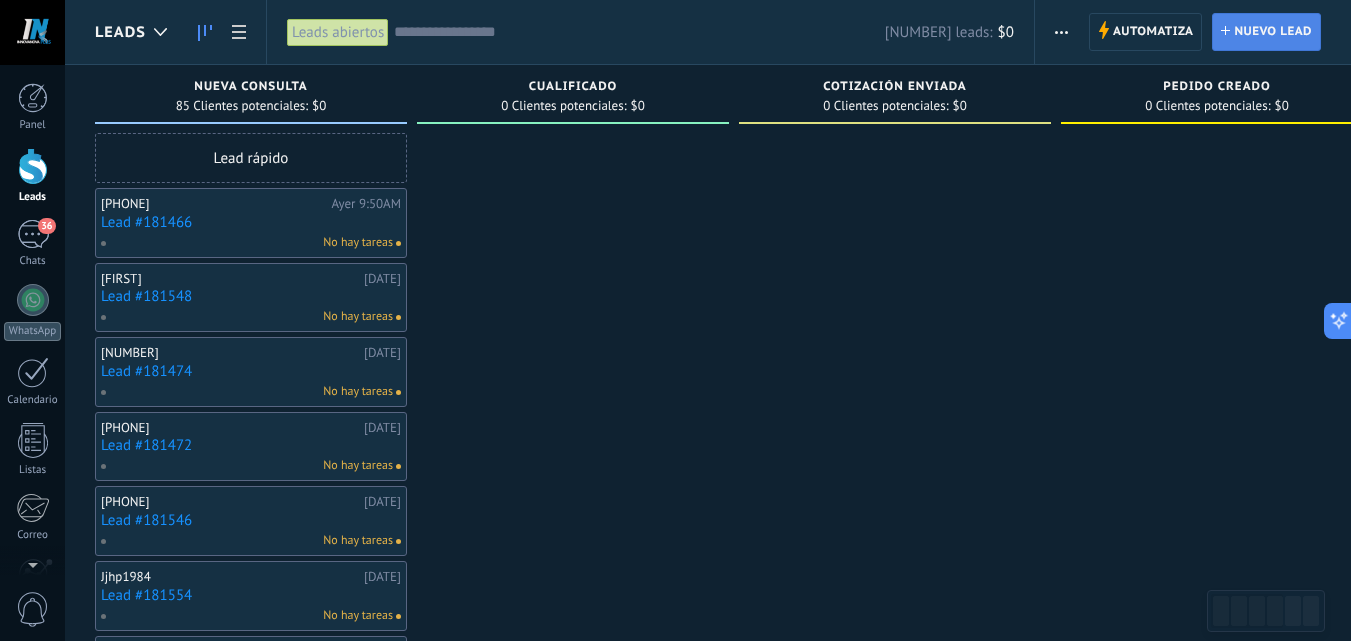 click on "Nuevo lead" at bounding box center [1273, 32] 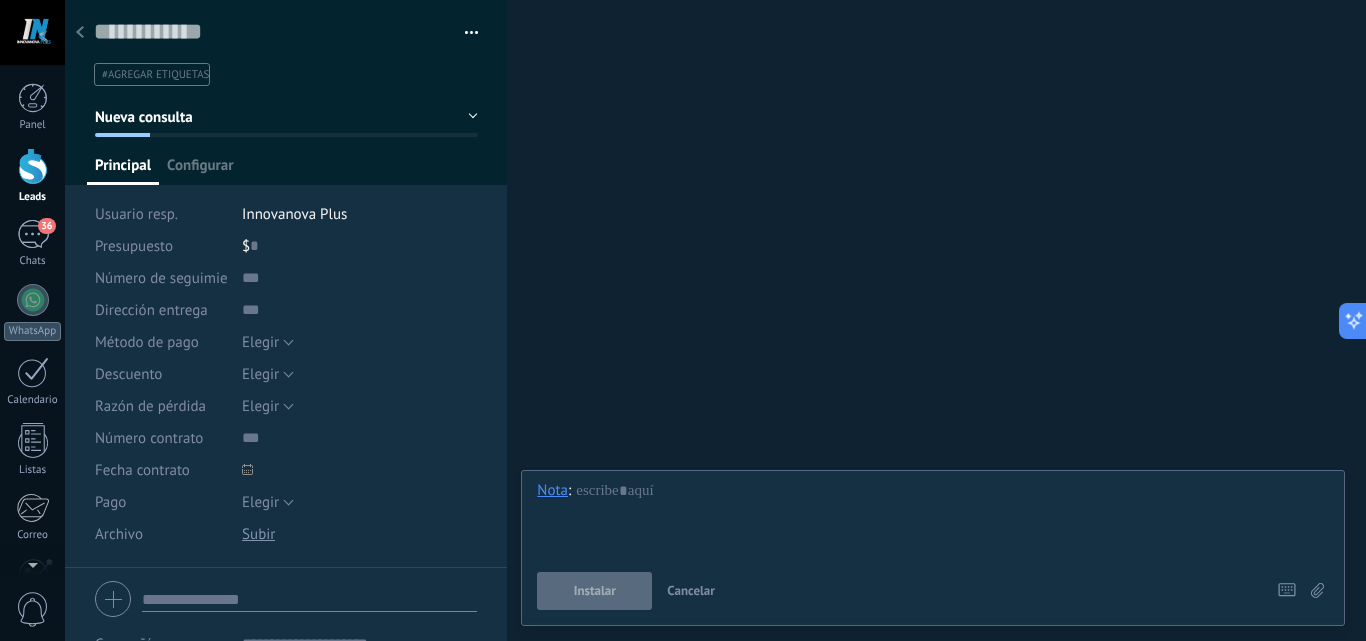 click 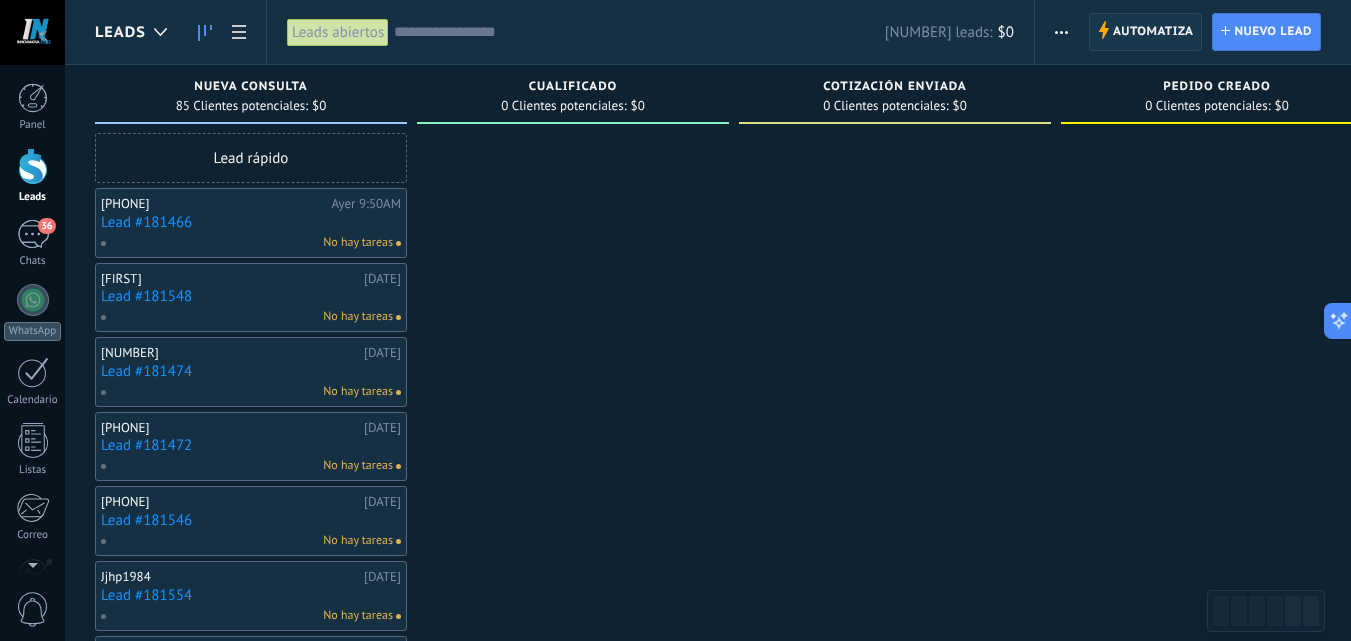 click on "Automatiza" at bounding box center (1153, 32) 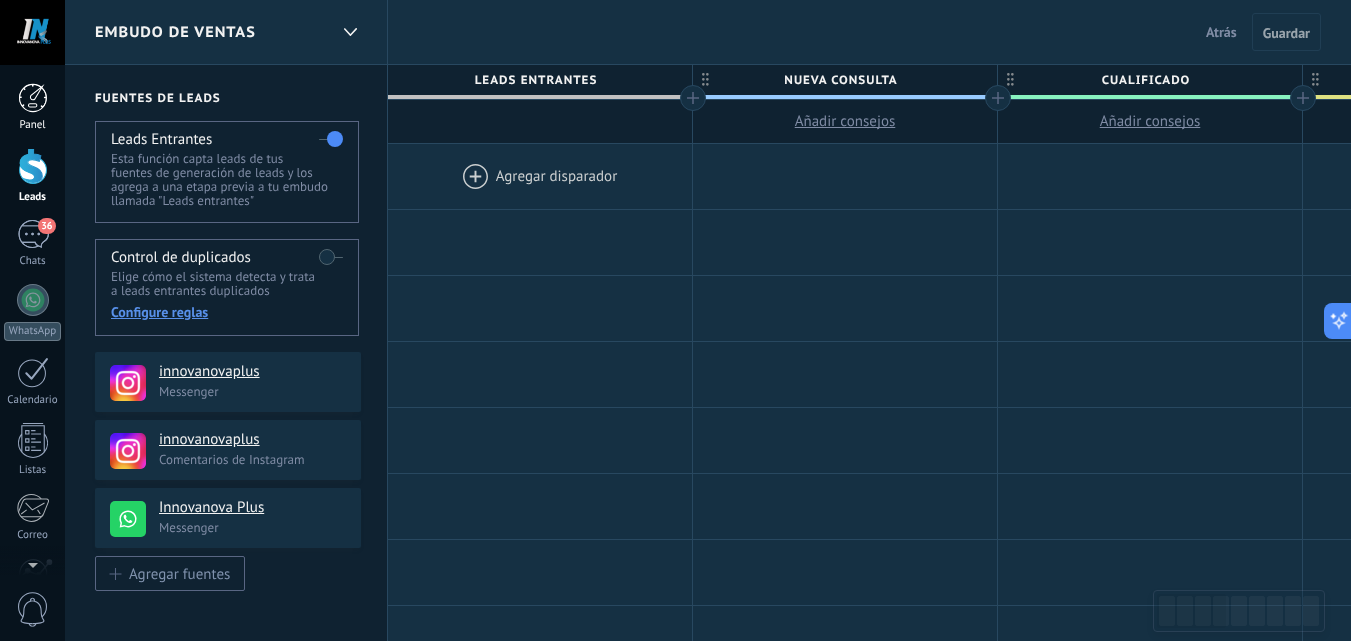 click at bounding box center [33, 98] 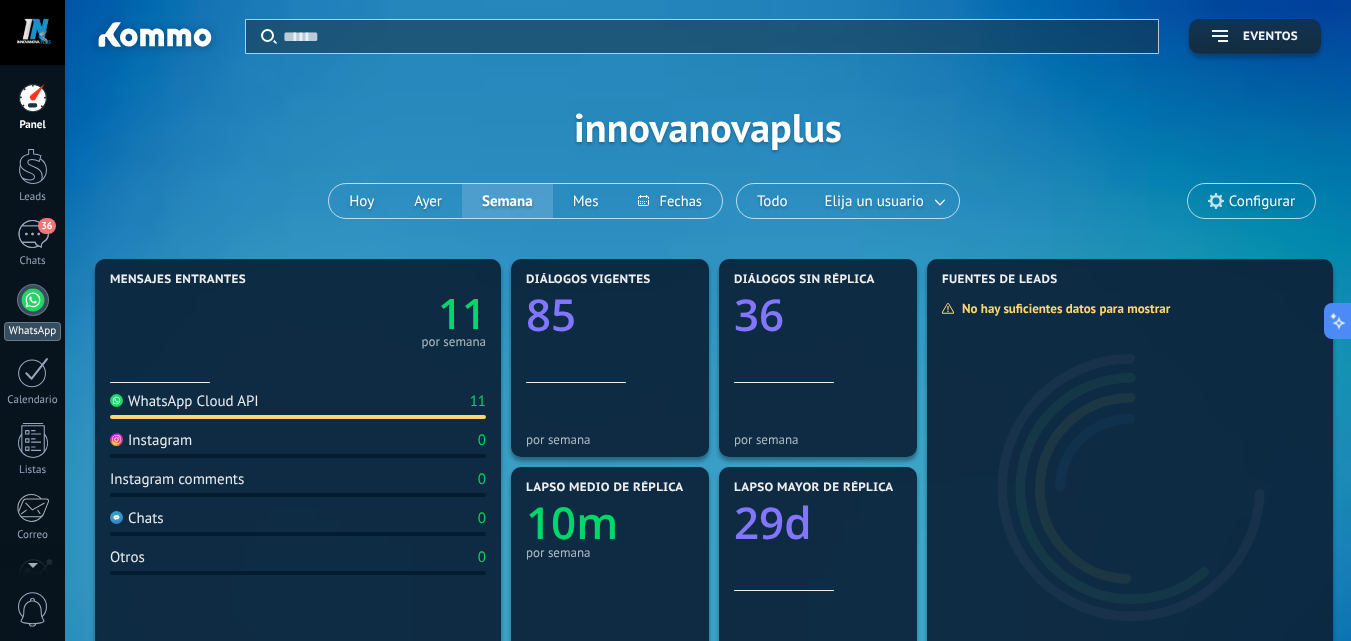 click at bounding box center [33, 300] 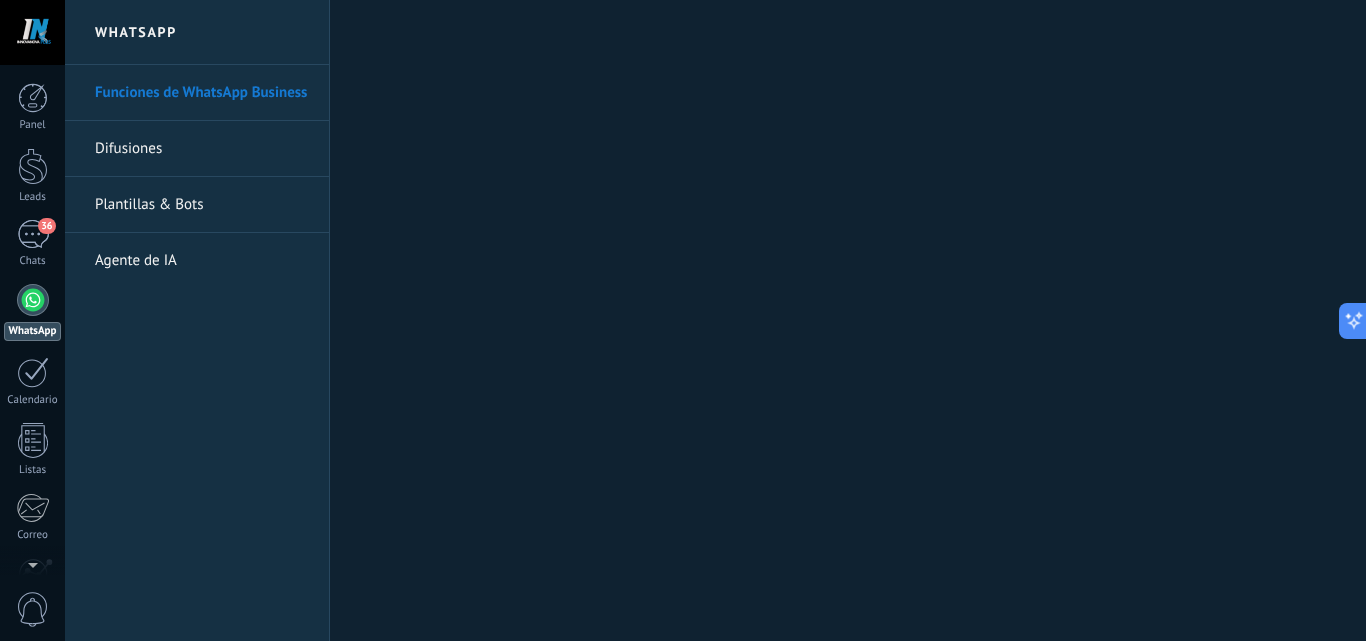 click on "Plantillas & Bots" at bounding box center [202, 205] 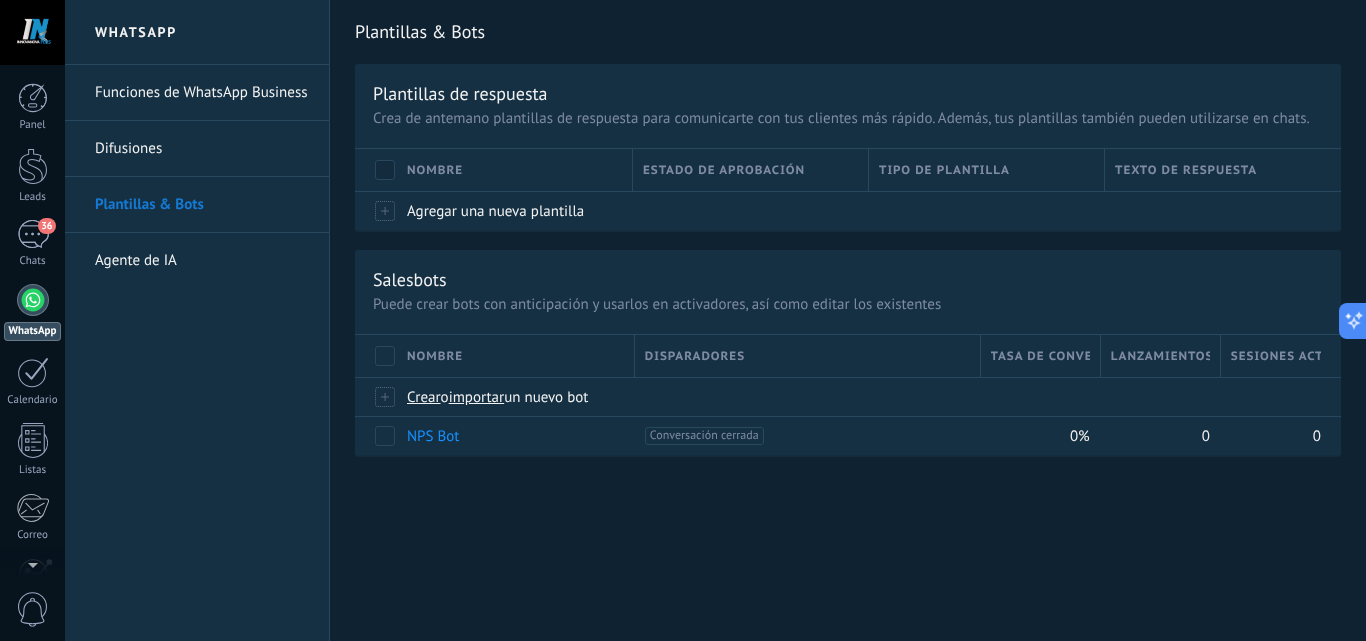 click on "Funciones de WhatsApp Business" at bounding box center (202, 93) 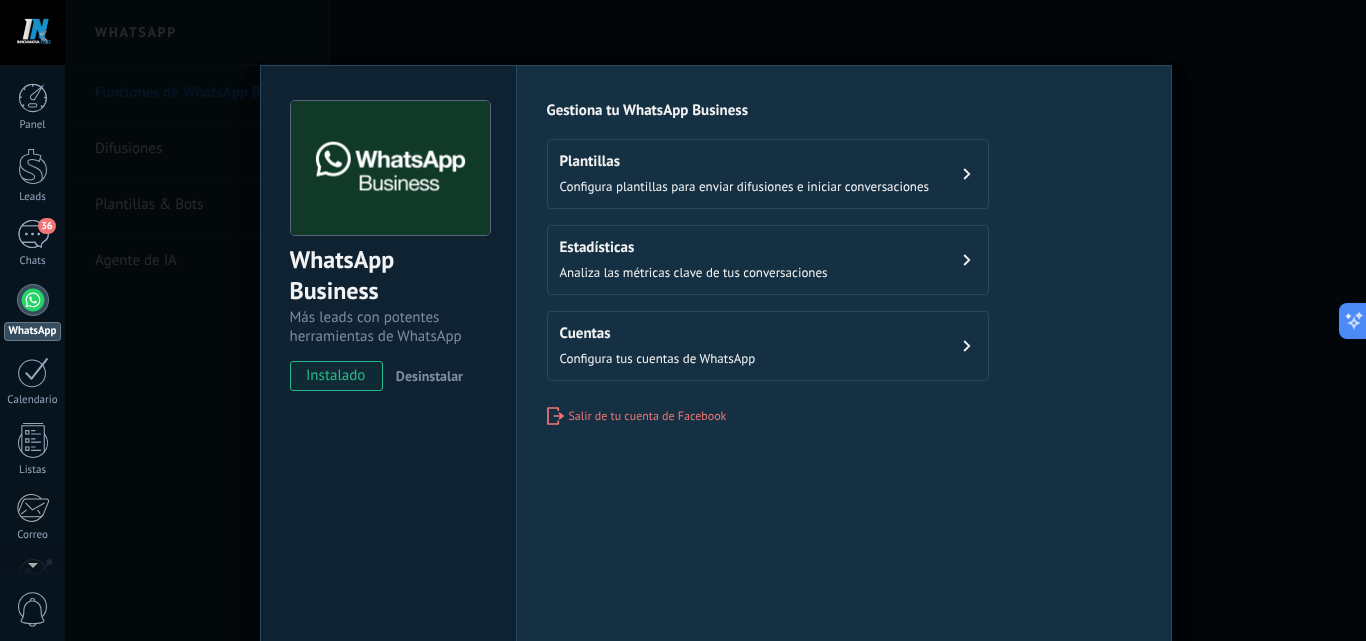 click on "WhatsApp Business Más leads con potentes herramientas de WhatsApp instalado Desinstalar Configuraciones Autorizaciones Esta pestaña registra a los usuarios que han concedido acceso a las integración a esta cuenta. Si deseas remover la posibilidad que un usuario pueda enviar solicitudes a la cuenta en nombre de esta integración, puedes revocar el acceso. Si el acceso a todos los usuarios es revocado, la integración dejará de funcionar. Esta aplicacion está instalada, pero nadie le ha dado acceso aun. WhatsApp Cloud API más _:  Guardar Gestiona tu WhatsApp Business Plantillas Configura plantillas para enviar difusiones e iniciar conversaciones Estadísticas Analiza las métricas clave de tus conversaciones Cuentas Configura tus cuentas de WhatsApp Salir de tu cuenta de Facebook" at bounding box center (715, 320) 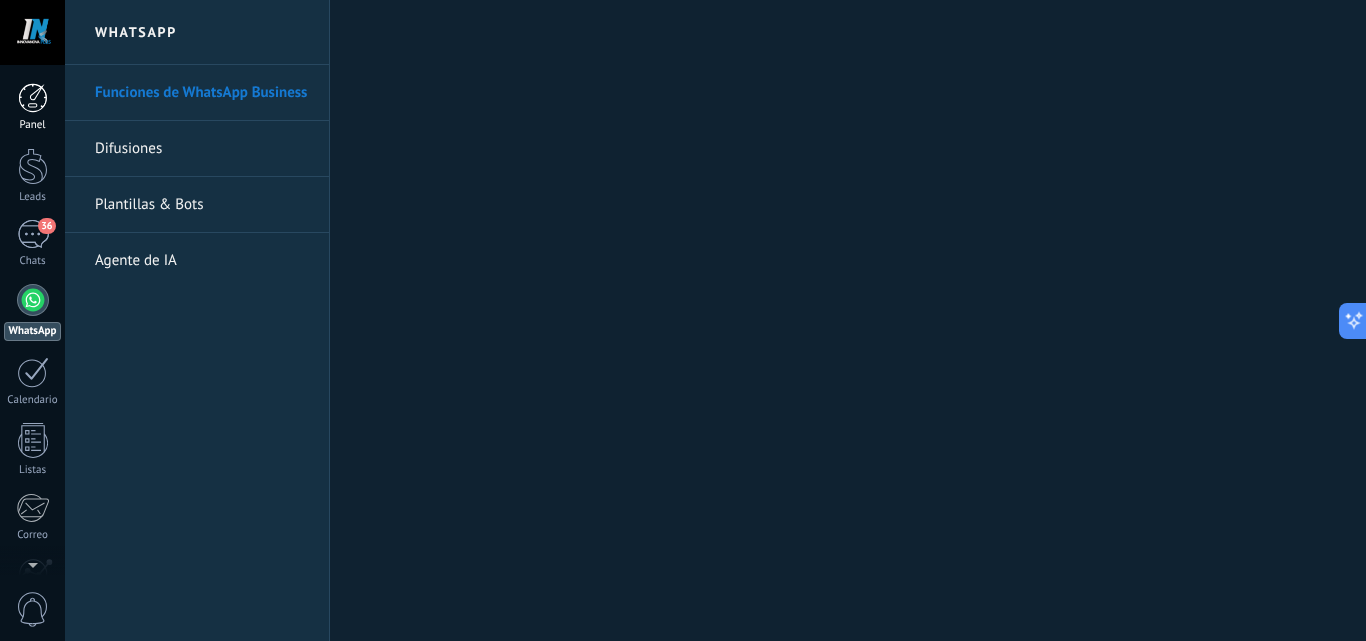 click on "Panel" at bounding box center [32, 107] 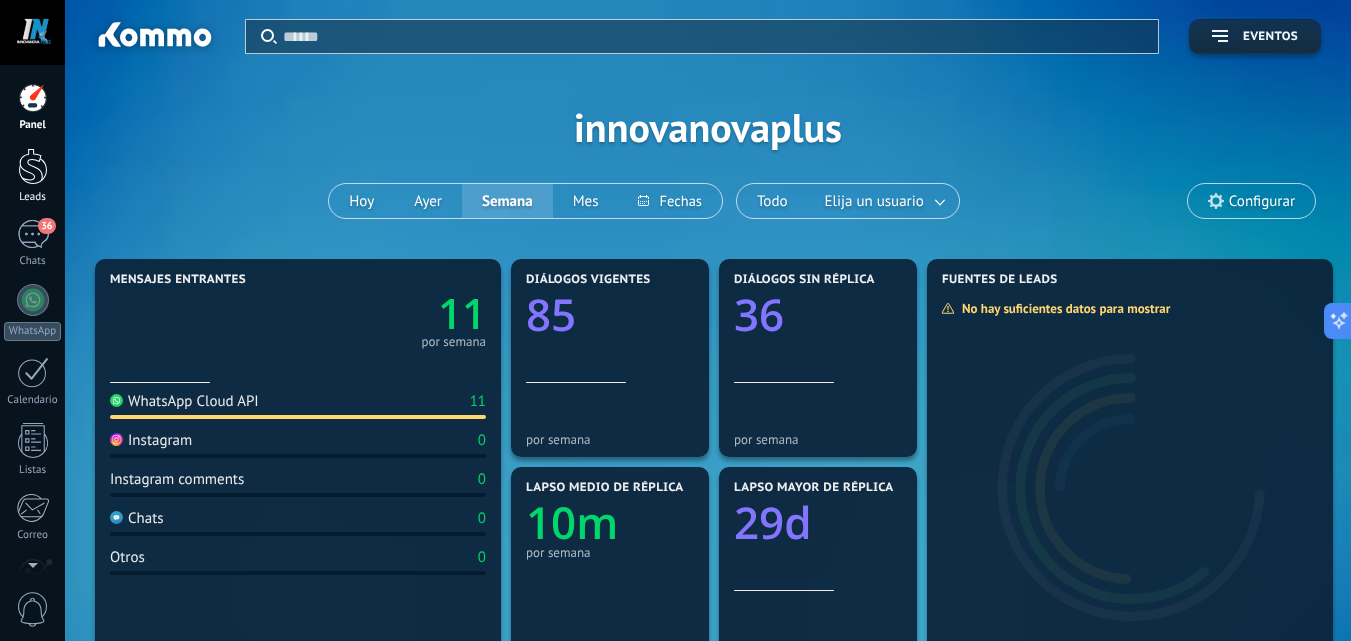 click at bounding box center (33, 166) 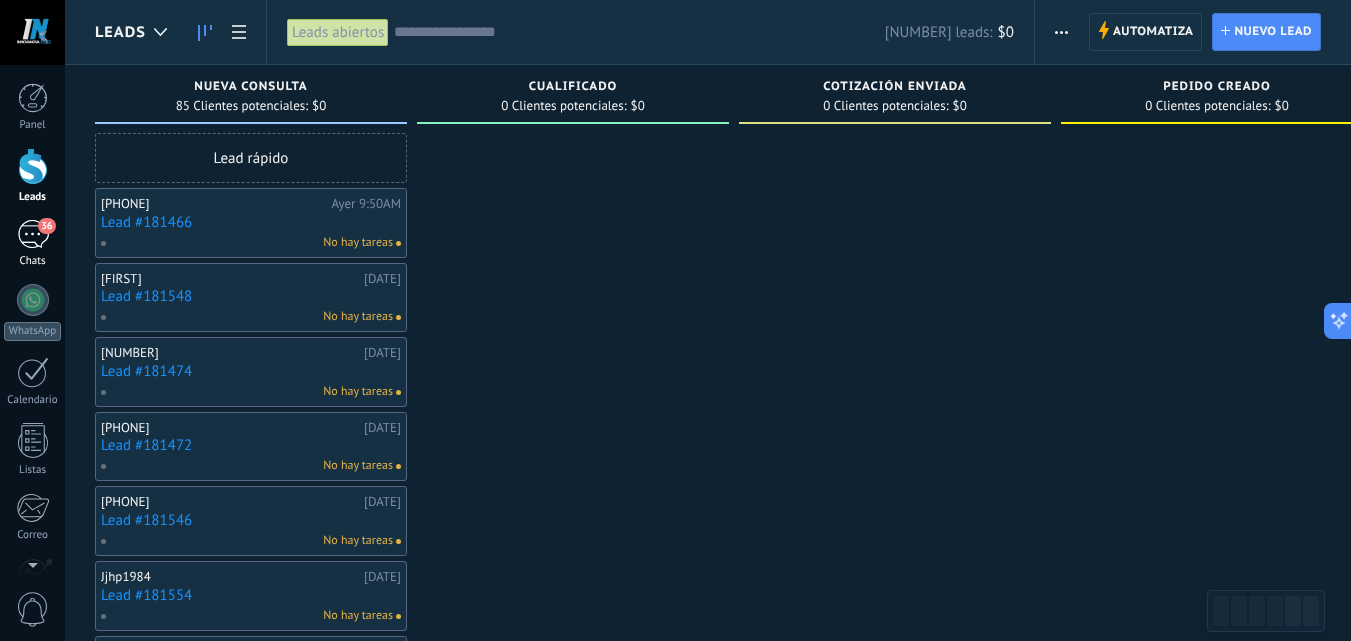 click on "36" at bounding box center (33, 234) 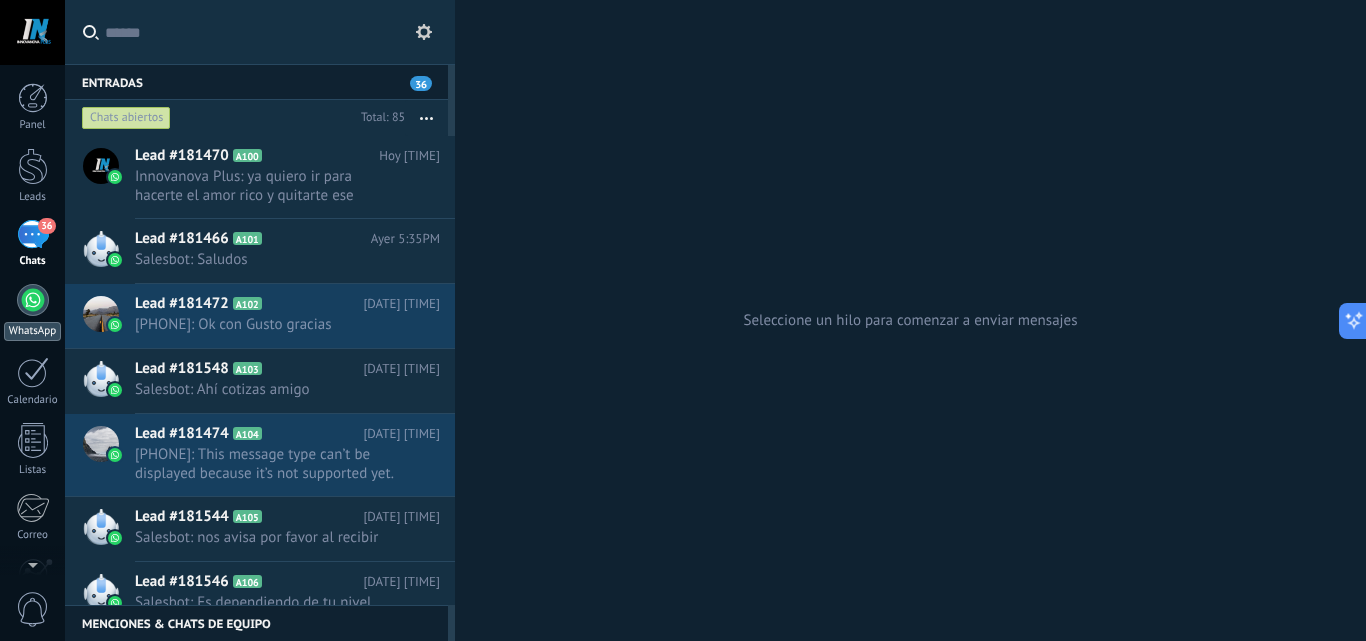 click on "WhatsApp" at bounding box center (32, 331) 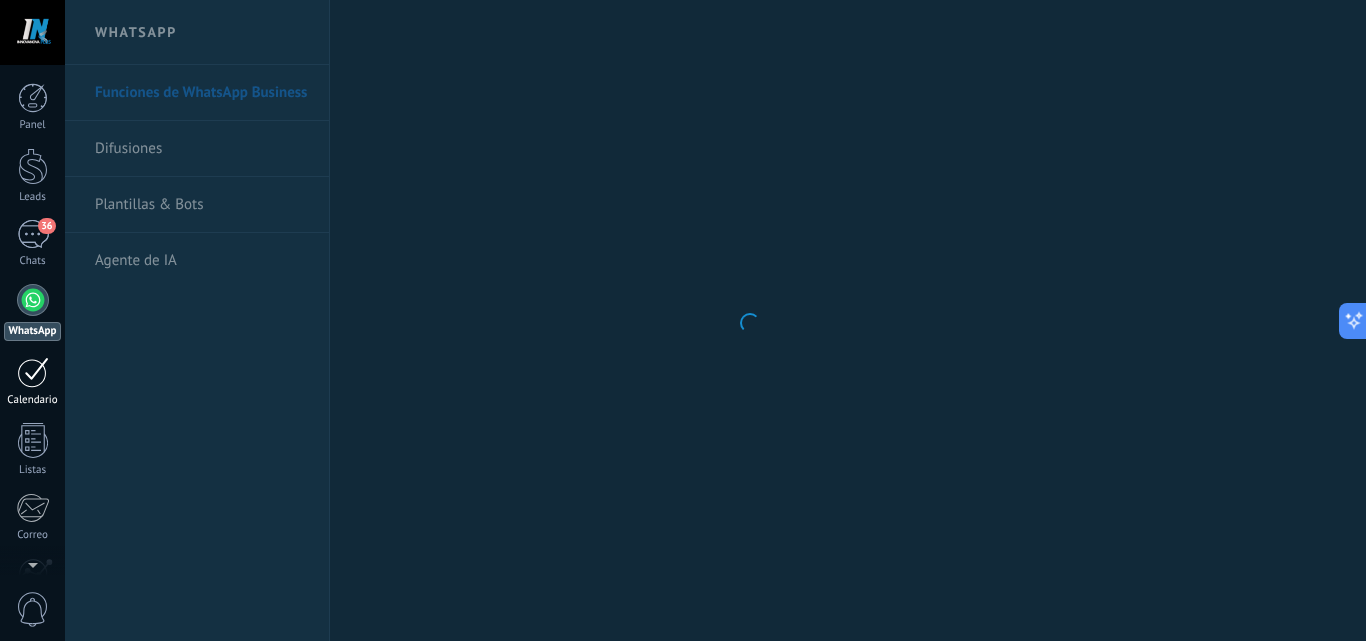 click at bounding box center (33, 372) 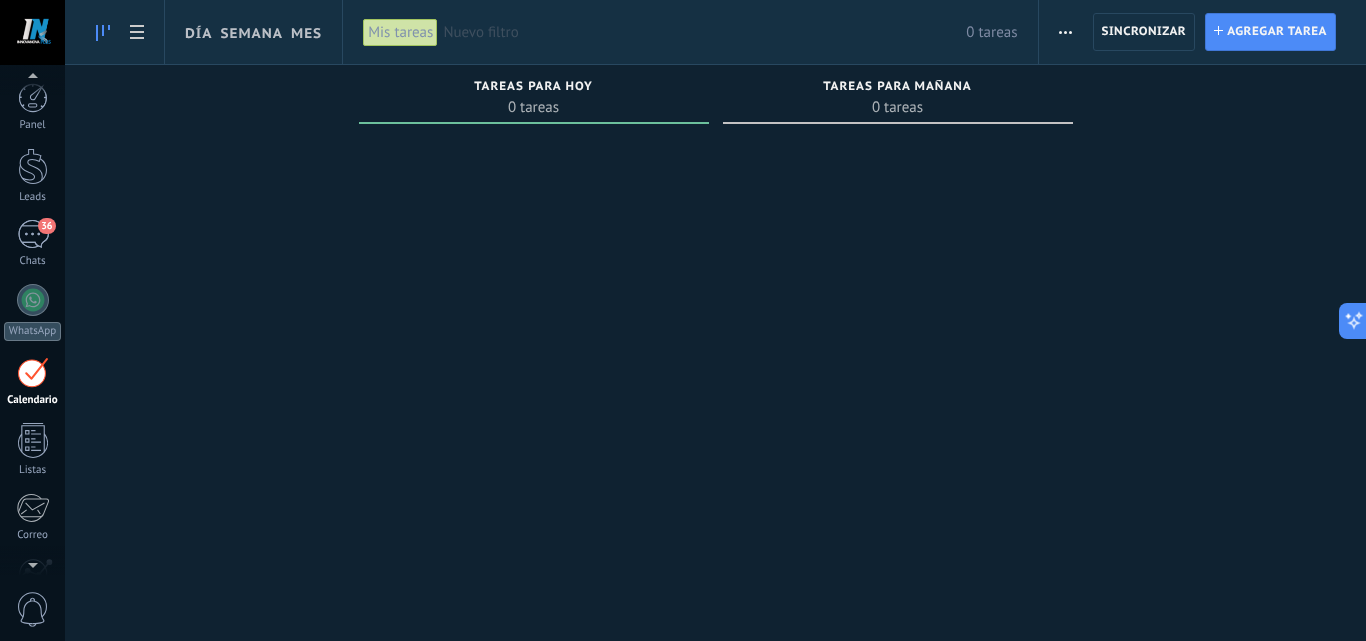 scroll, scrollTop: 58, scrollLeft: 0, axis: vertical 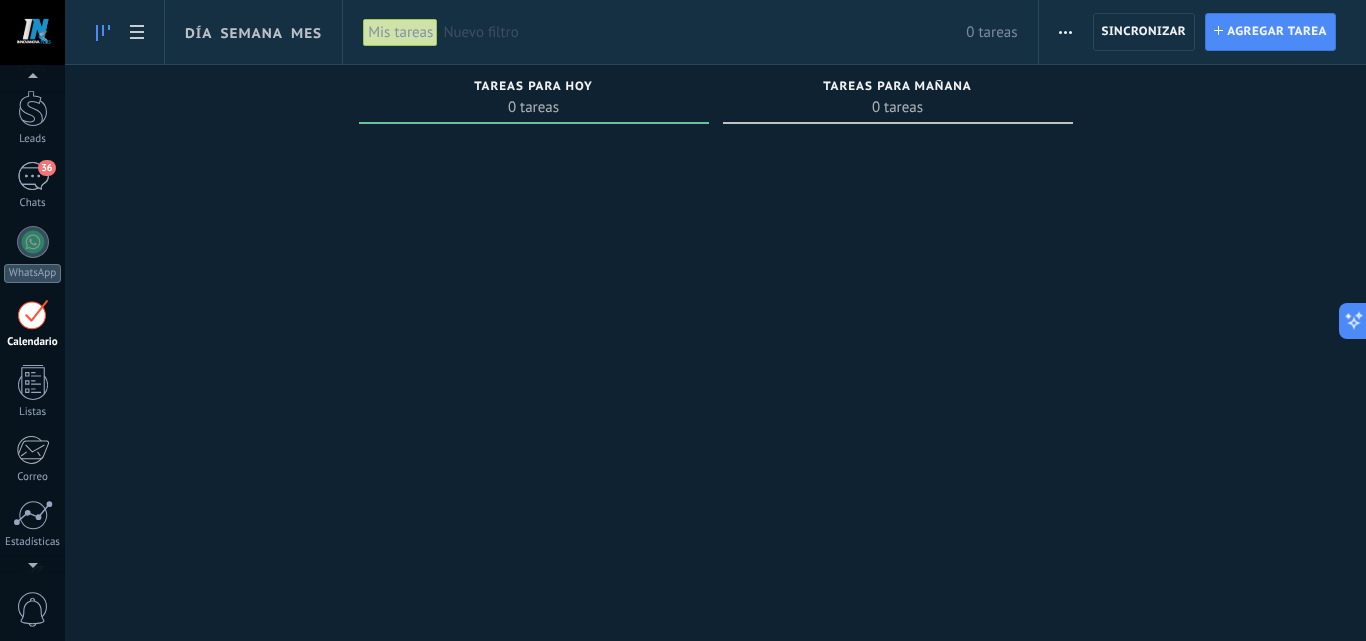 click at bounding box center [898, 361] 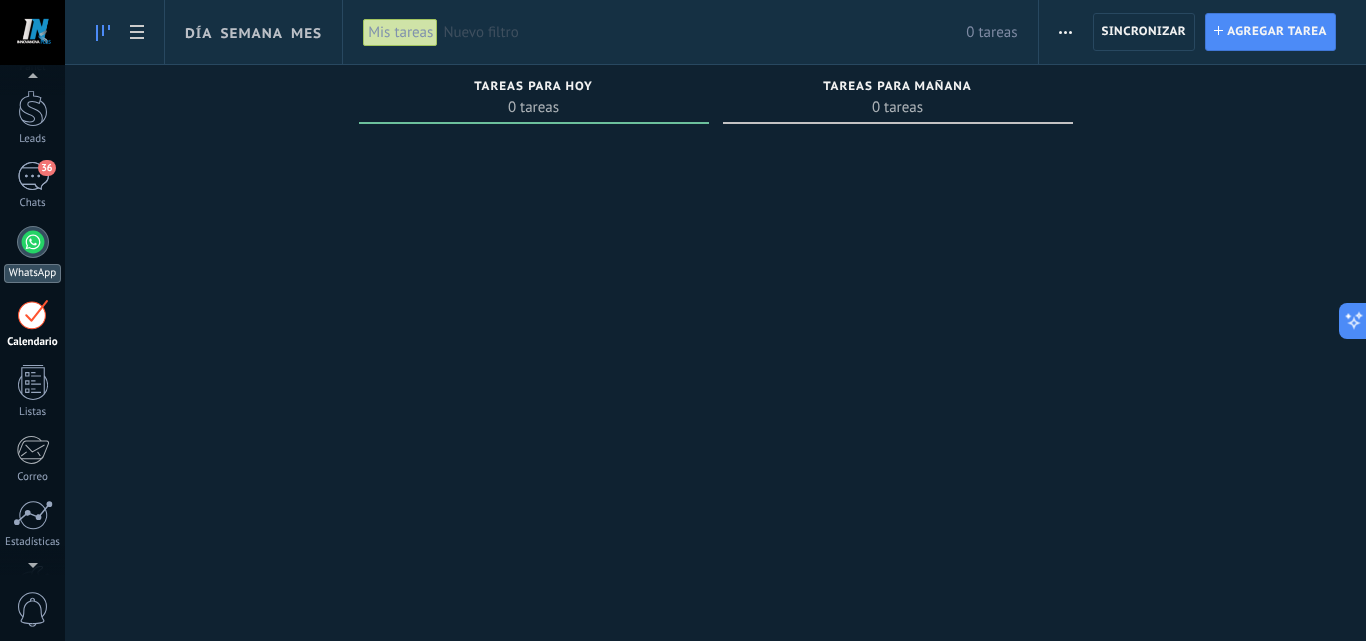 click on "WhatsApp" at bounding box center (32, 254) 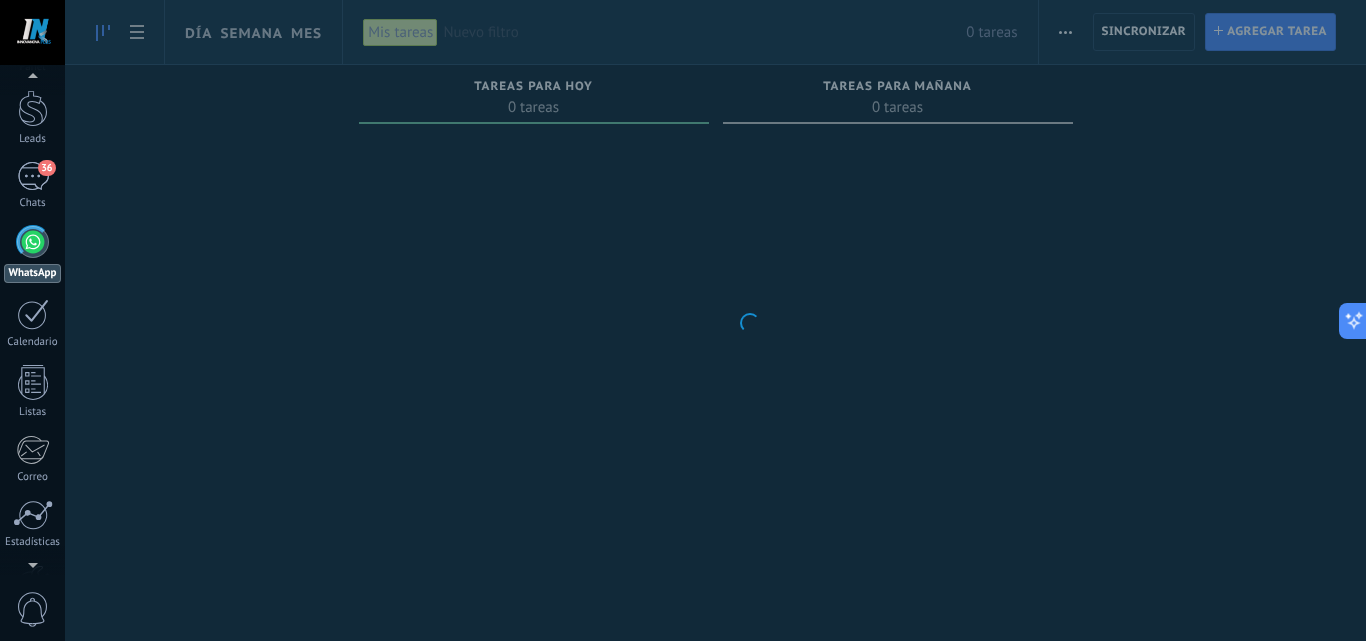 scroll, scrollTop: 0, scrollLeft: 0, axis: both 